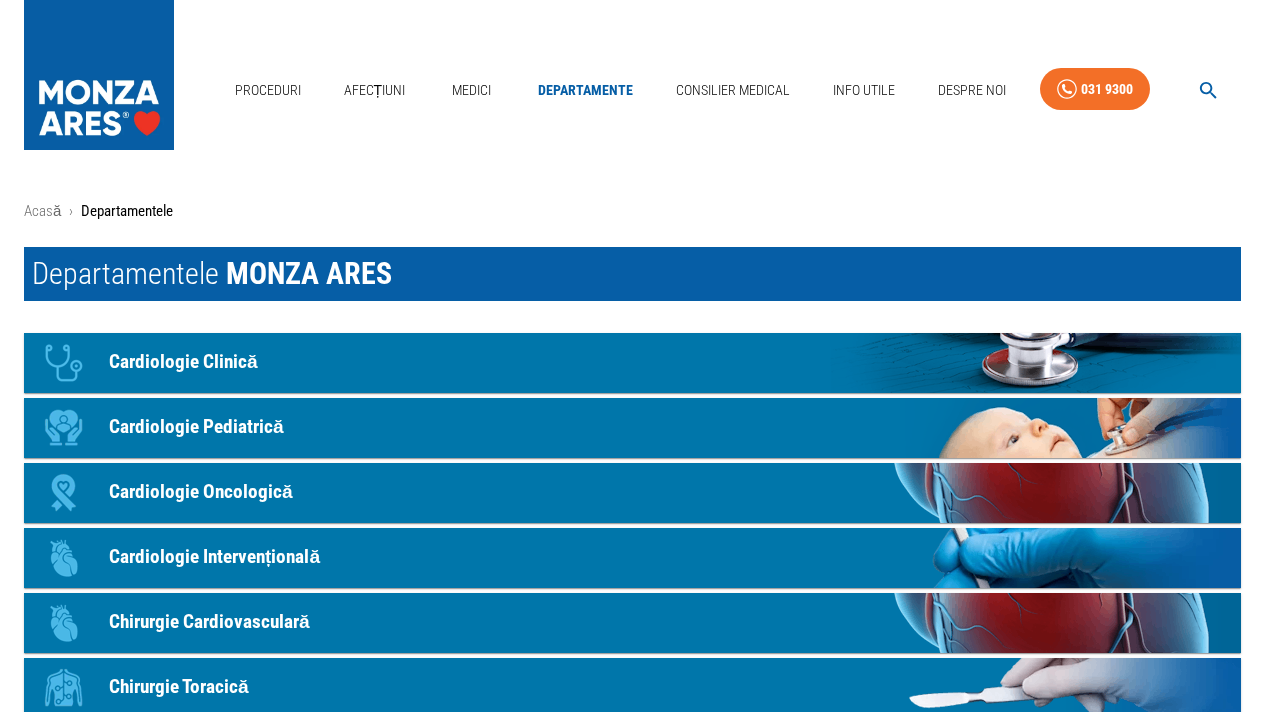 scroll, scrollTop: 0, scrollLeft: 0, axis: both 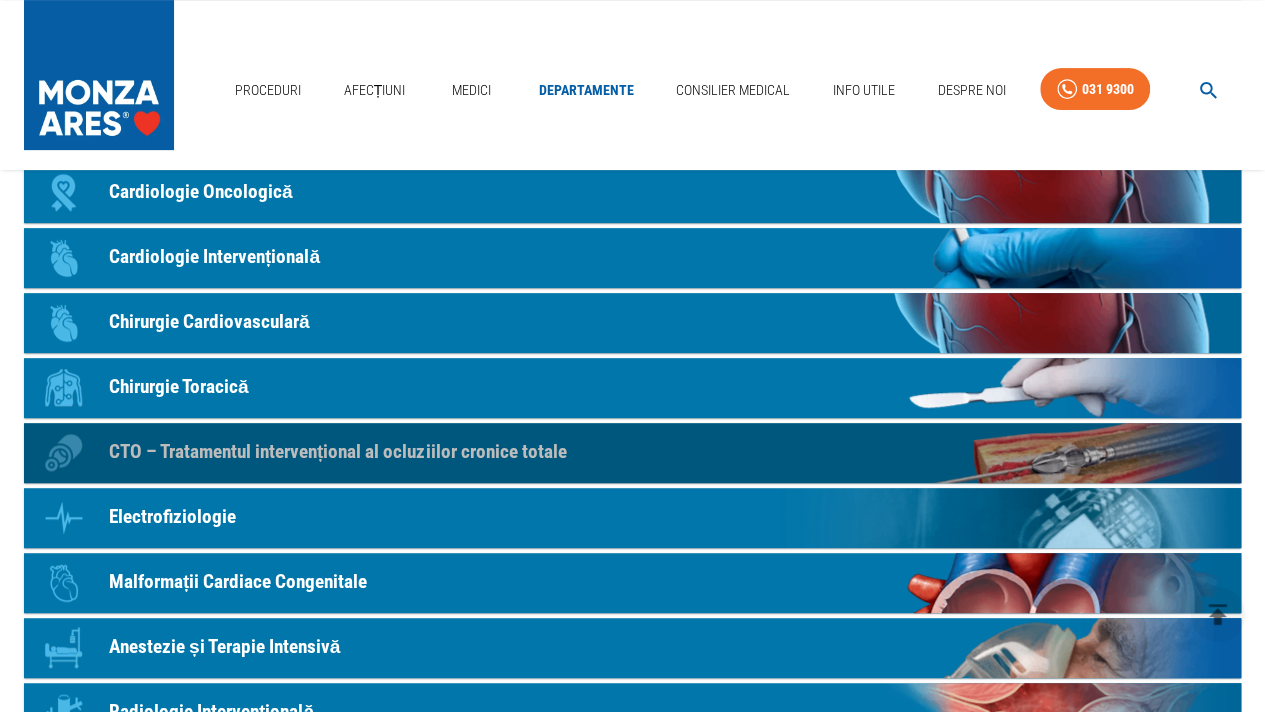 click on "CTO – Tratamentul intervențional al ocluziilor cronice totale" at bounding box center [337, 452] 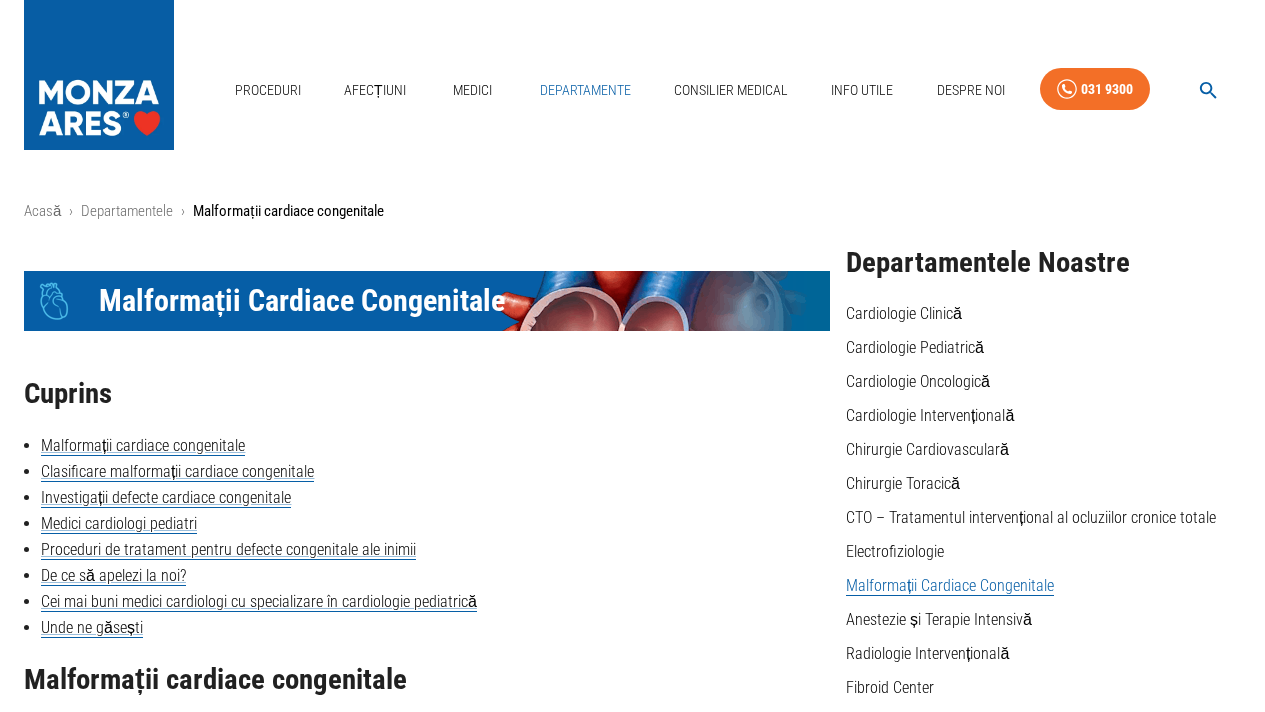 drag, startPoint x: 0, startPoint y: 0, endPoint x: 592, endPoint y: 77, distance: 596.9866 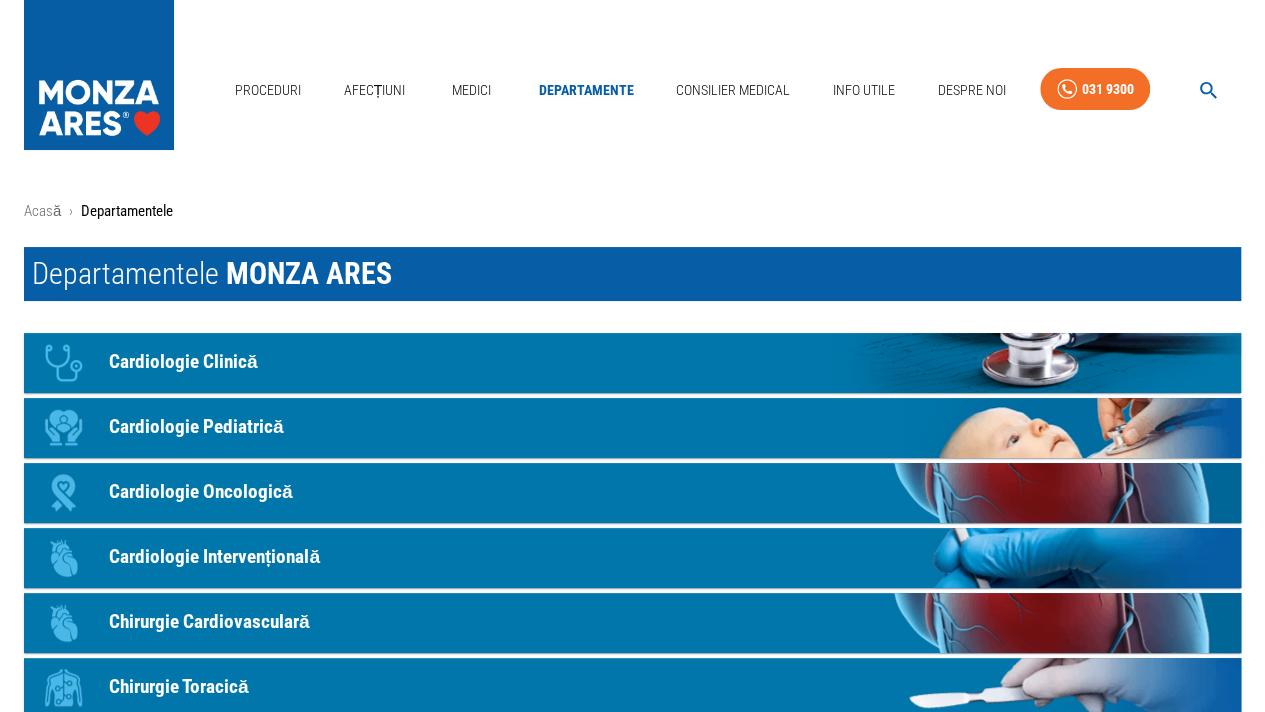scroll, scrollTop: 0, scrollLeft: 0, axis: both 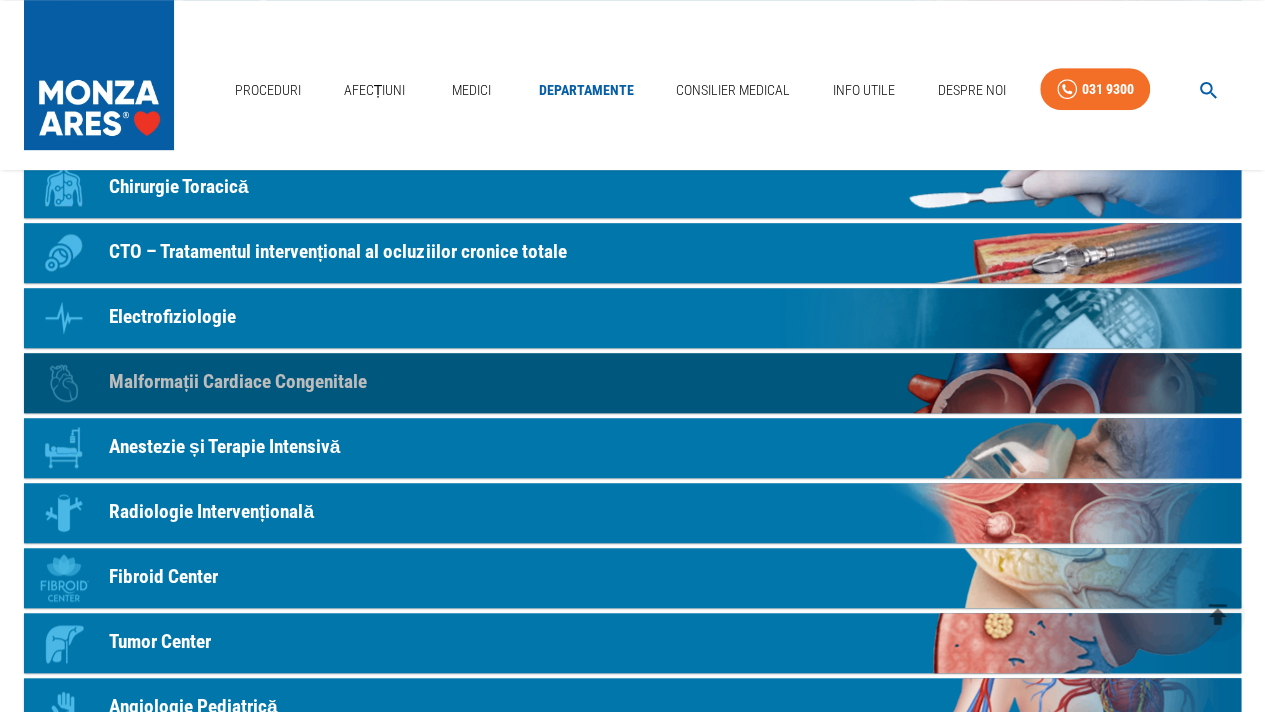 click on "Malformații Cardiace Congenitale" at bounding box center (238, 382) 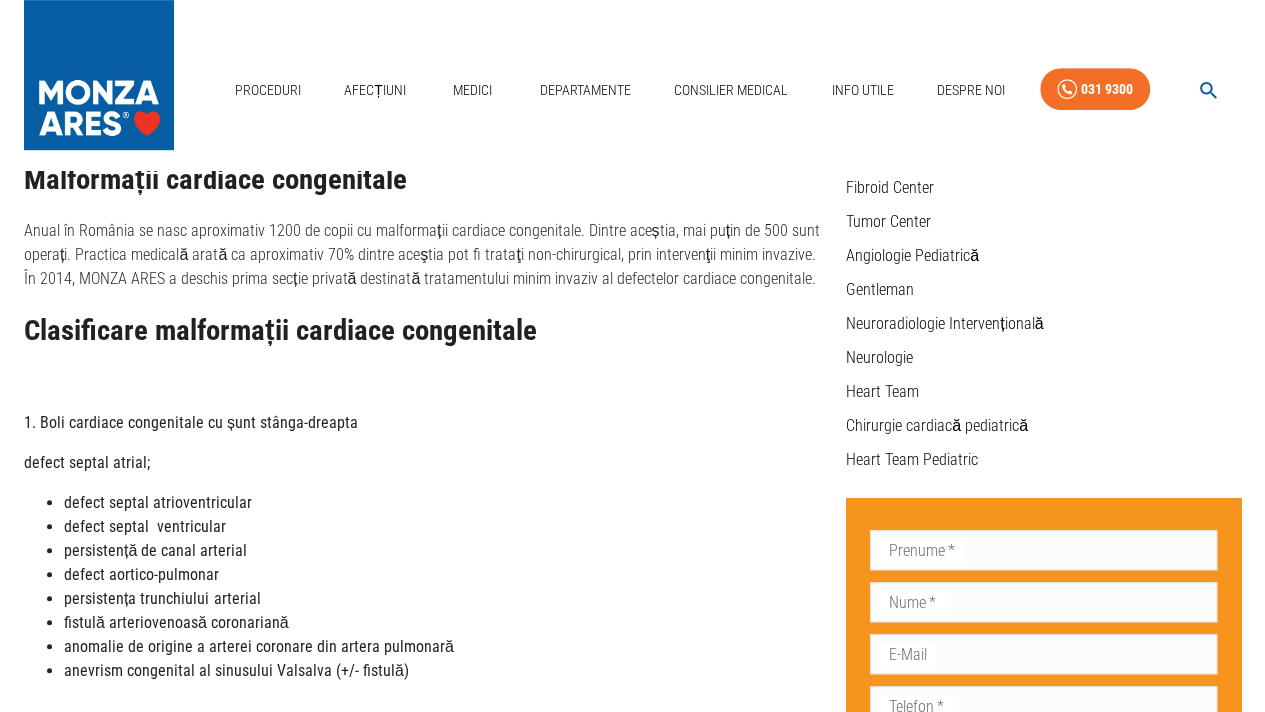 scroll, scrollTop: 0, scrollLeft: 0, axis: both 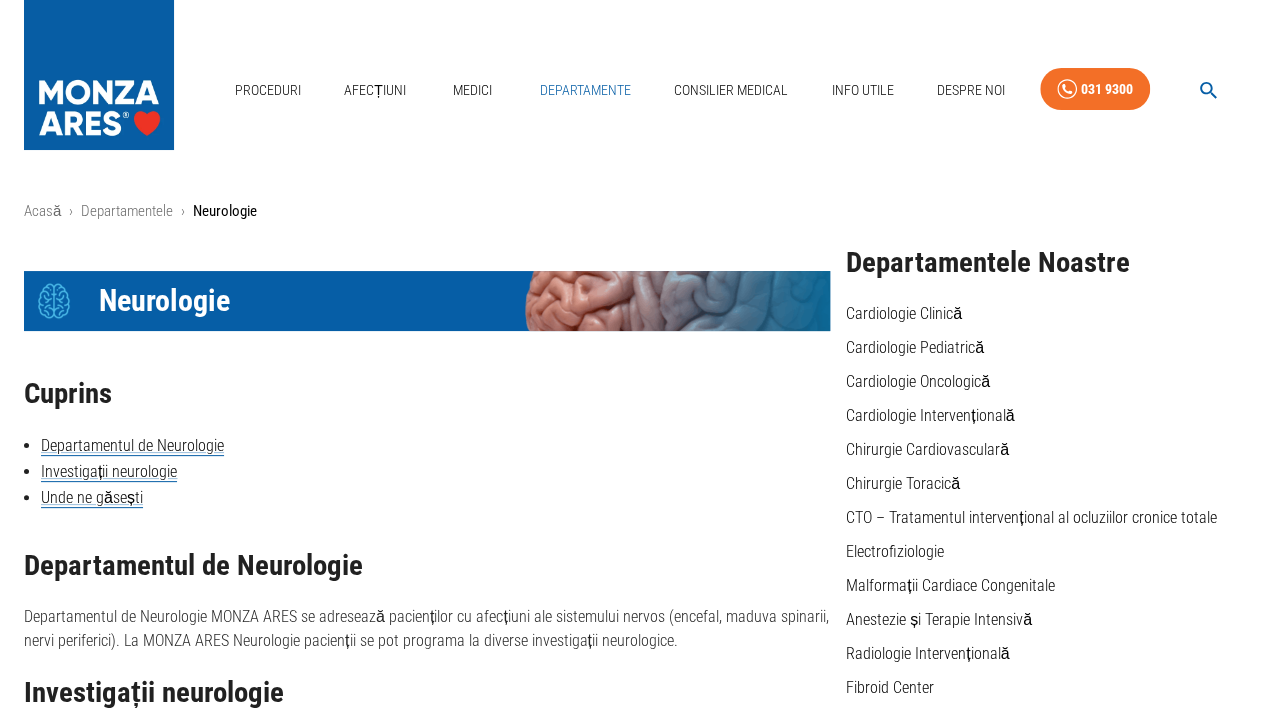 click on "Departamente" at bounding box center [585, 90] 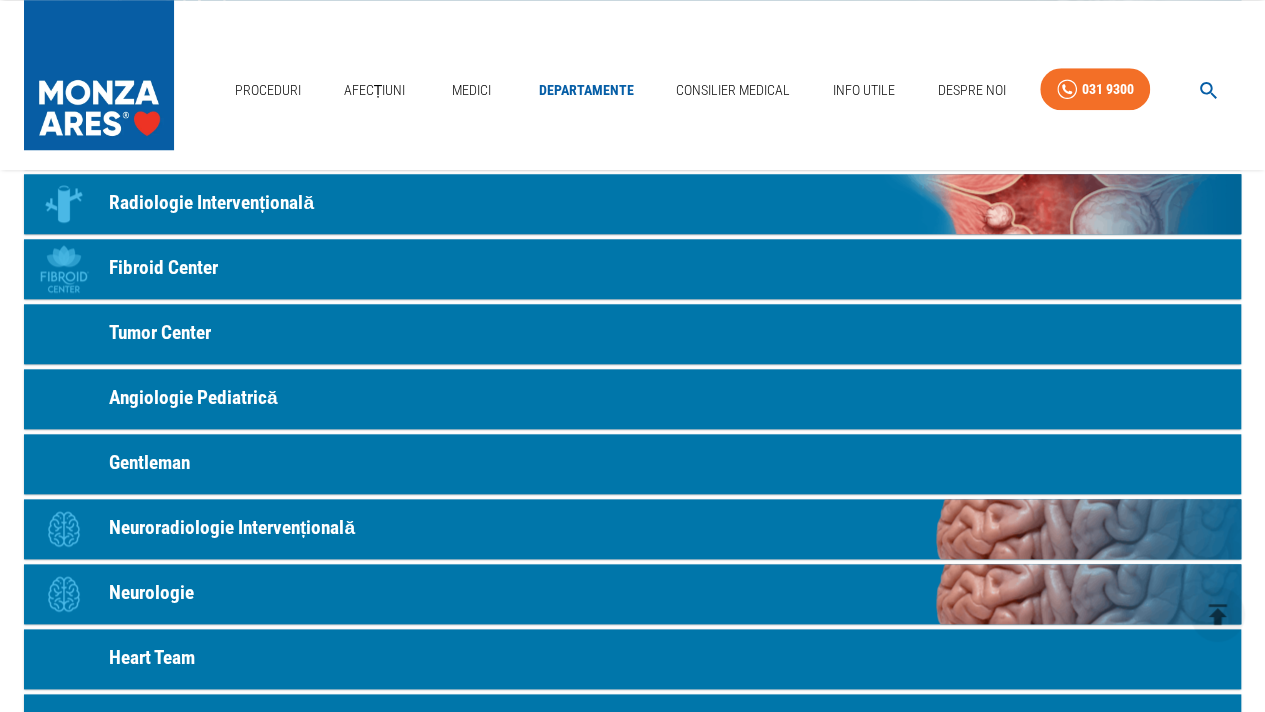 scroll, scrollTop: 1000, scrollLeft: 0, axis: vertical 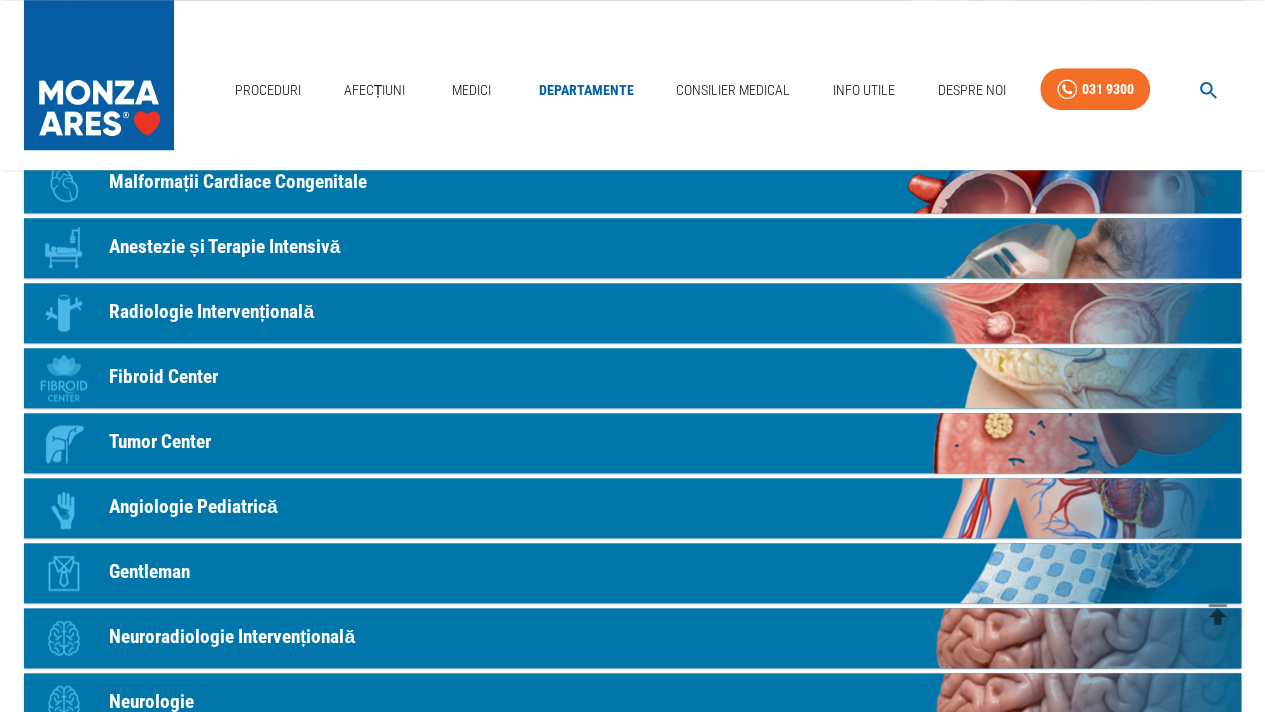 click on "Gentleman" at bounding box center (149, 572) 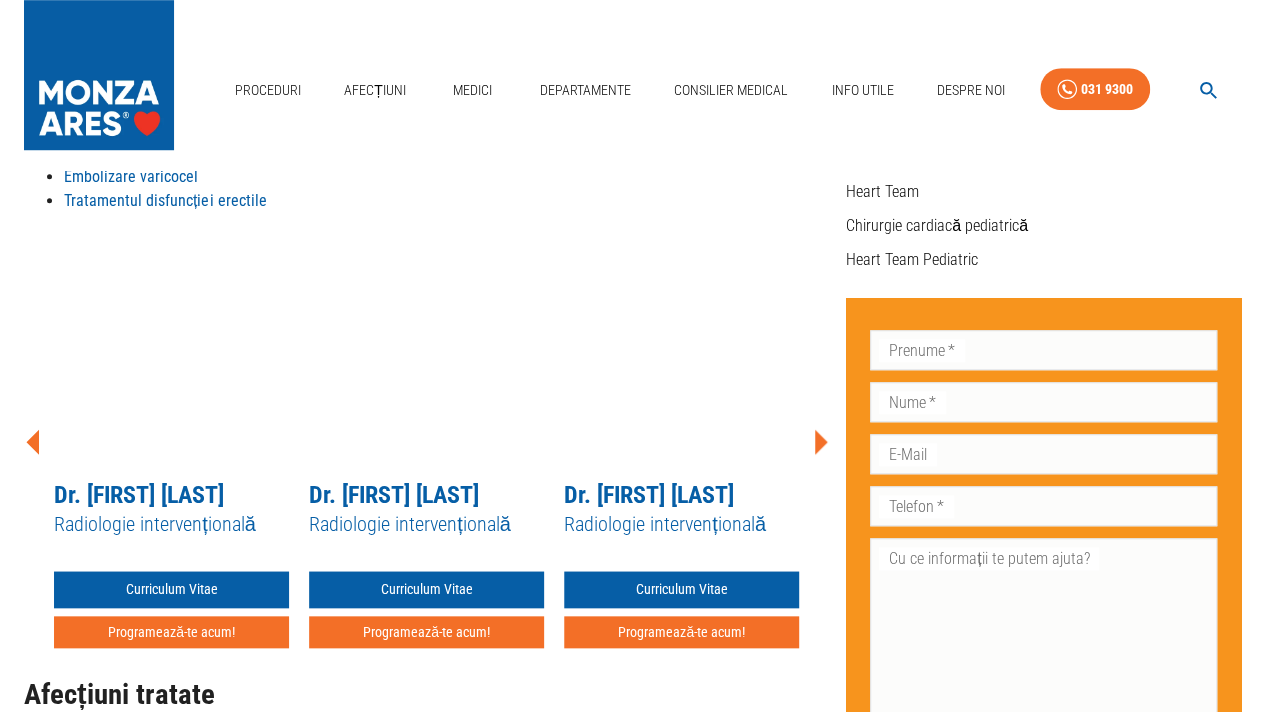 scroll, scrollTop: 0, scrollLeft: 0, axis: both 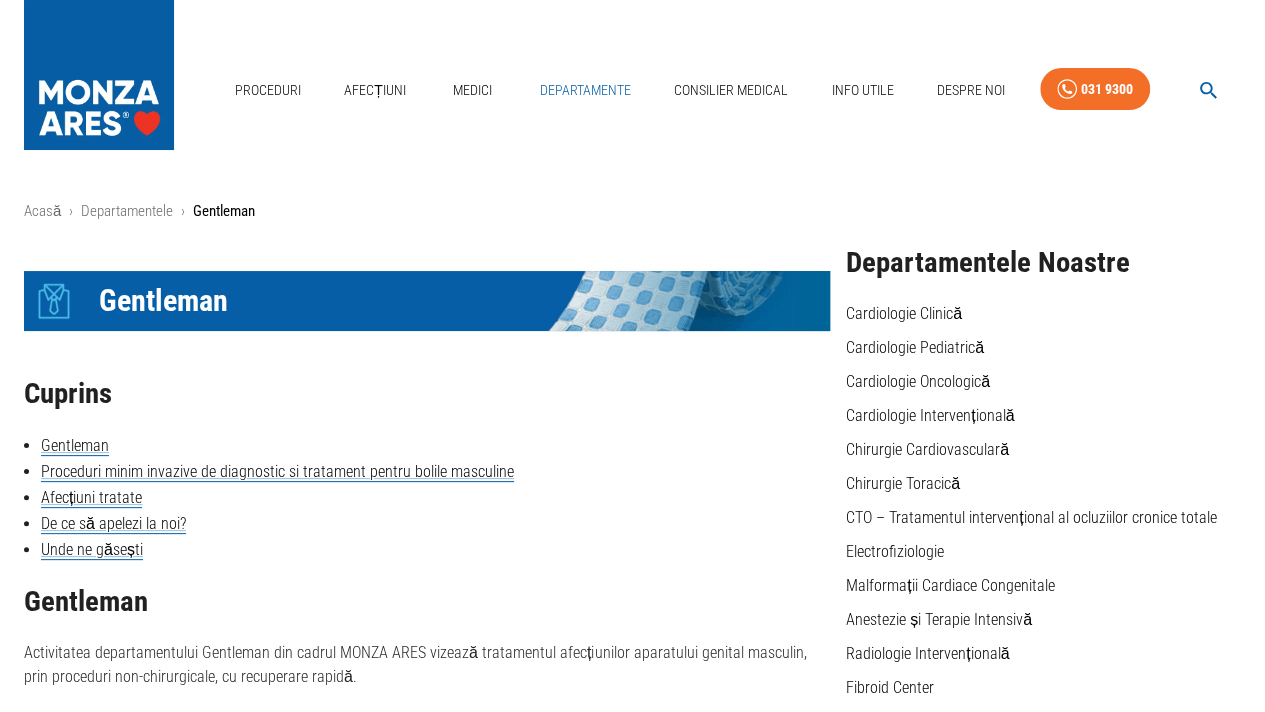 click on "Departamente" at bounding box center (585, 90) 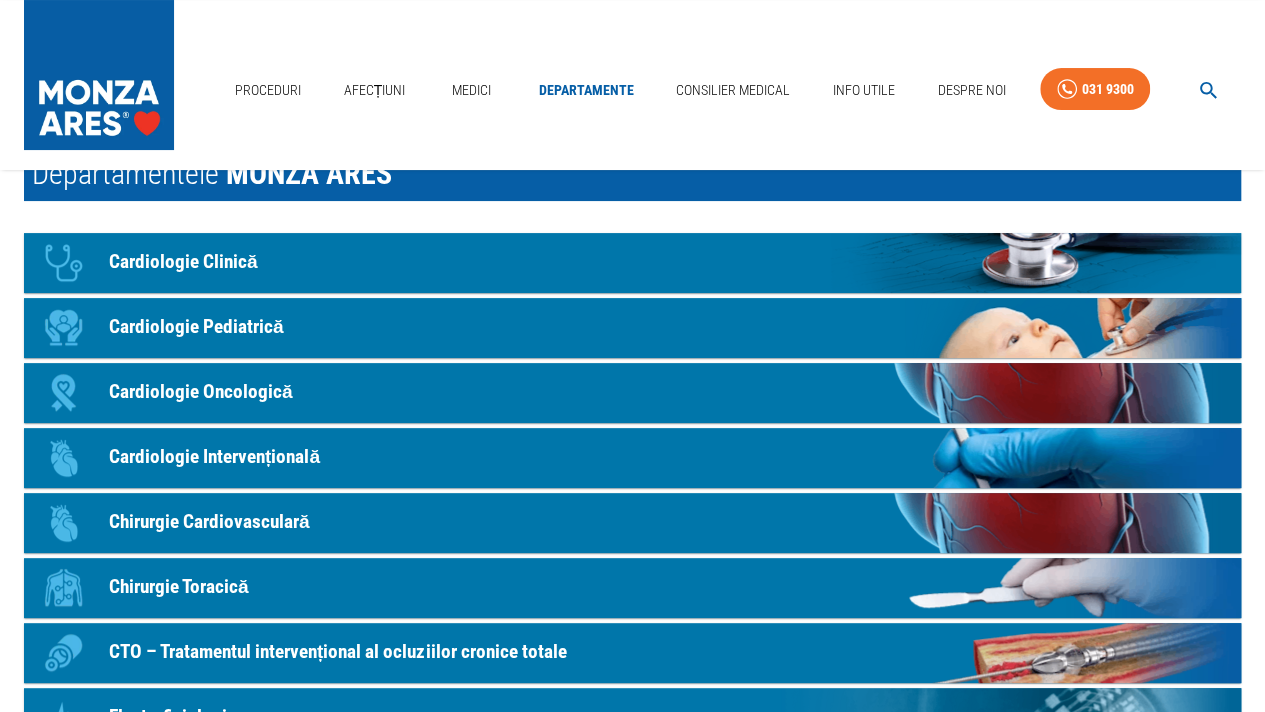 scroll, scrollTop: 200, scrollLeft: 0, axis: vertical 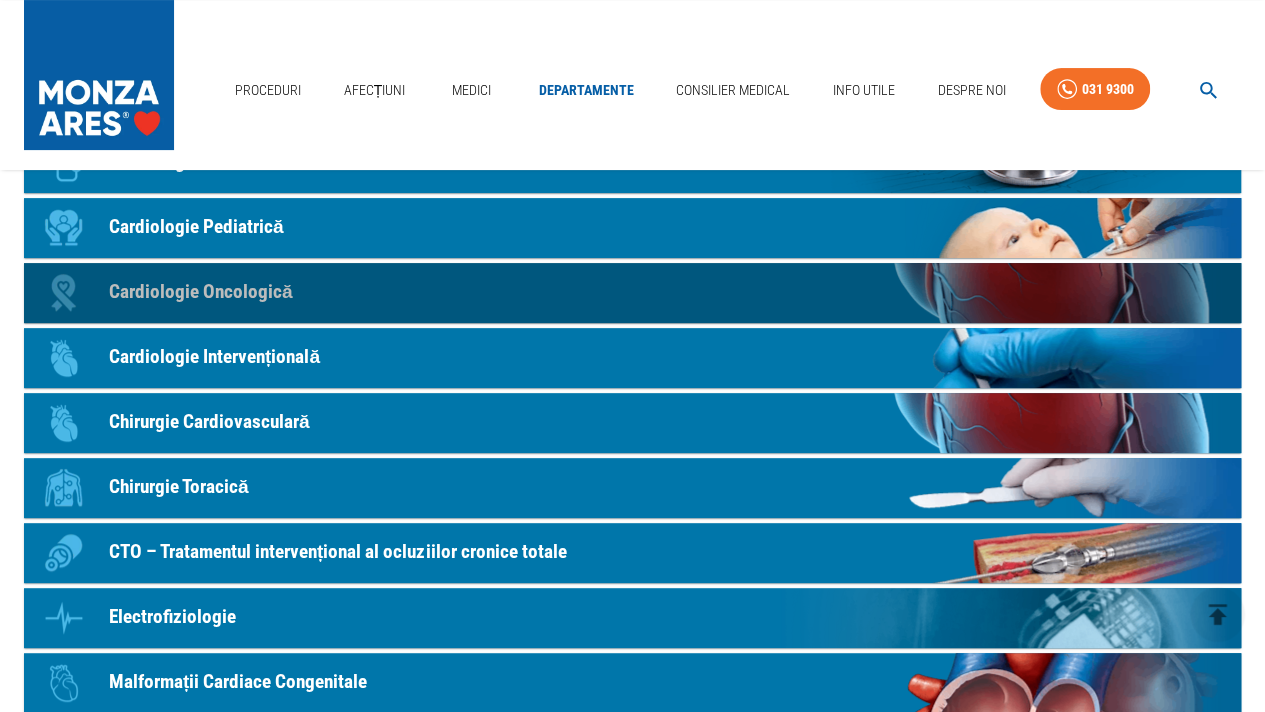click on "Cardiologie Oncologică" at bounding box center [201, 292] 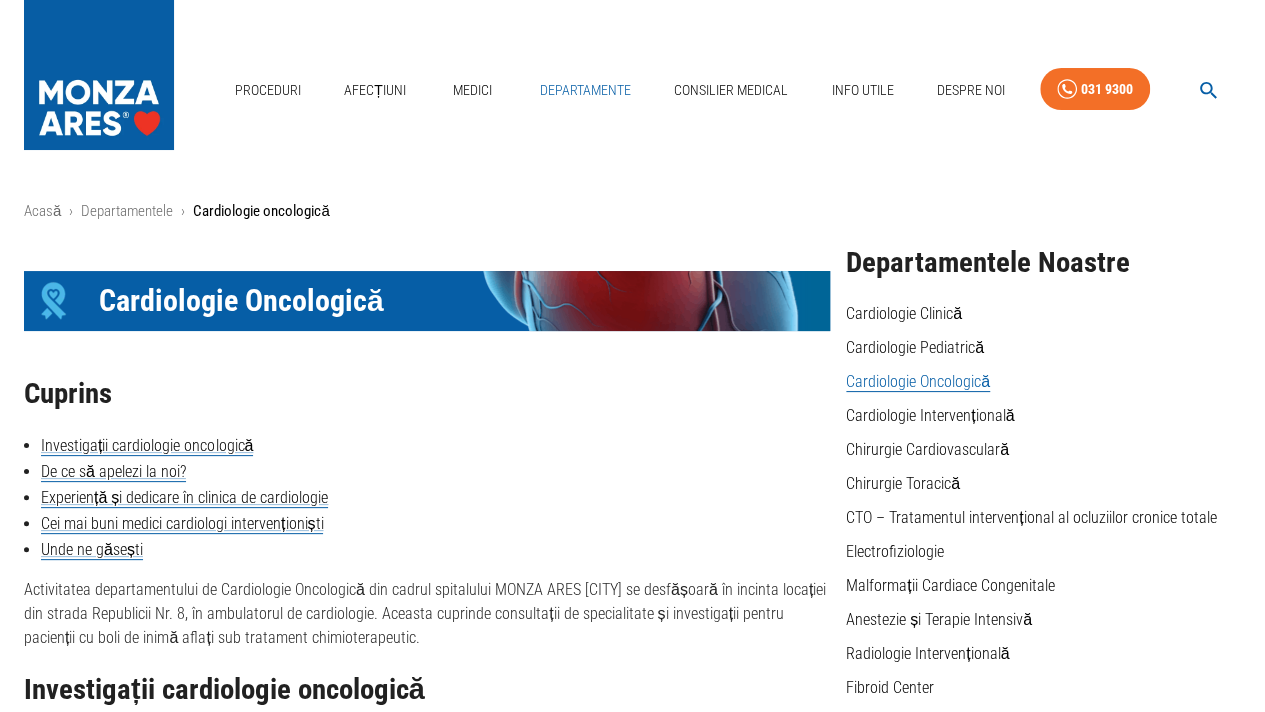 click on "Departamente" at bounding box center [585, 90] 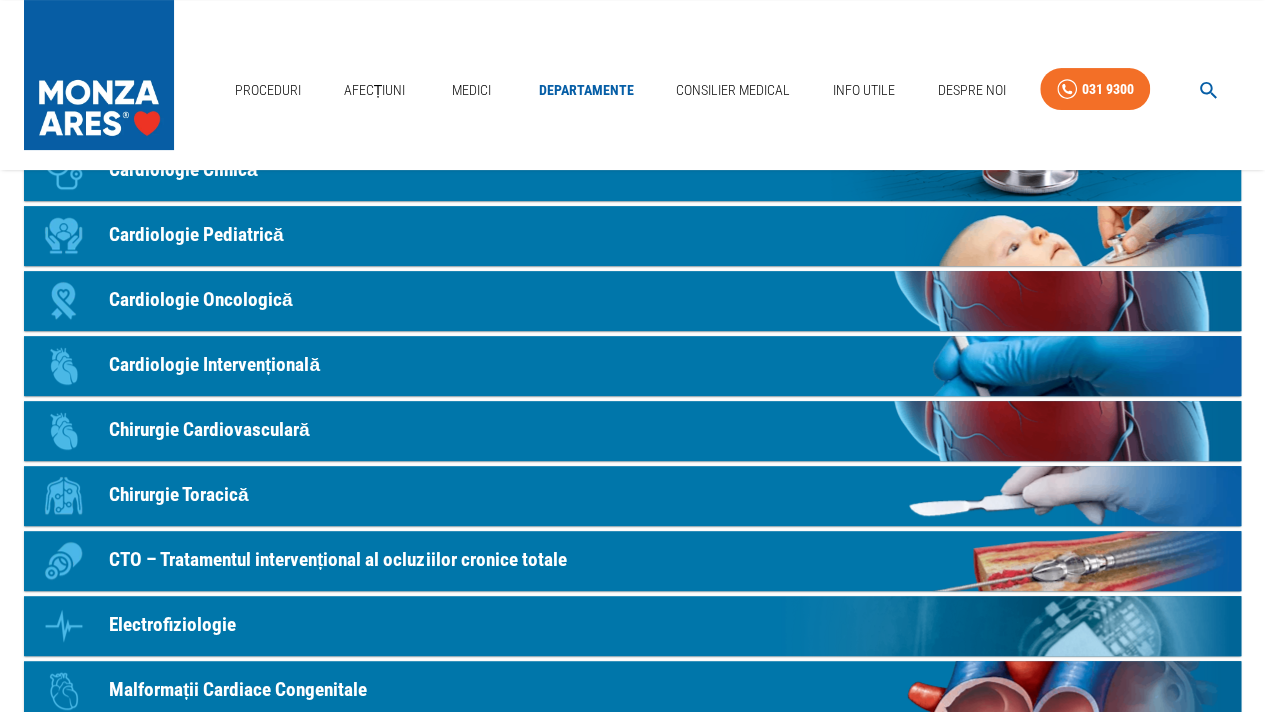 scroll, scrollTop: 200, scrollLeft: 0, axis: vertical 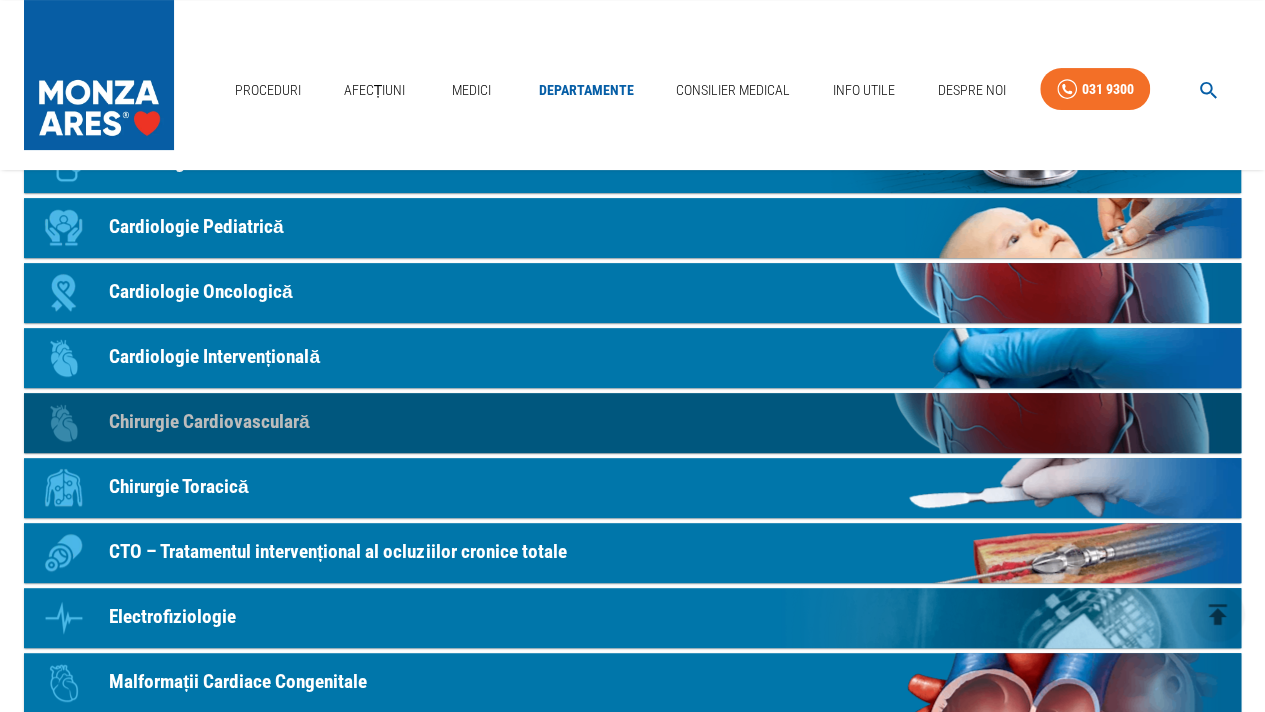 click on "Chirurgie Cardiovasculară" at bounding box center (209, 422) 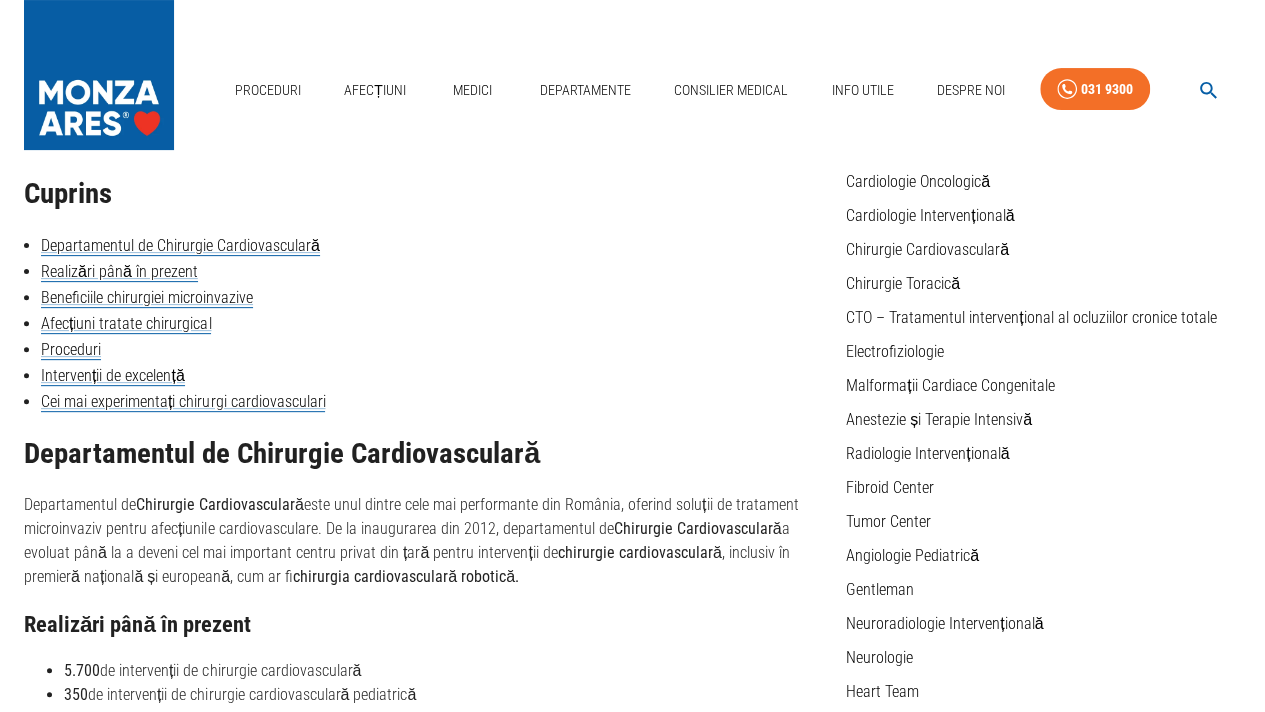 scroll, scrollTop: 0, scrollLeft: 0, axis: both 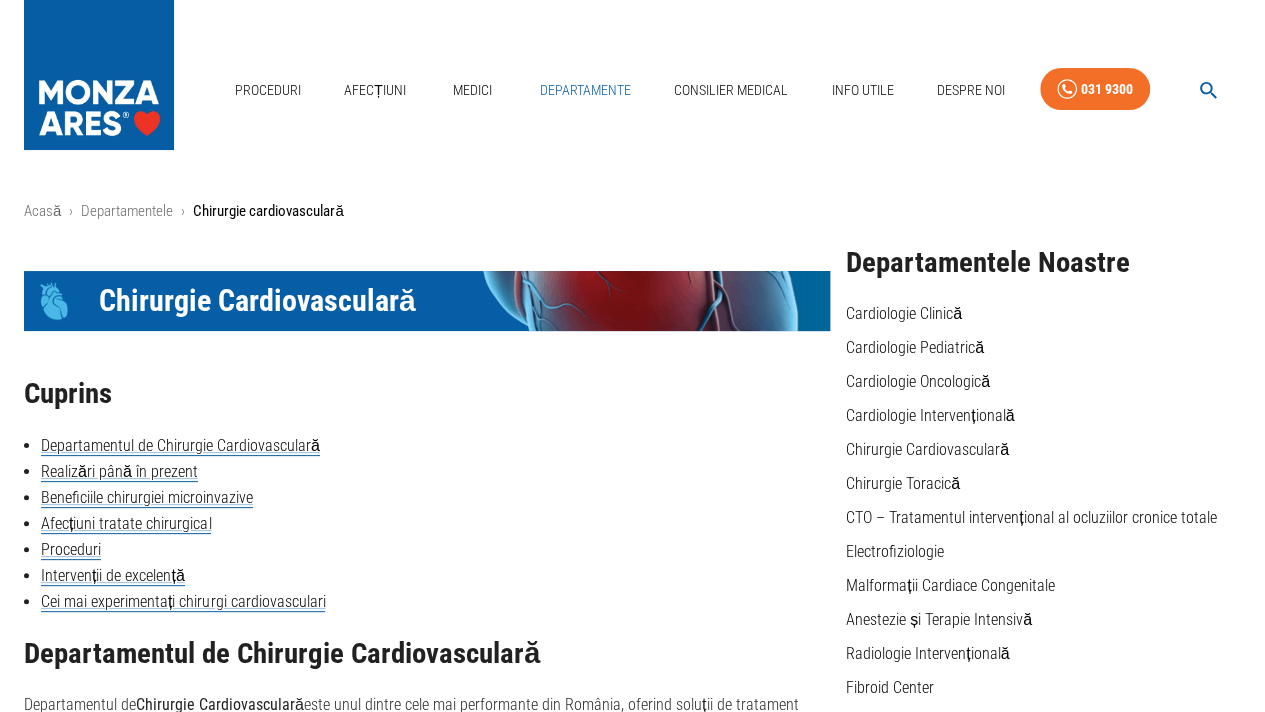 click on "Departamente" at bounding box center (585, 90) 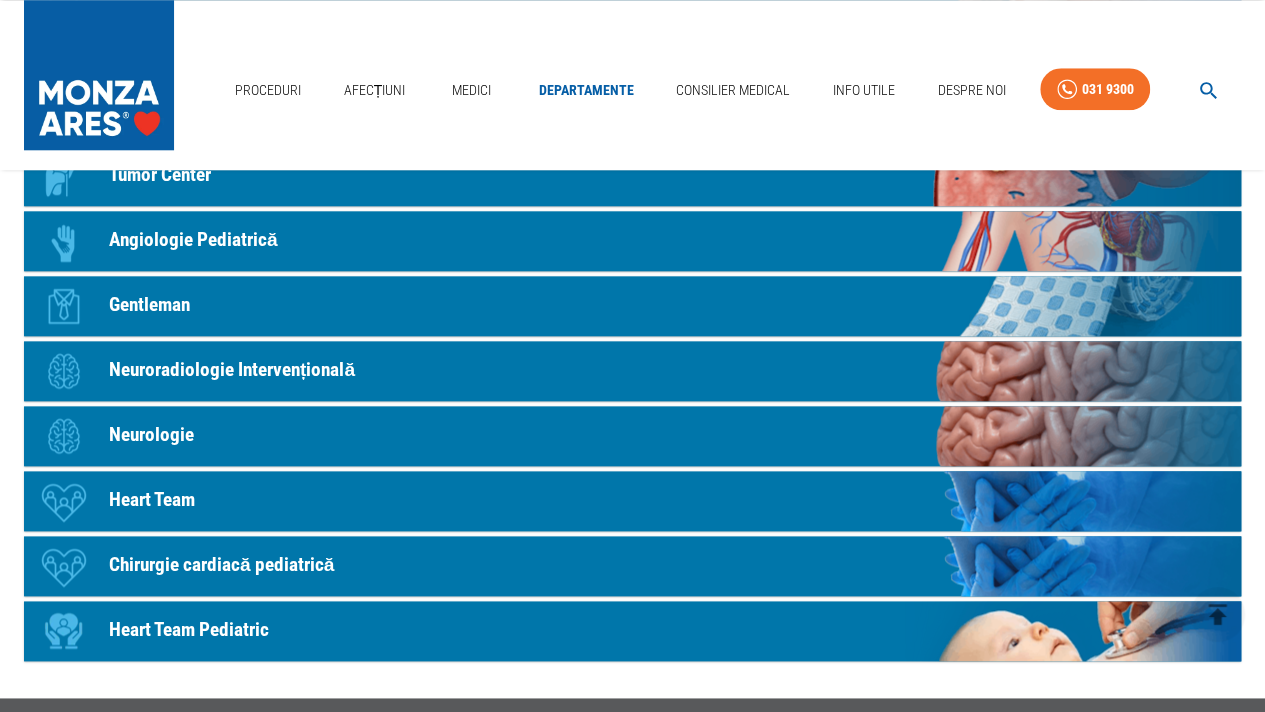 scroll, scrollTop: 1000, scrollLeft: 0, axis: vertical 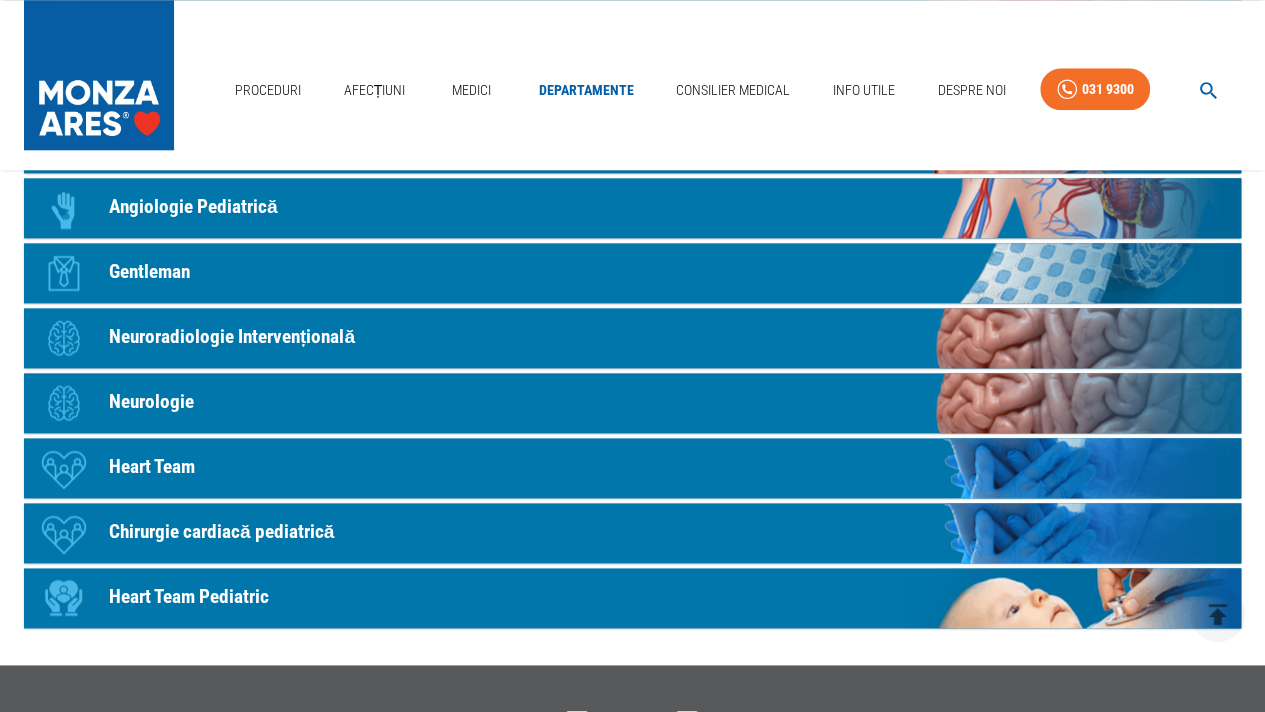 click on "Icon Chirurgie cardiacă pediatrică" at bounding box center [632, 533] 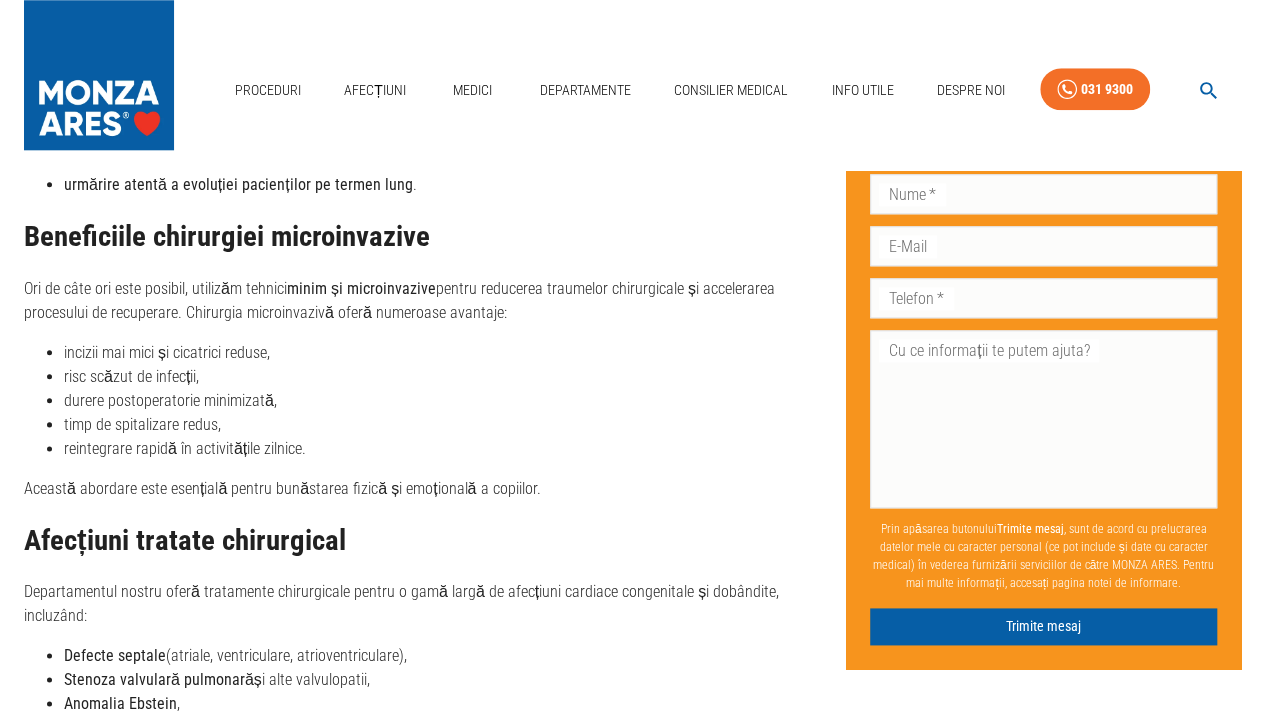 scroll, scrollTop: 0, scrollLeft: 0, axis: both 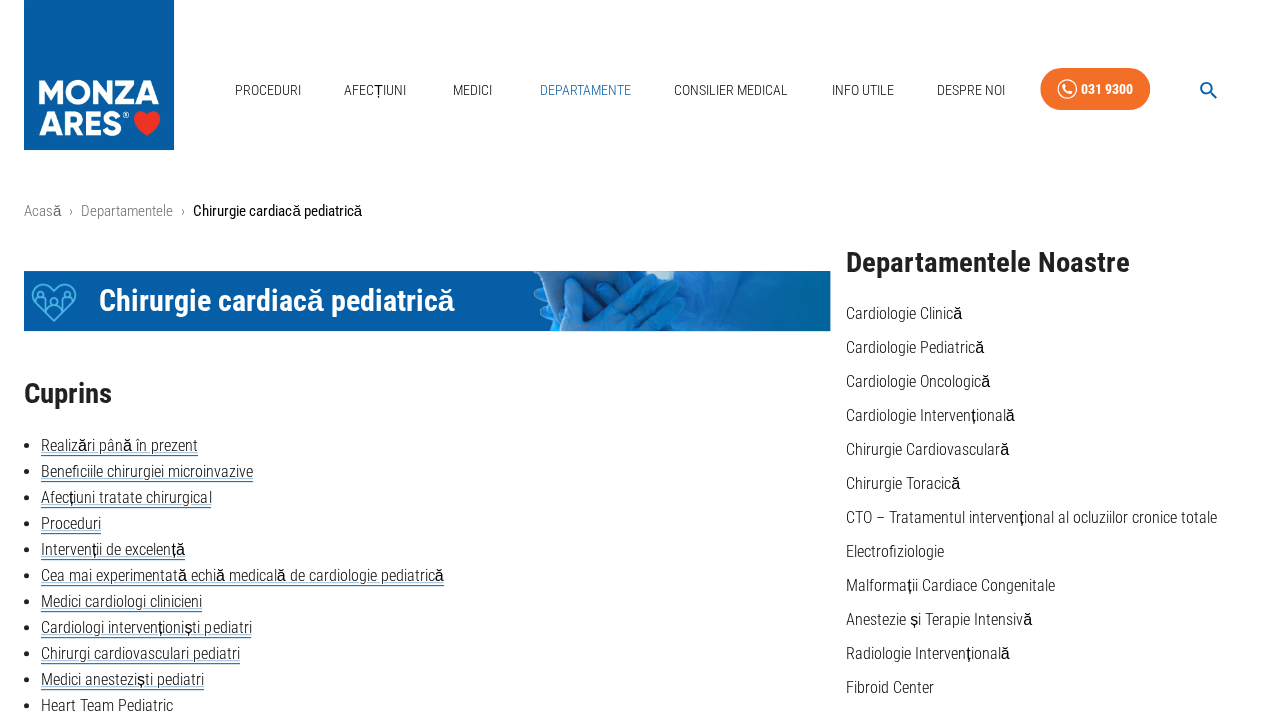 click on "Departamente" at bounding box center [585, 90] 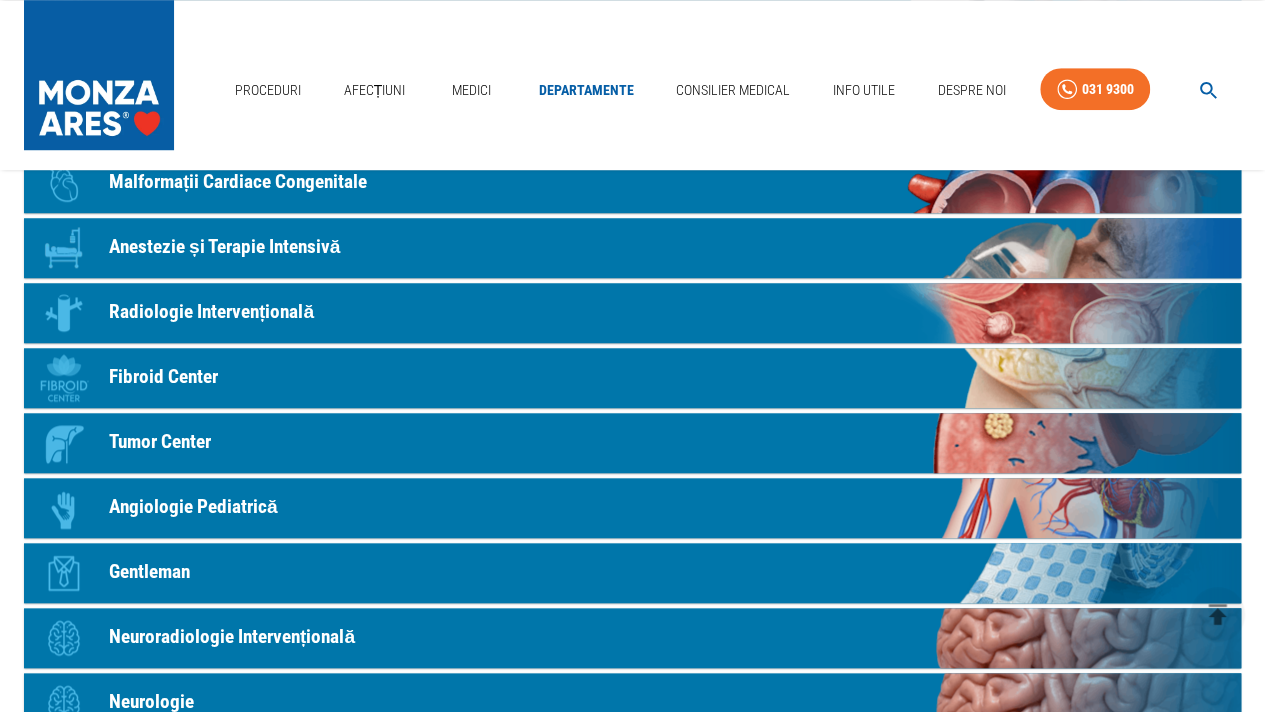 scroll, scrollTop: 900, scrollLeft: 0, axis: vertical 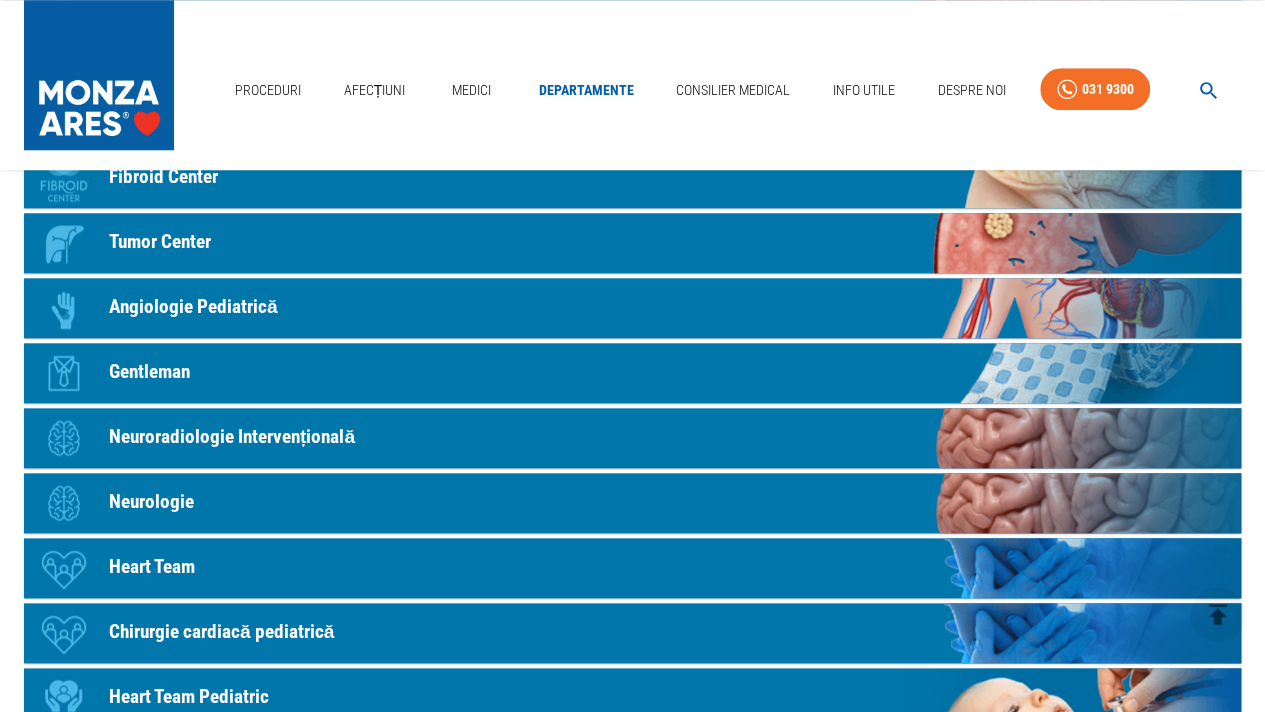 click on "Neuroradiologie Intervențională" at bounding box center (232, 437) 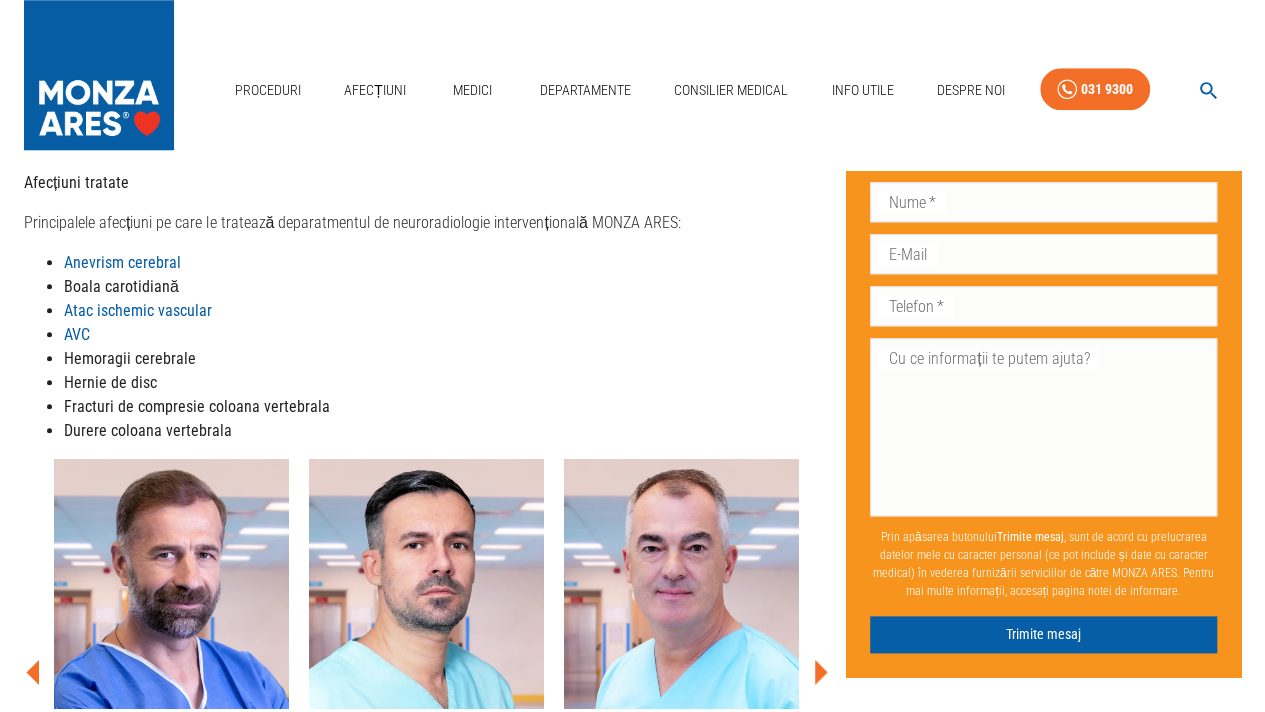 scroll, scrollTop: 0, scrollLeft: 0, axis: both 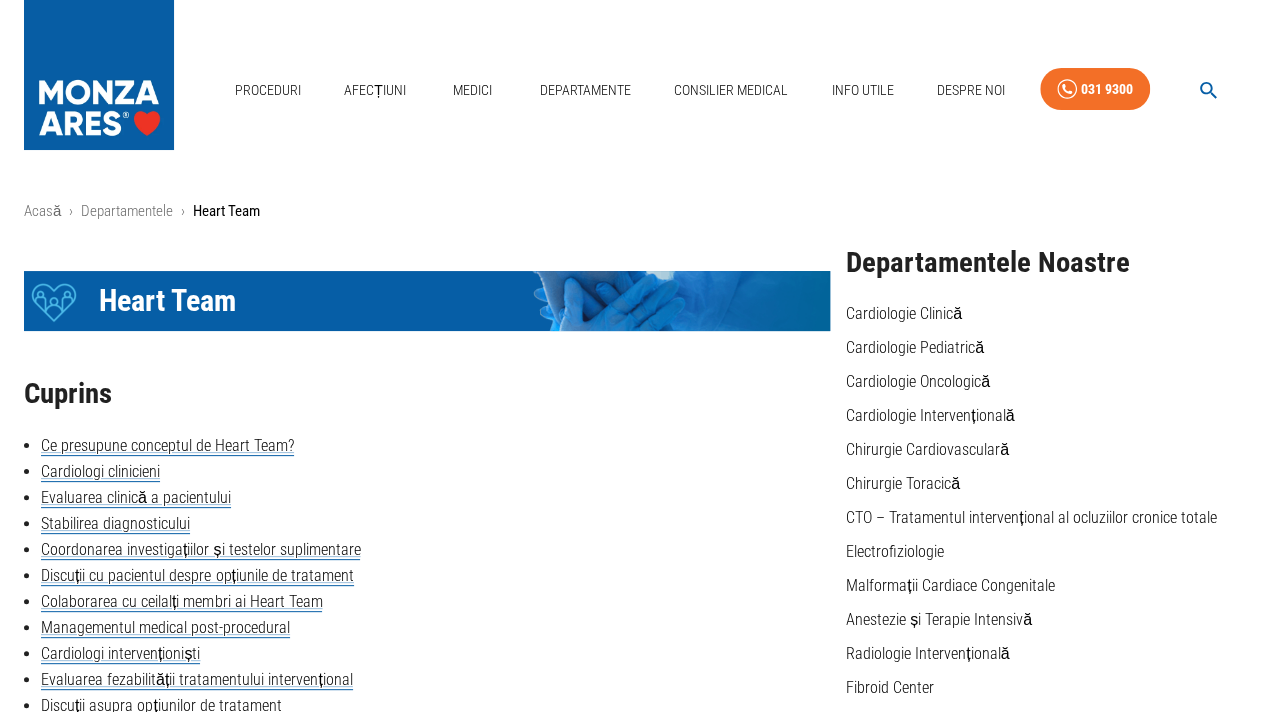 click on "Departamente" at bounding box center [585, 90] 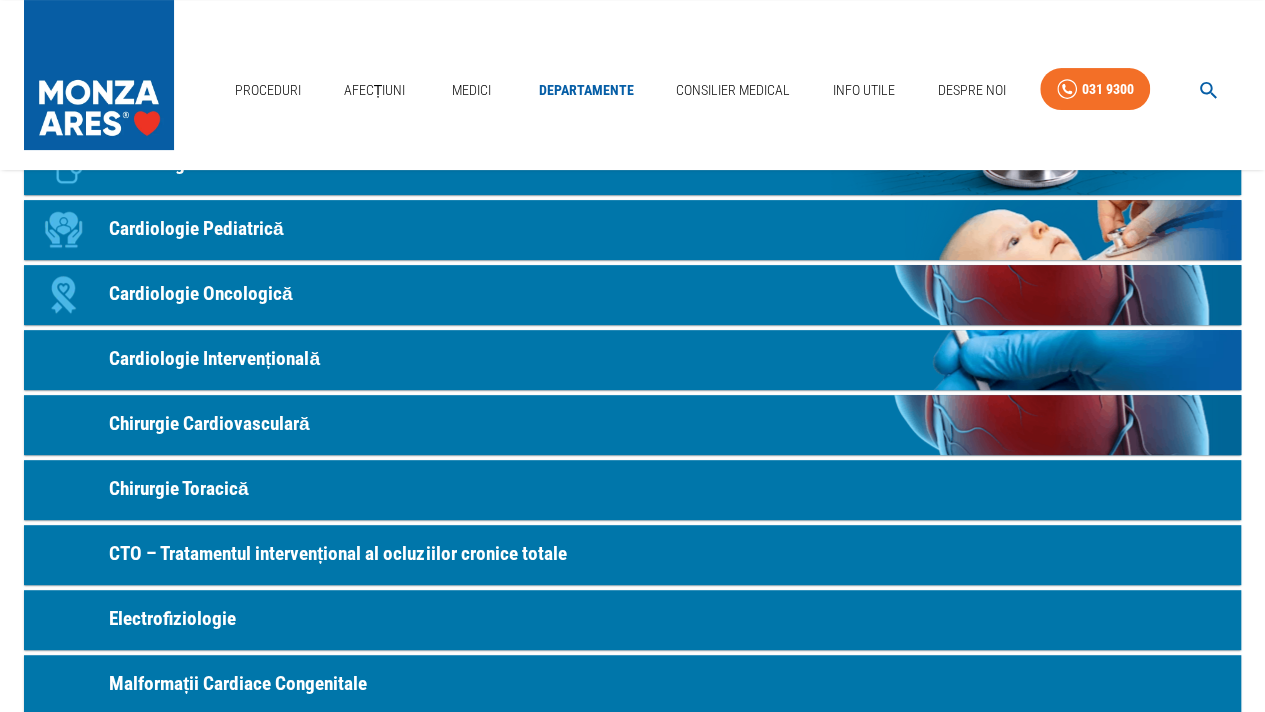 scroll, scrollTop: 100, scrollLeft: 0, axis: vertical 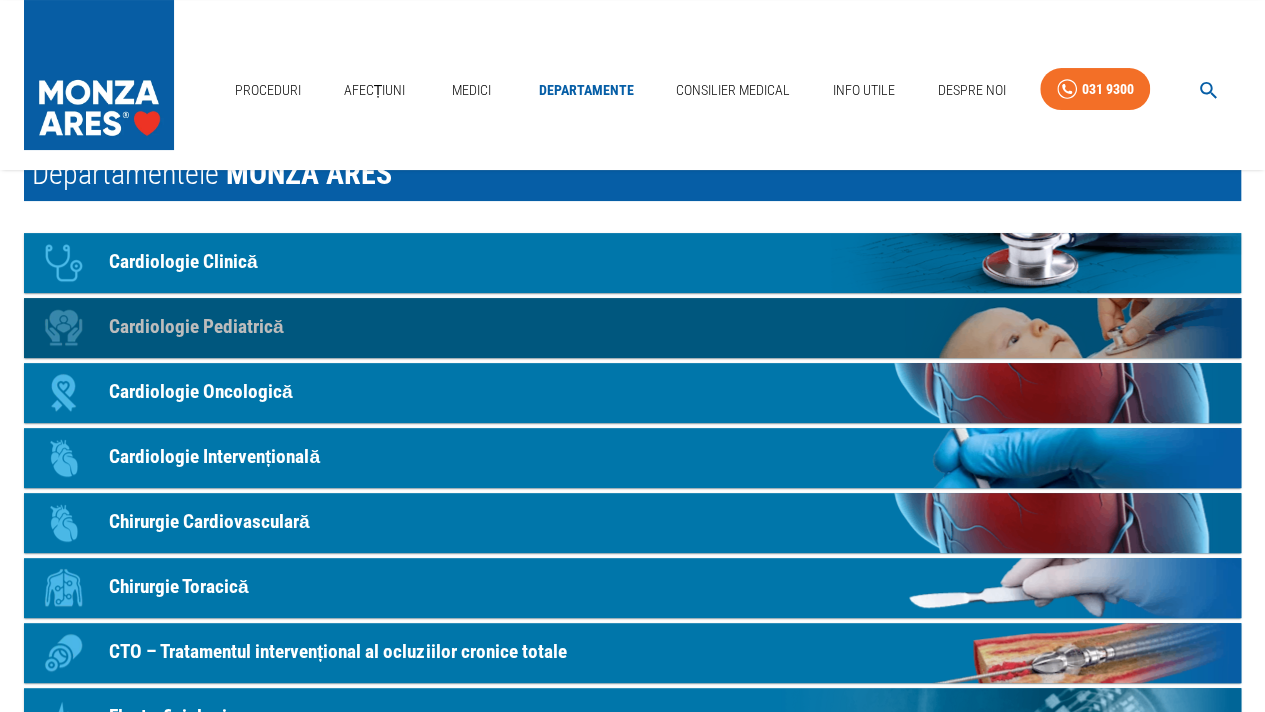 click on "Cardiologie Pediatrică" at bounding box center [196, 327] 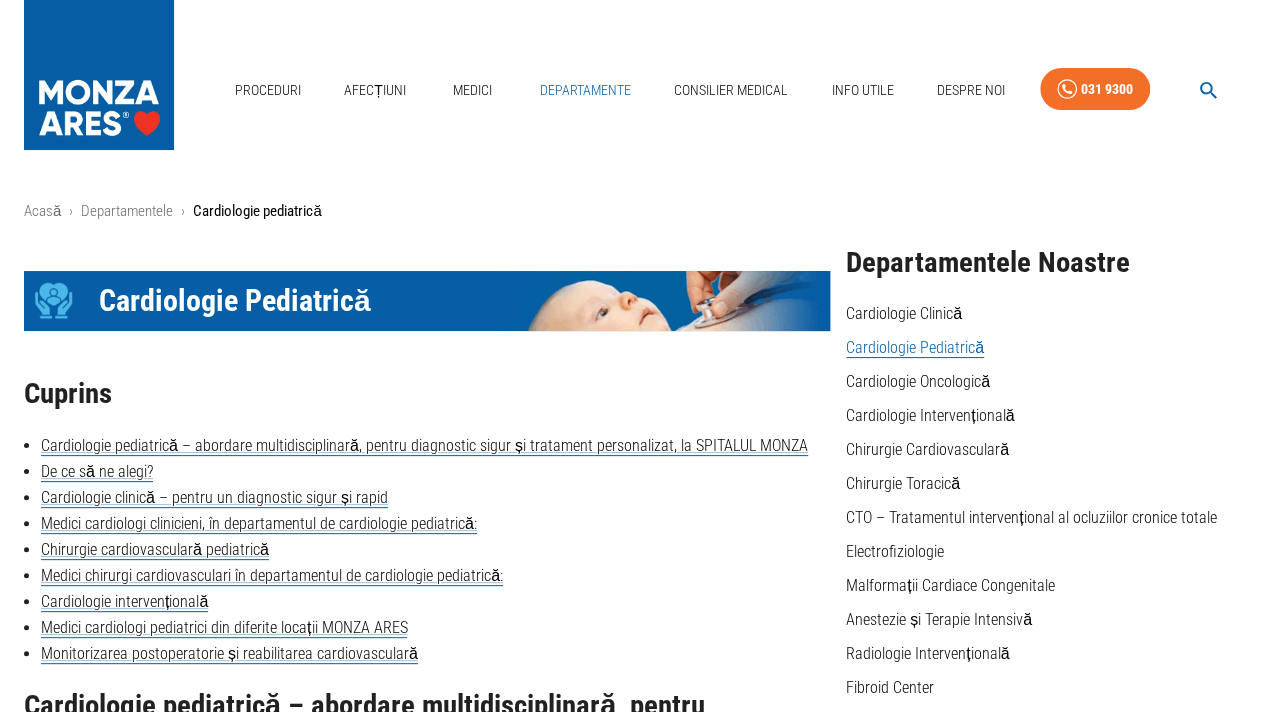 click on "Departamente" at bounding box center (585, 90) 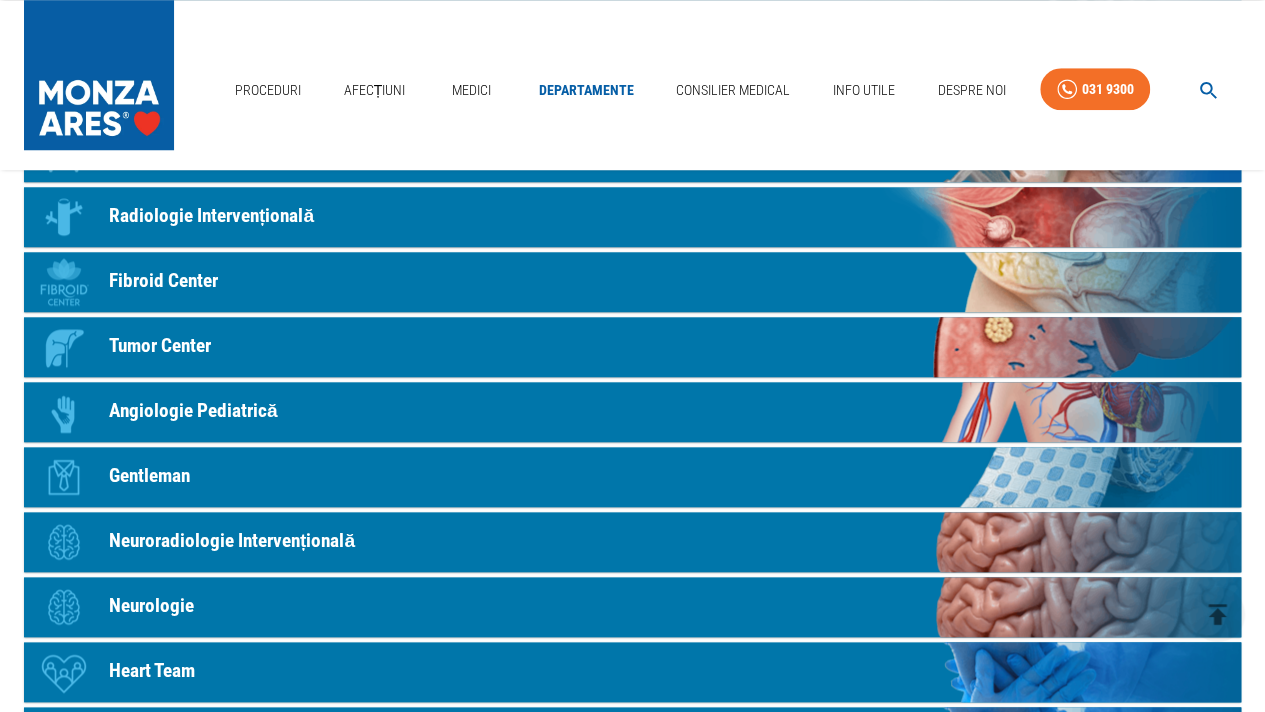 scroll, scrollTop: 800, scrollLeft: 0, axis: vertical 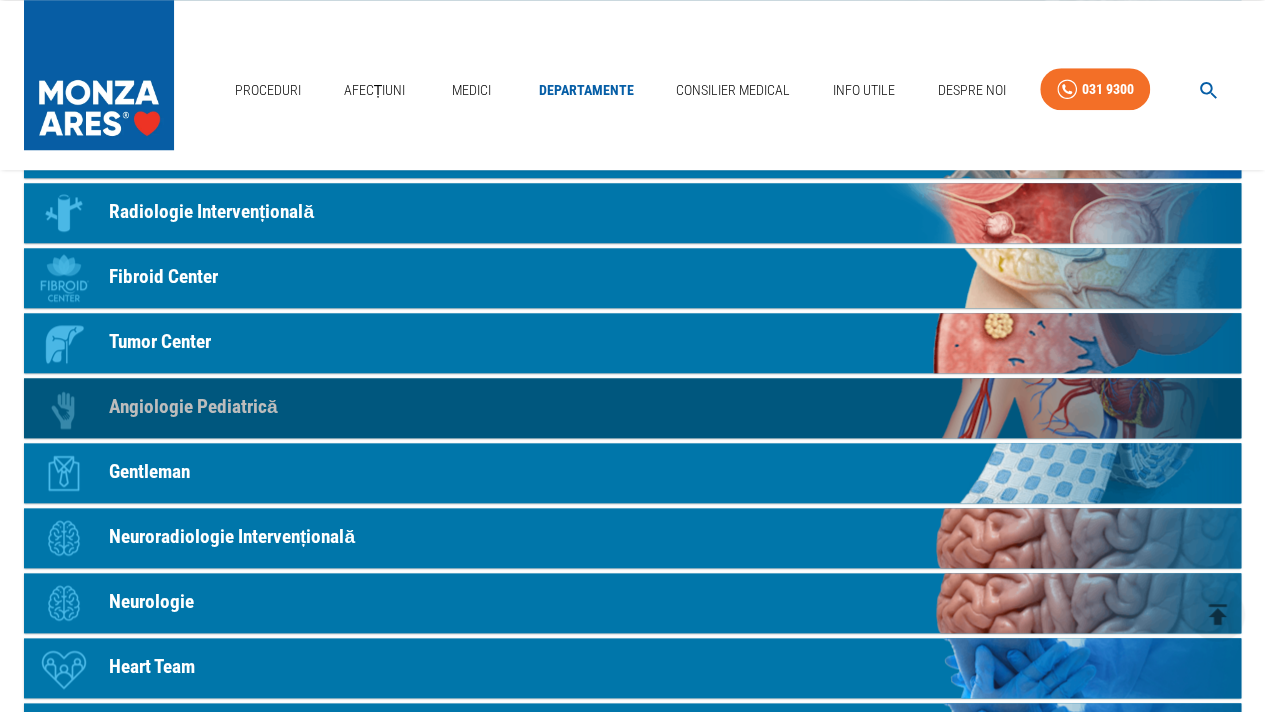 click on "Angiologie Pediatrică" at bounding box center [193, 407] 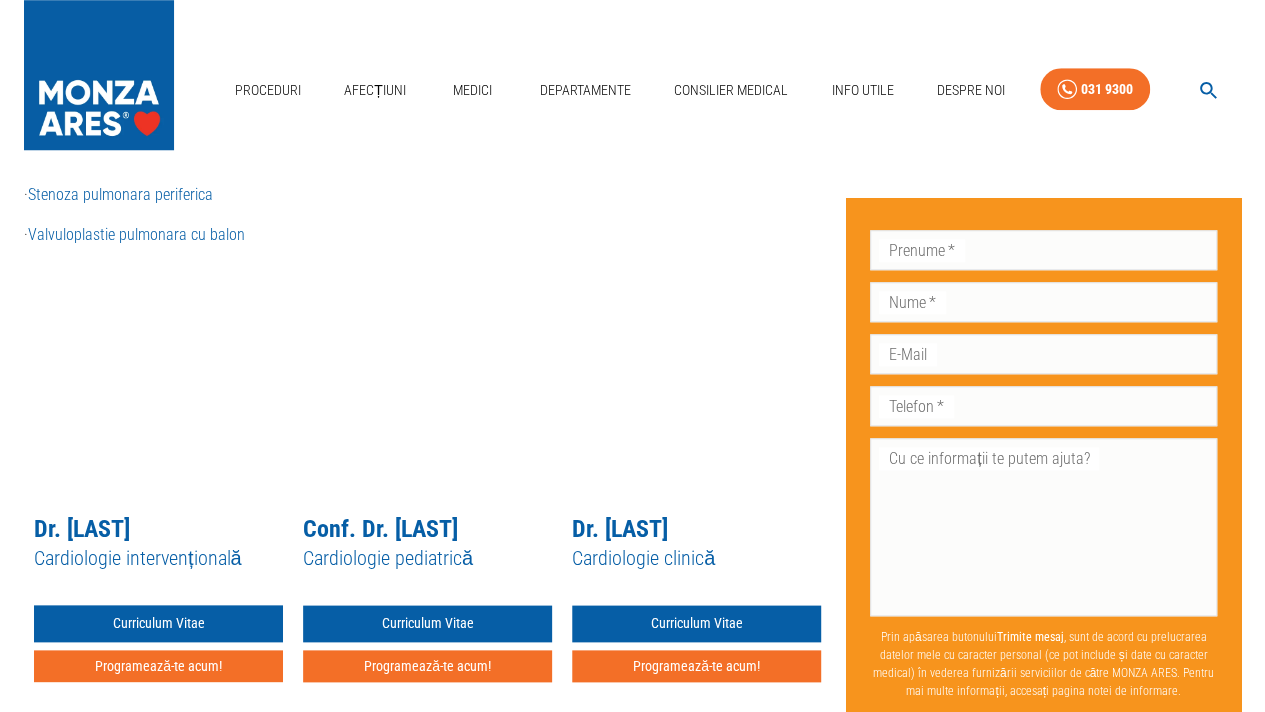 scroll, scrollTop: 0, scrollLeft: 0, axis: both 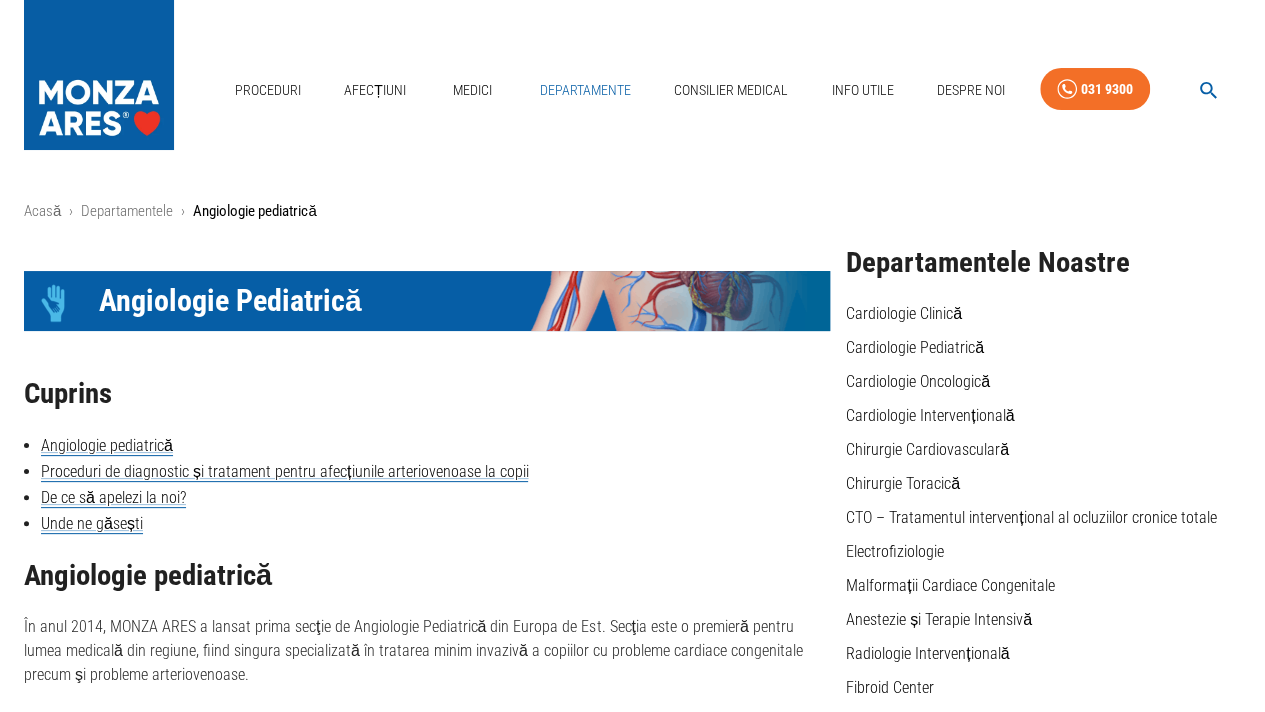 click on "Departamente" at bounding box center (585, 90) 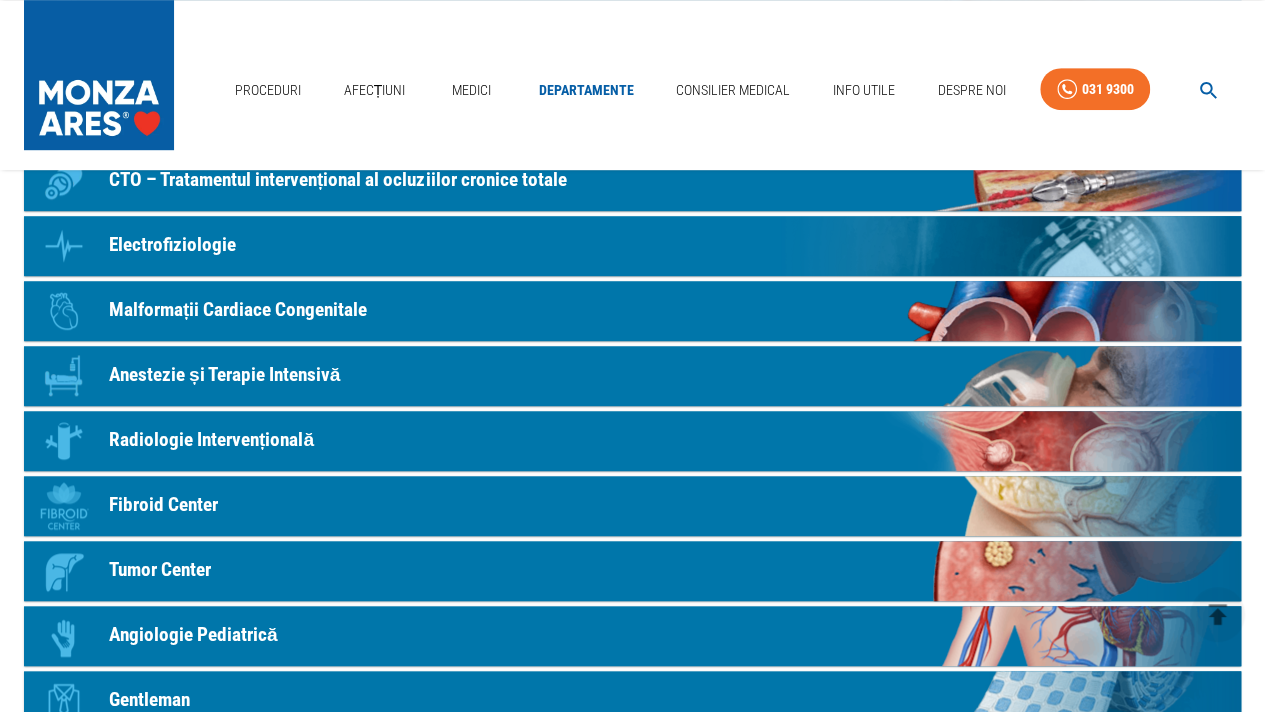 scroll, scrollTop: 600, scrollLeft: 0, axis: vertical 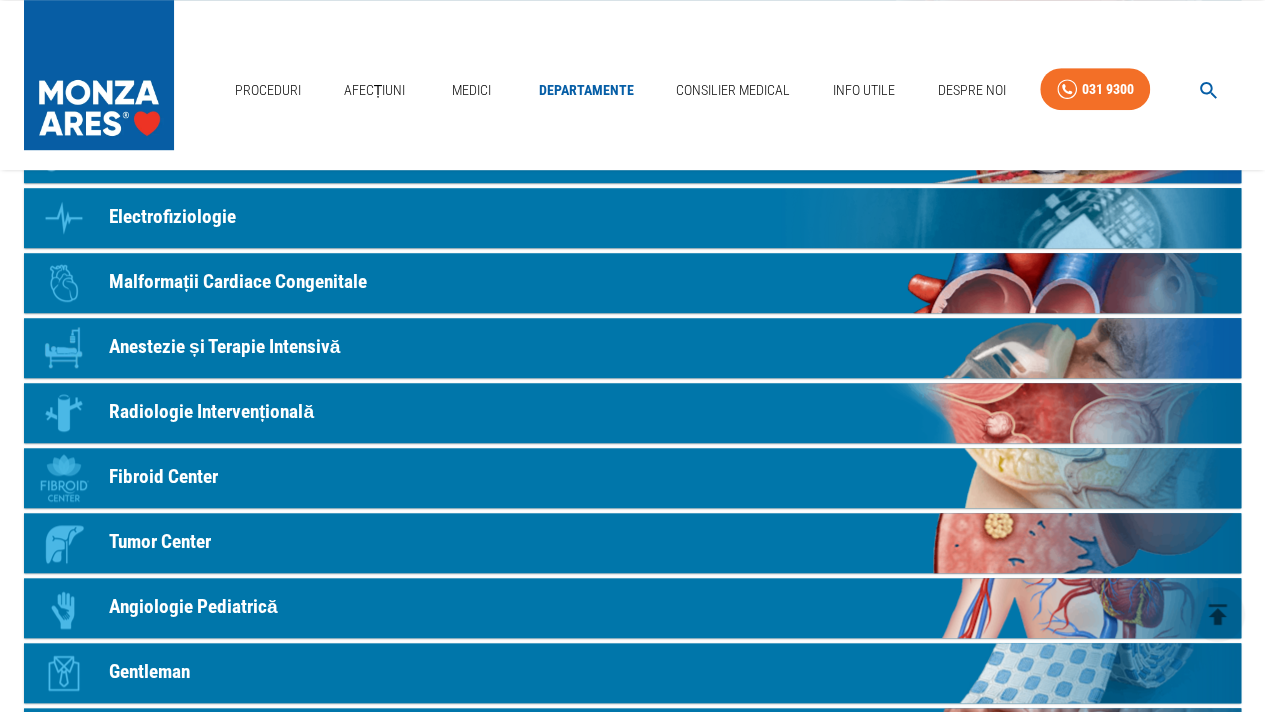 click on "Radiologie Intervențională" at bounding box center [211, 412] 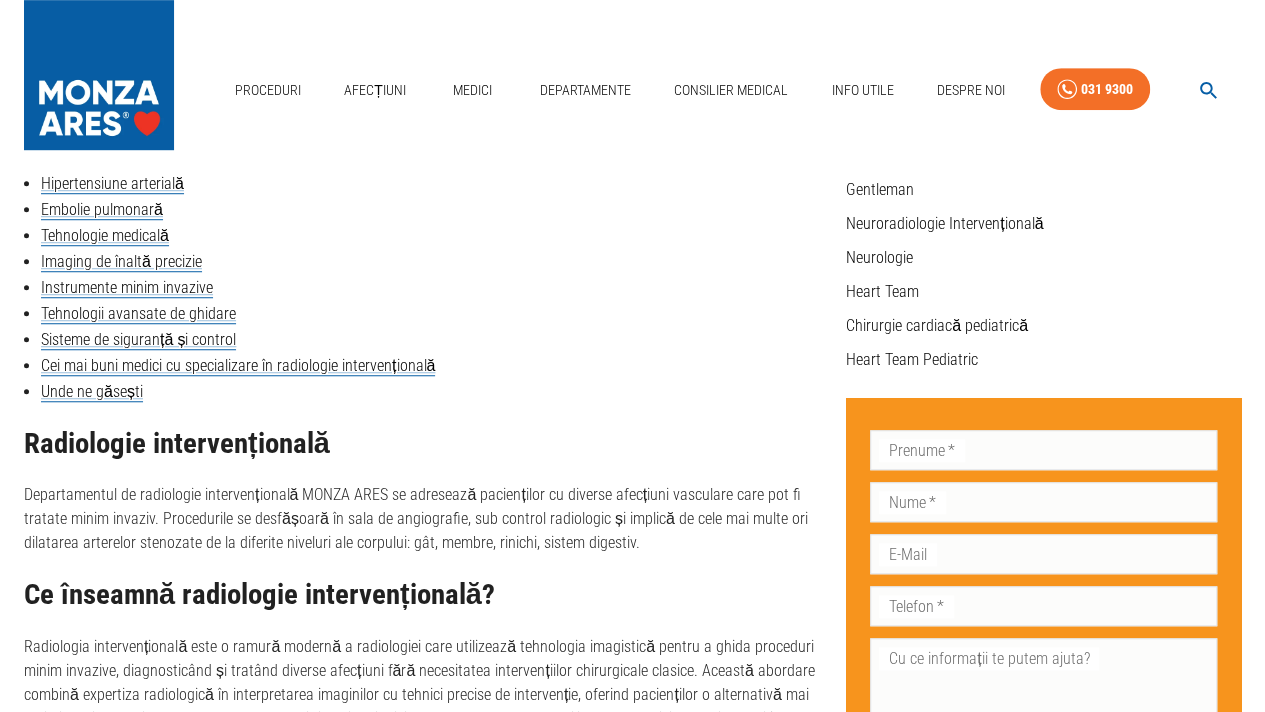 scroll, scrollTop: 0, scrollLeft: 0, axis: both 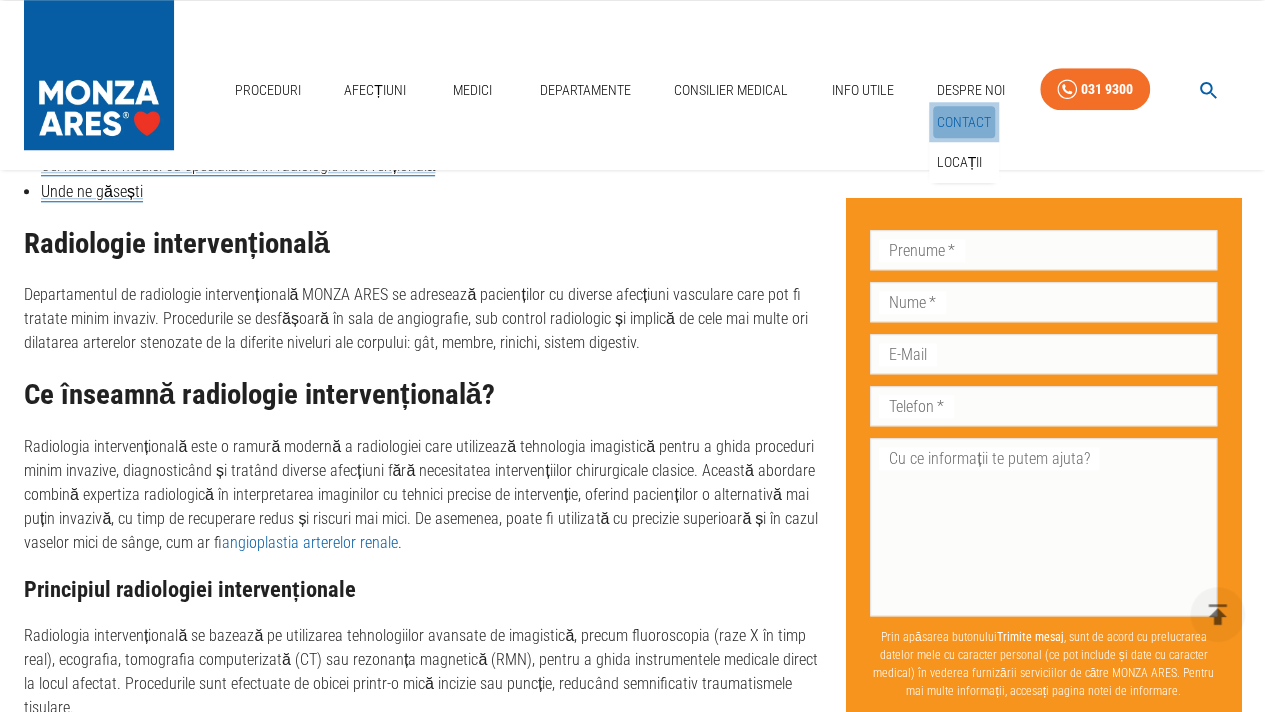 click on "Contact" at bounding box center [964, 122] 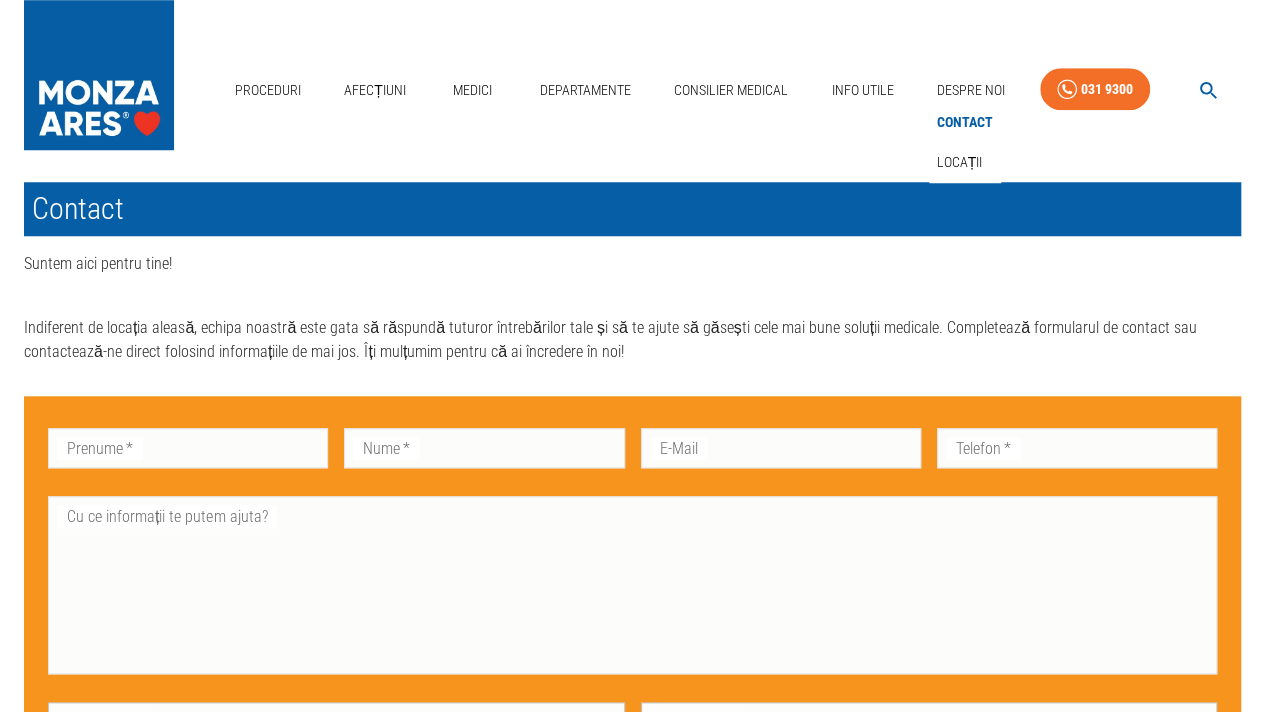 scroll, scrollTop: 0, scrollLeft: 0, axis: both 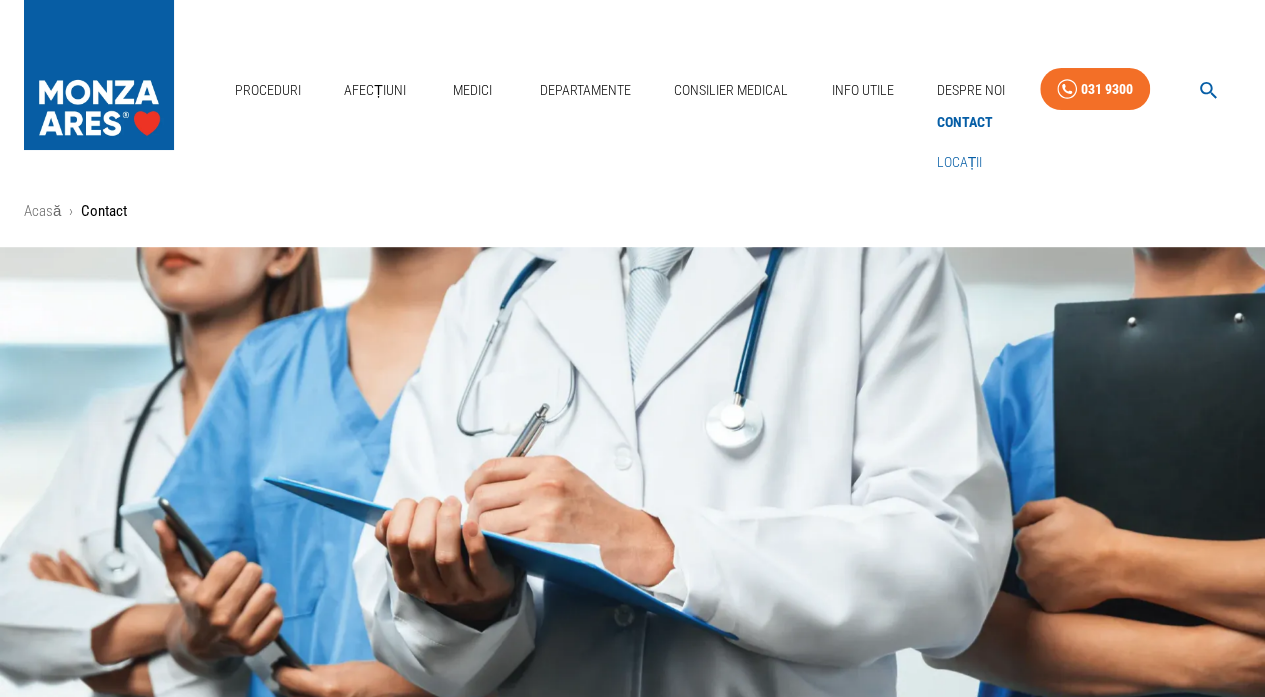 click on "Locații" at bounding box center (960, 162) 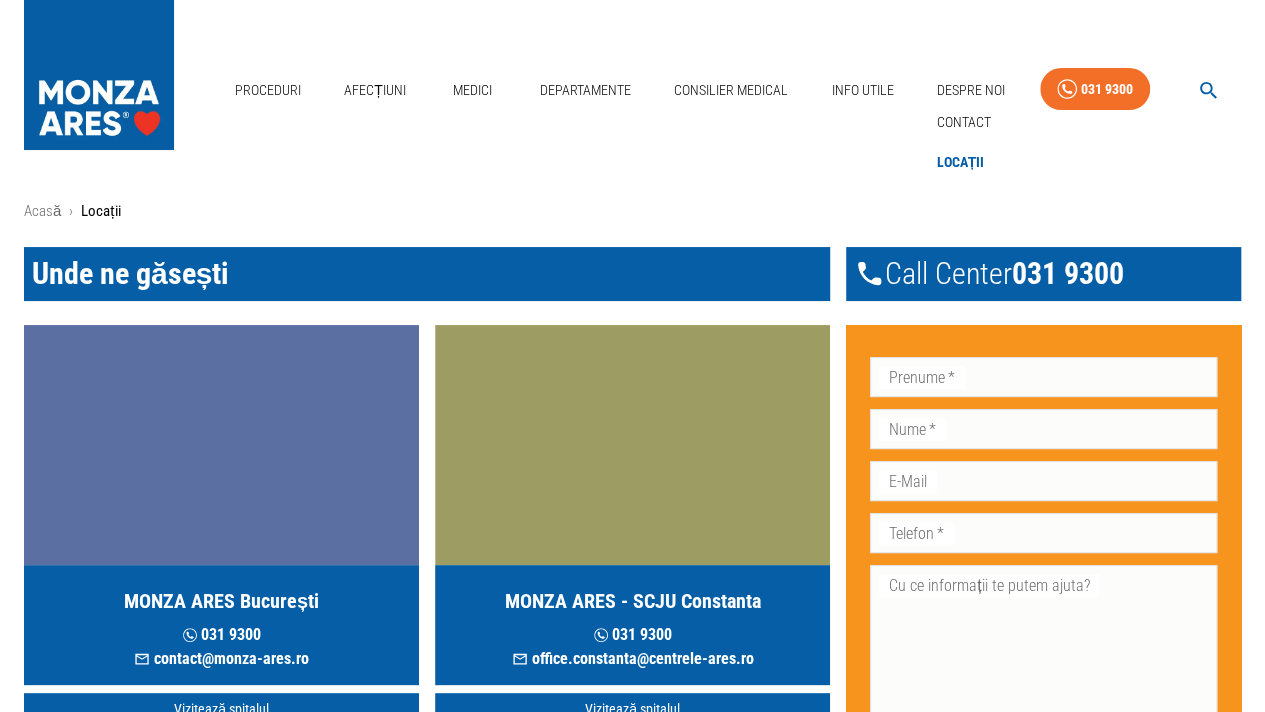 click on "Locații" at bounding box center [961, 162] 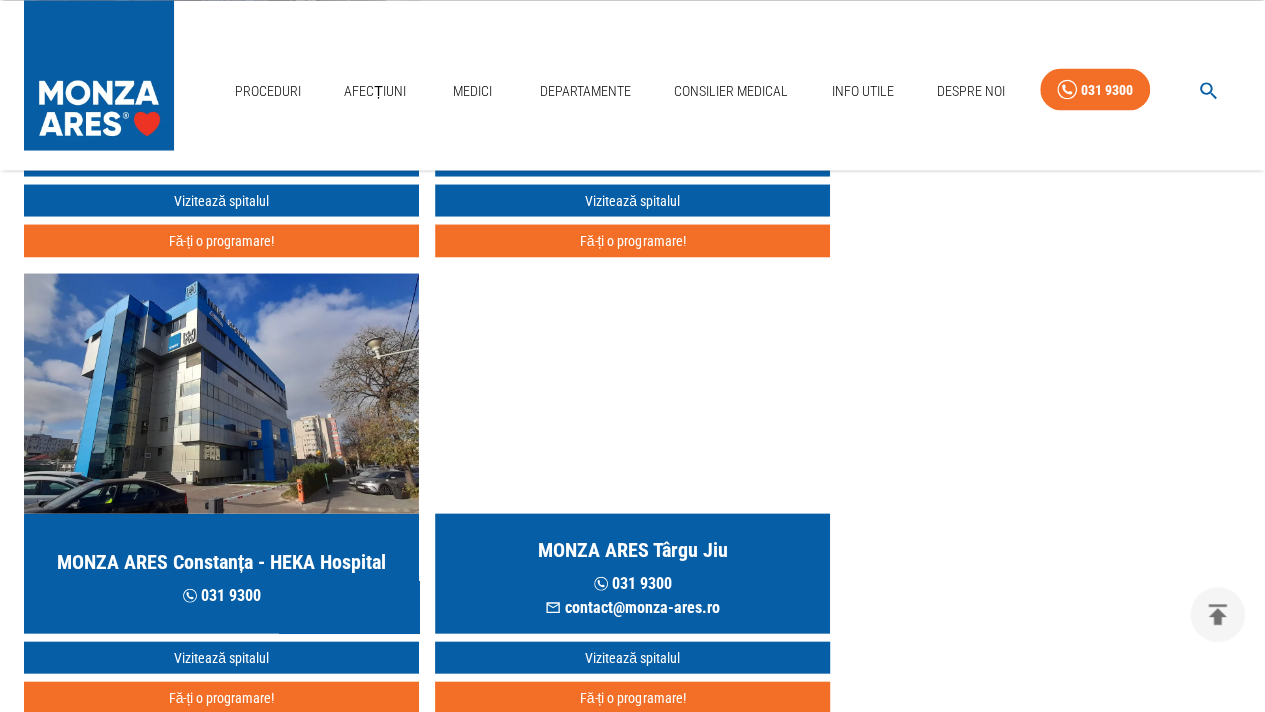 scroll, scrollTop: 2000, scrollLeft: 0, axis: vertical 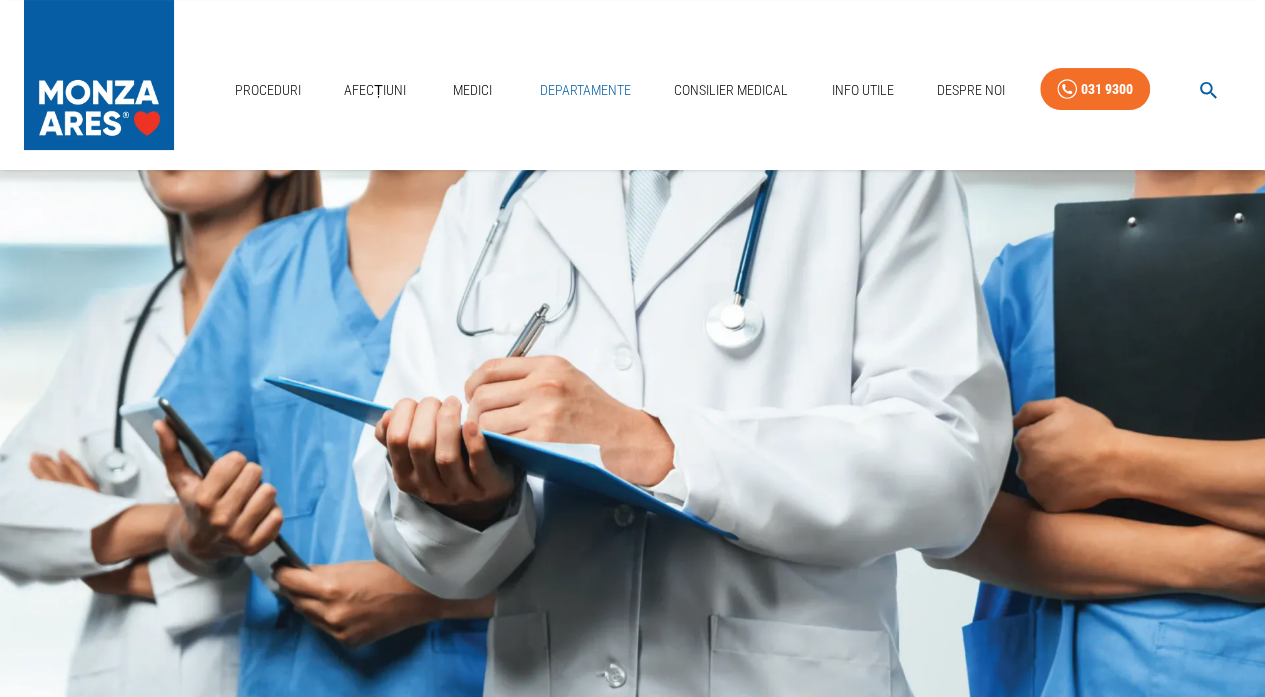 click on "Departamente" at bounding box center (585, 90) 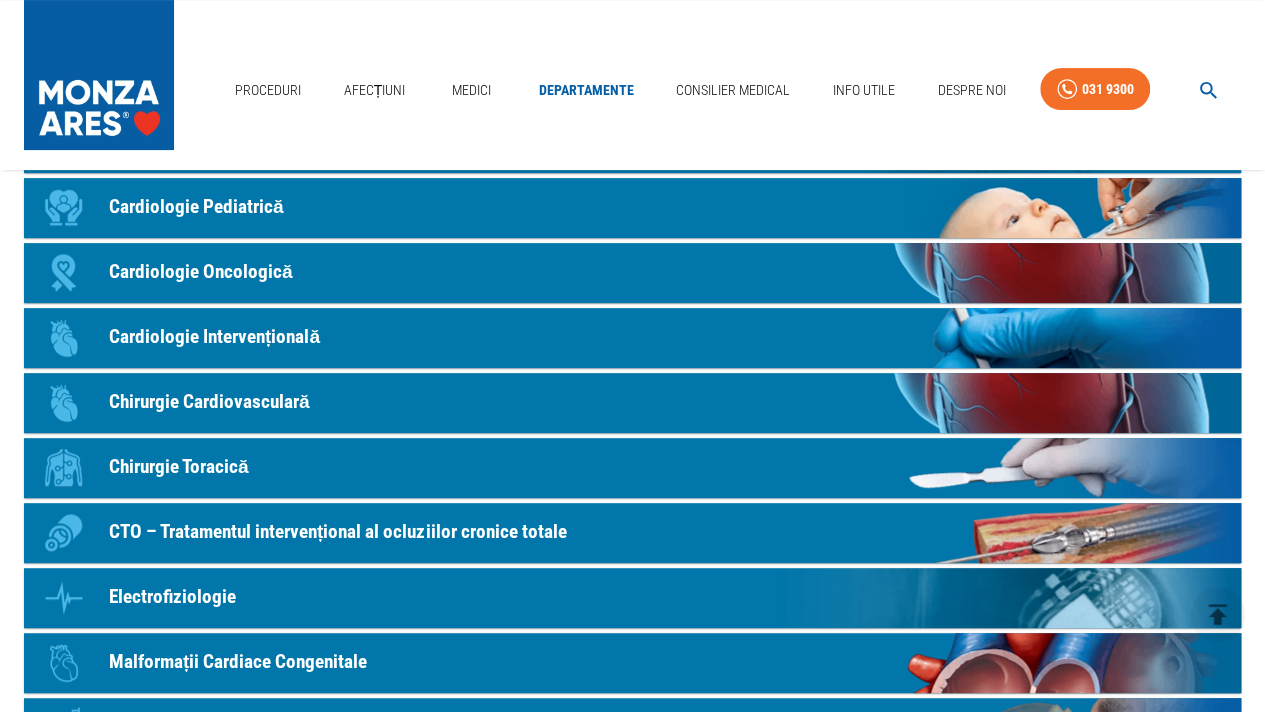 scroll, scrollTop: 500, scrollLeft: 0, axis: vertical 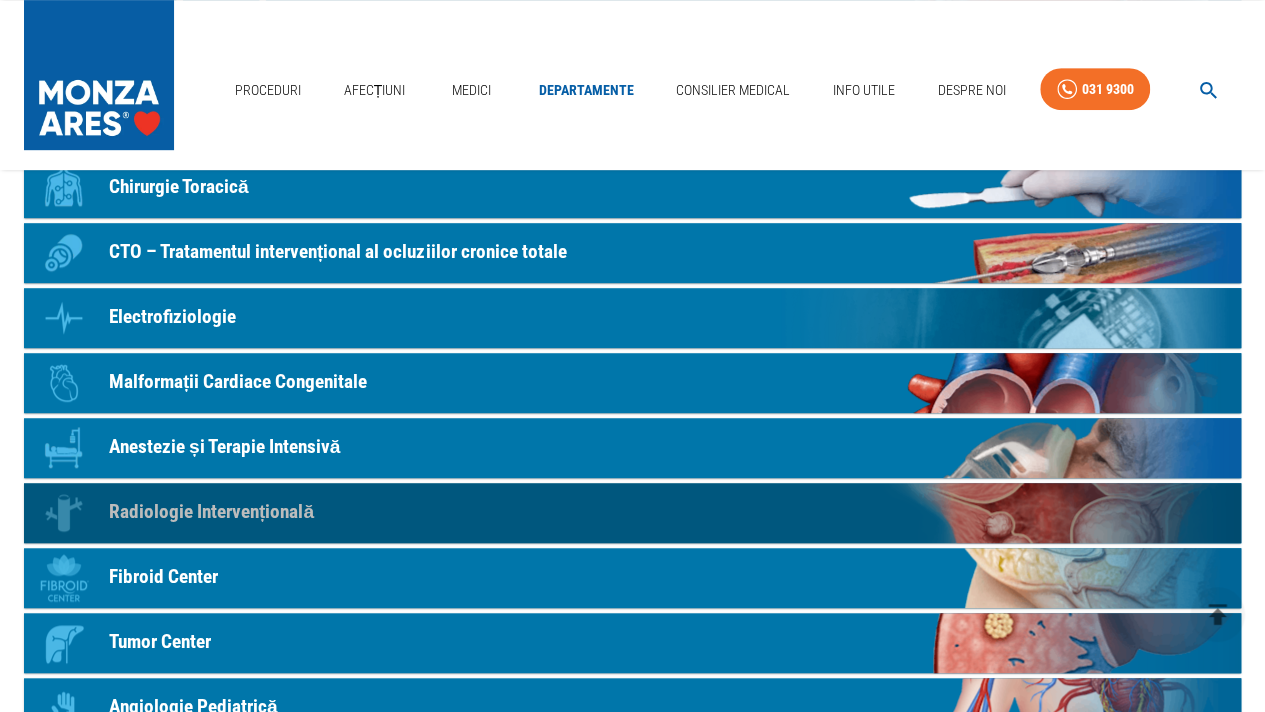 click on "Radiologie Intervențională" at bounding box center (211, 512) 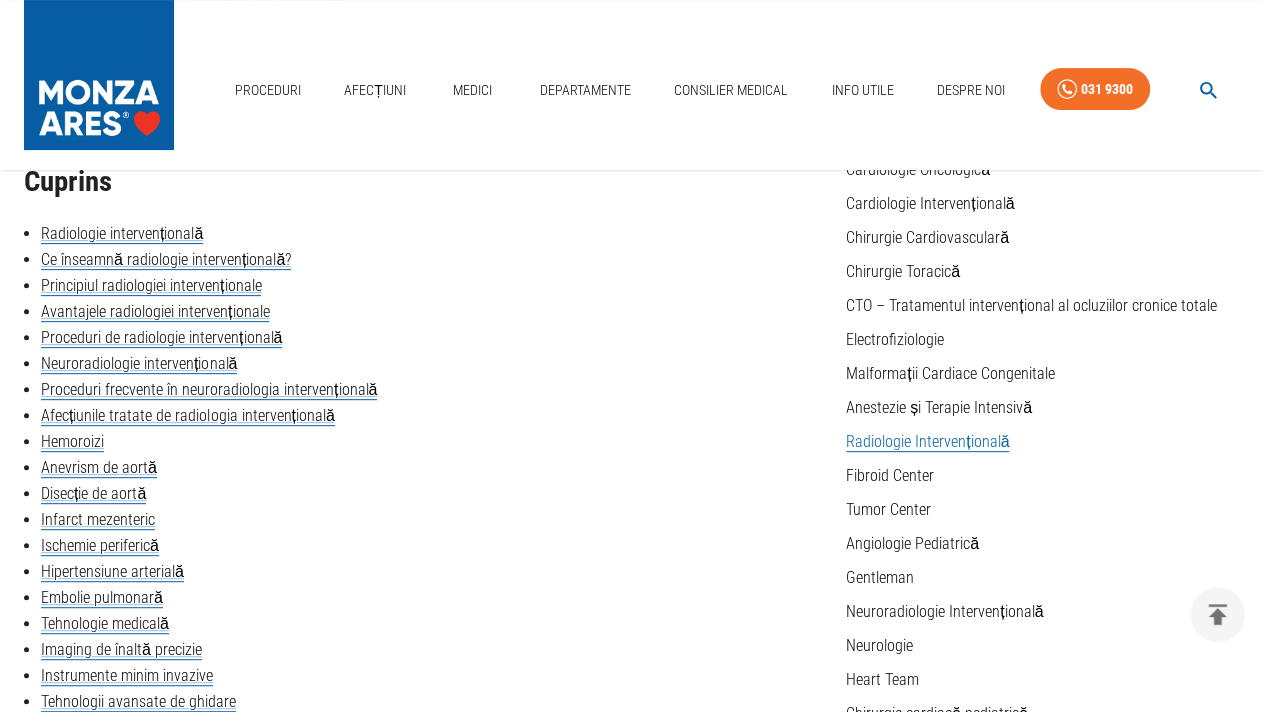 scroll, scrollTop: 200, scrollLeft: 0, axis: vertical 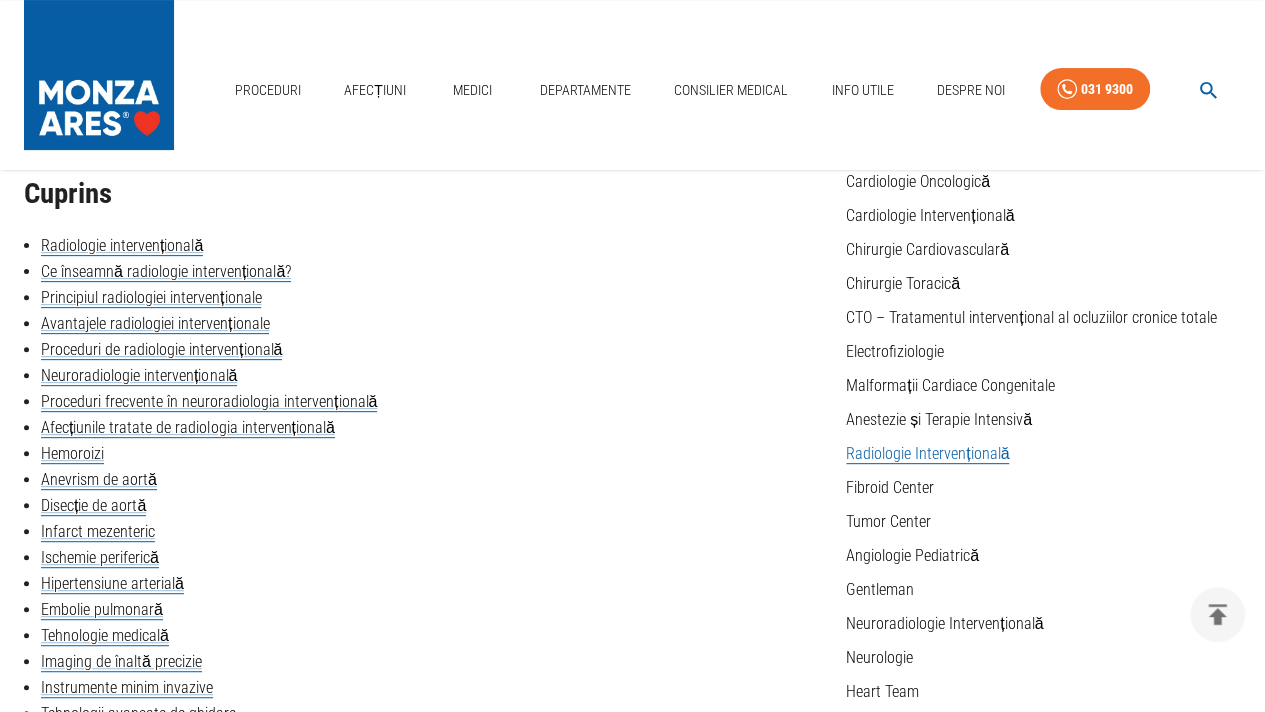 click on "Disecție de aortă" at bounding box center [427, 506] 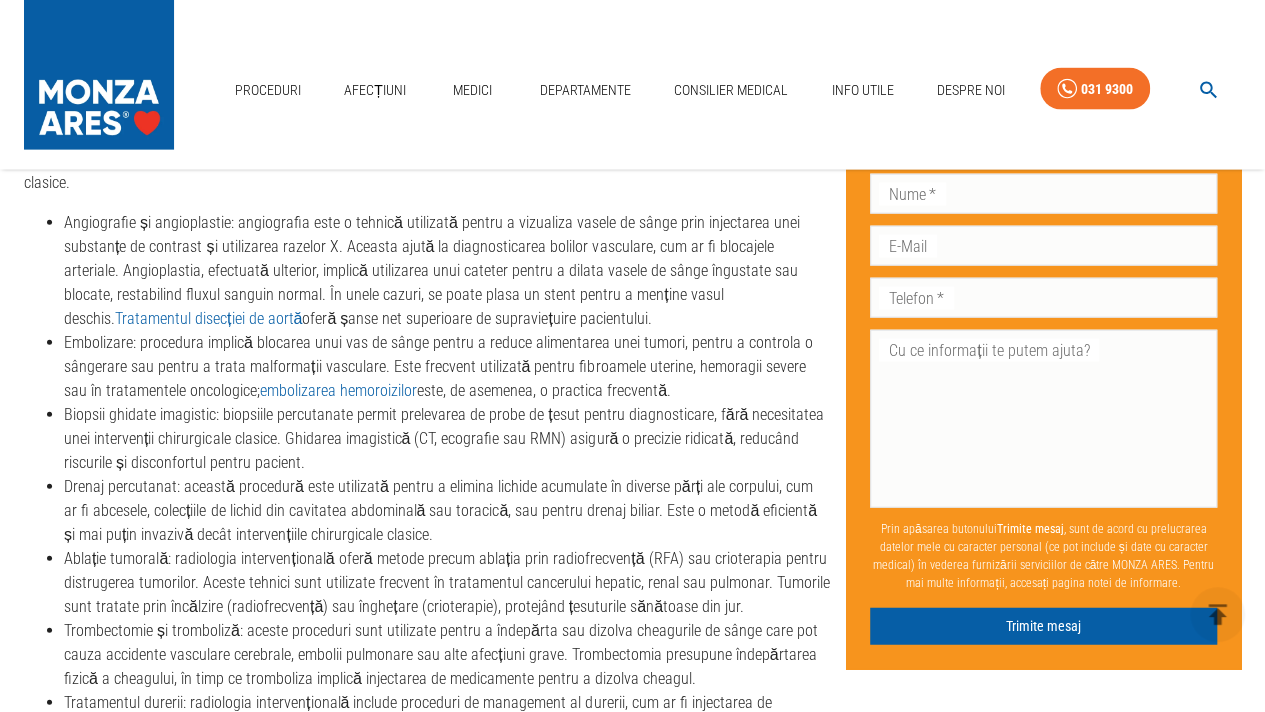 scroll, scrollTop: 2590, scrollLeft: 0, axis: vertical 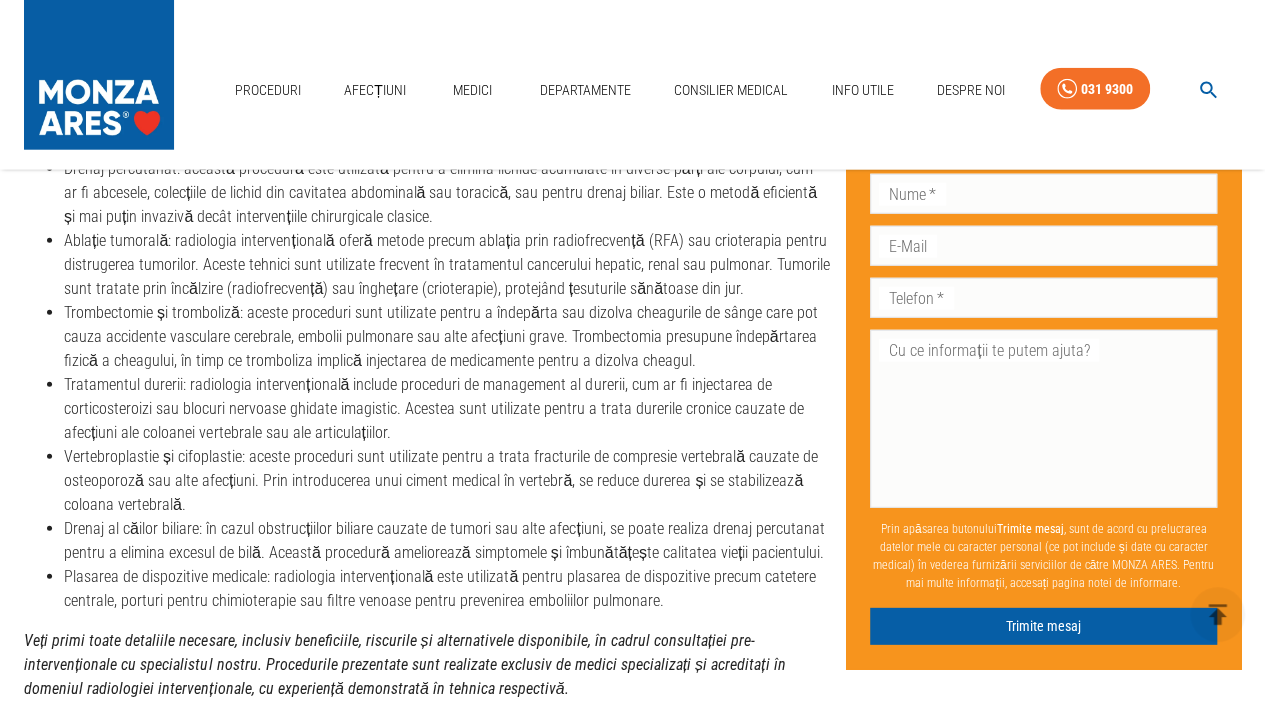 click on "Tratamentul durerii: radiologia intervențională include proceduri de management al durerii, cum ar fi injectarea de corticosteroizi sau blocuri nervoase ghidate imagistic. Acestea sunt utilizate pentru a trata durerile cronice cauzate de afecțiuni ale coloanei vertebrale sau ale articulațiilor." at bounding box center [447, 409] 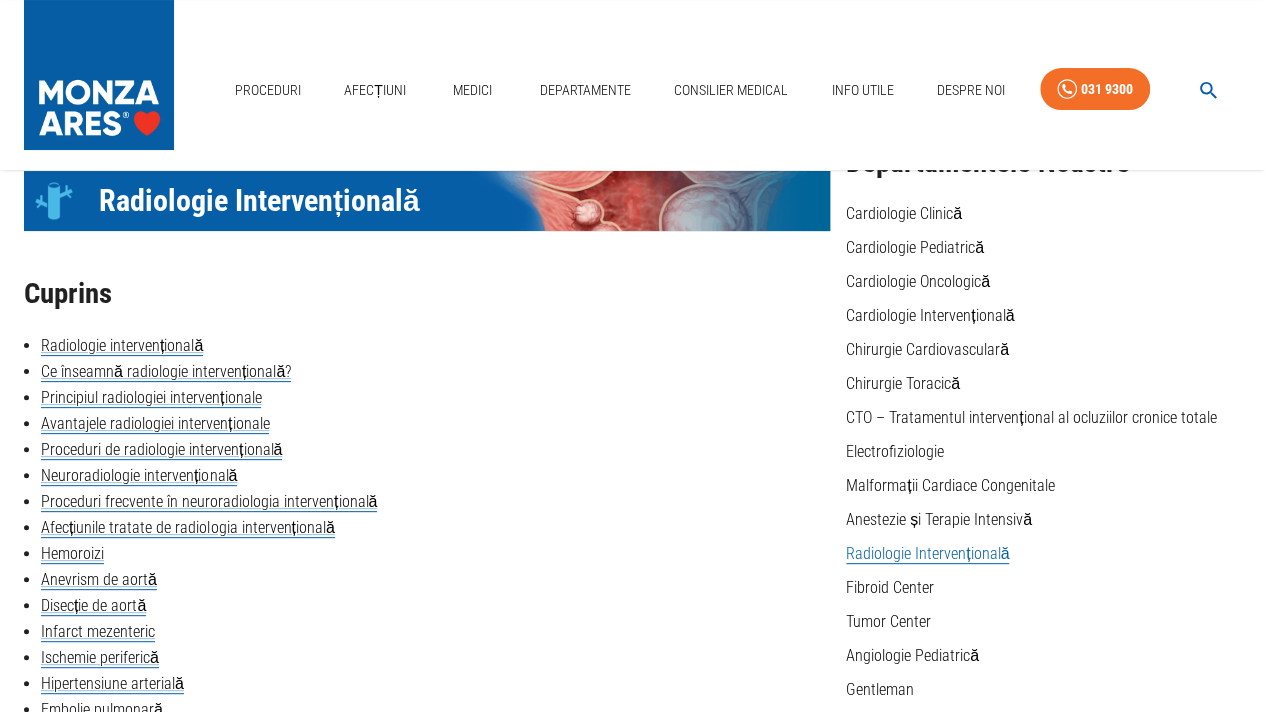 scroll, scrollTop: 200, scrollLeft: 0, axis: vertical 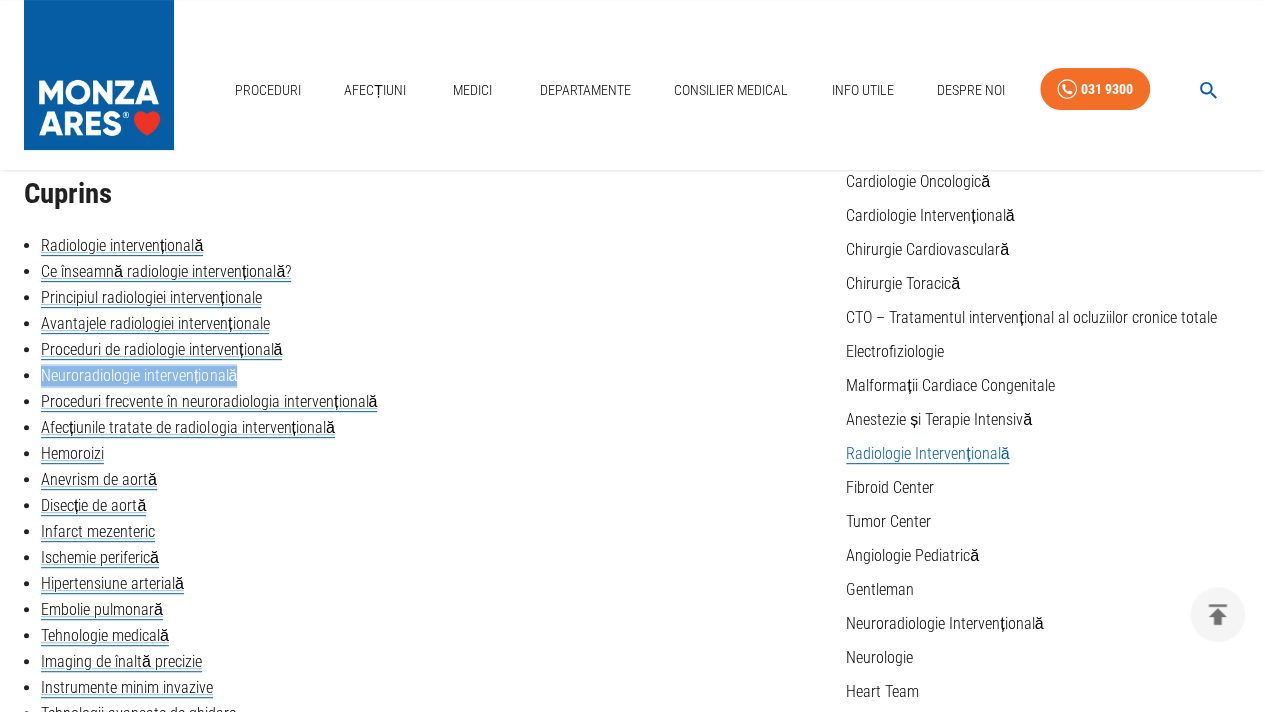 drag, startPoint x: 244, startPoint y: 382, endPoint x: 41, endPoint y: 382, distance: 203 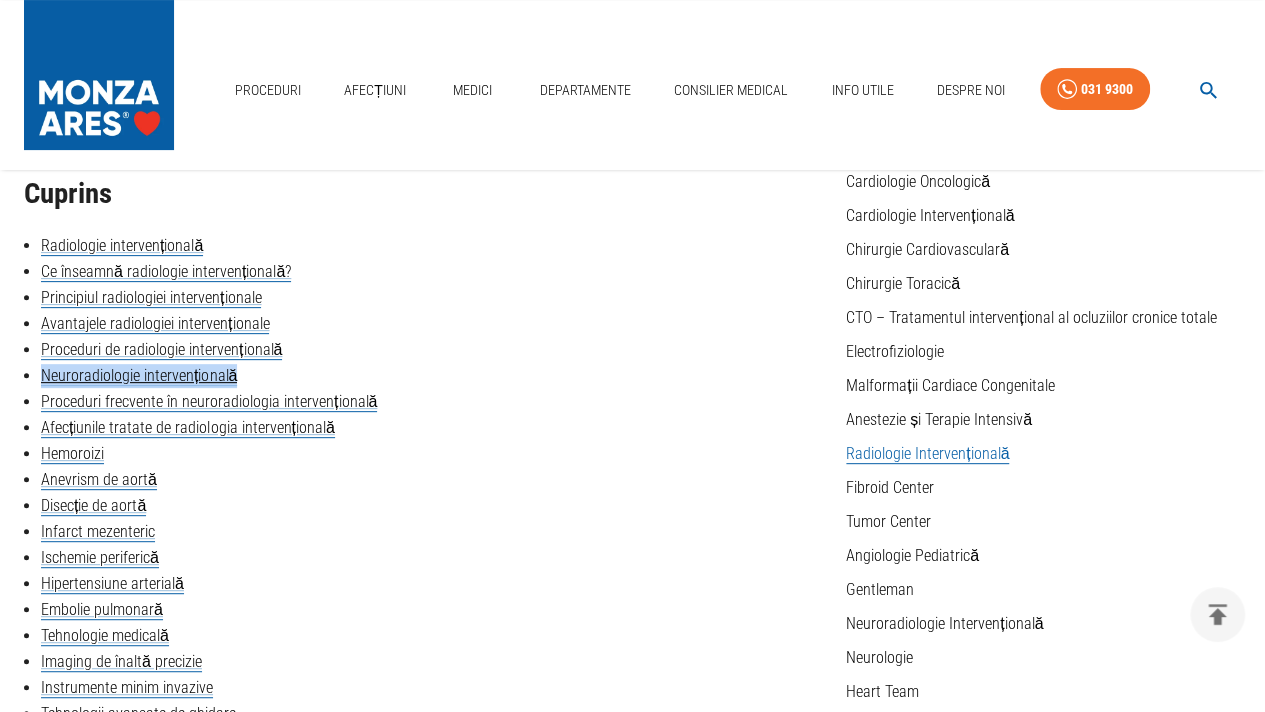 copy on "Neuroradiologie intervențională" 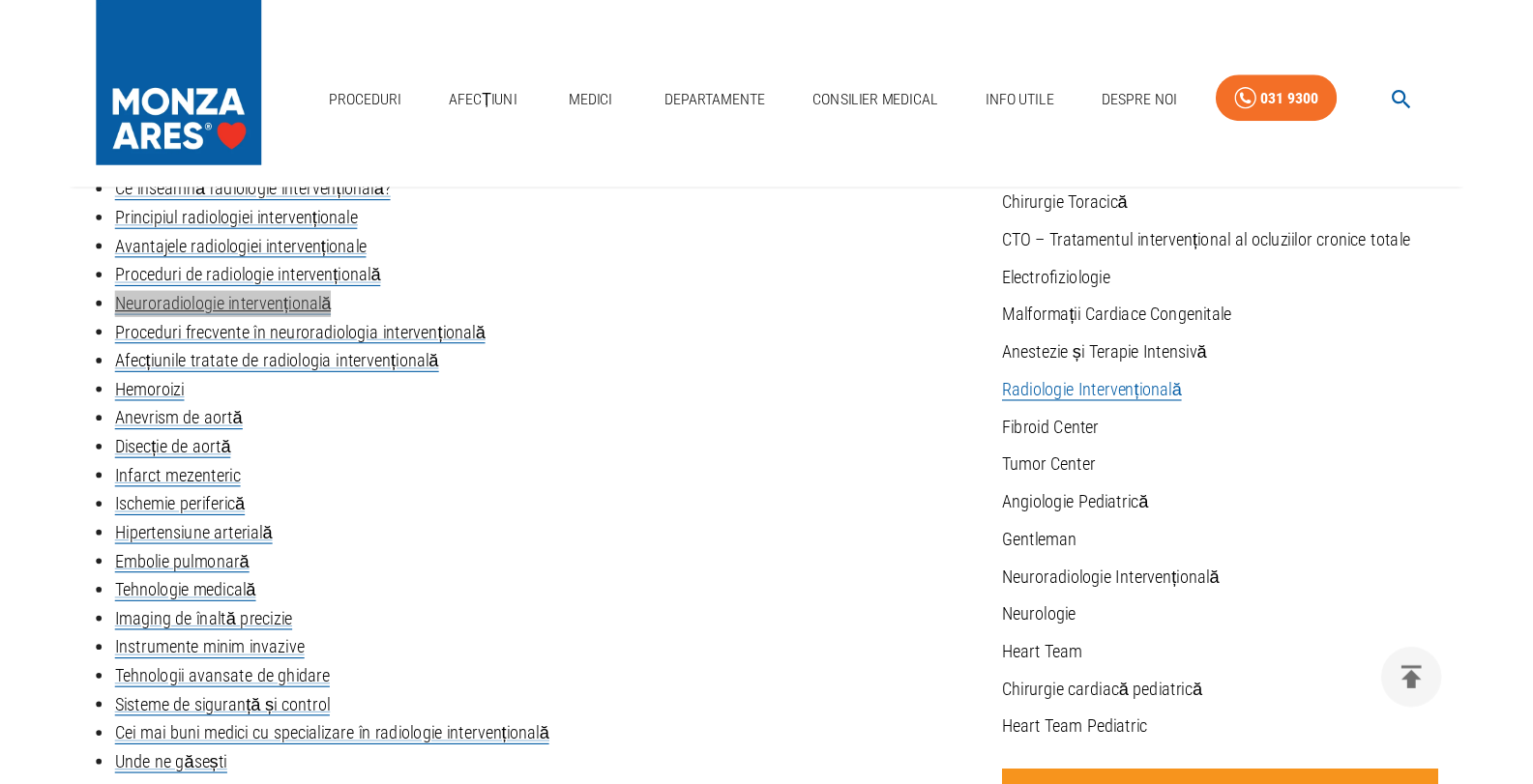 scroll, scrollTop: 387, scrollLeft: 0, axis: vertical 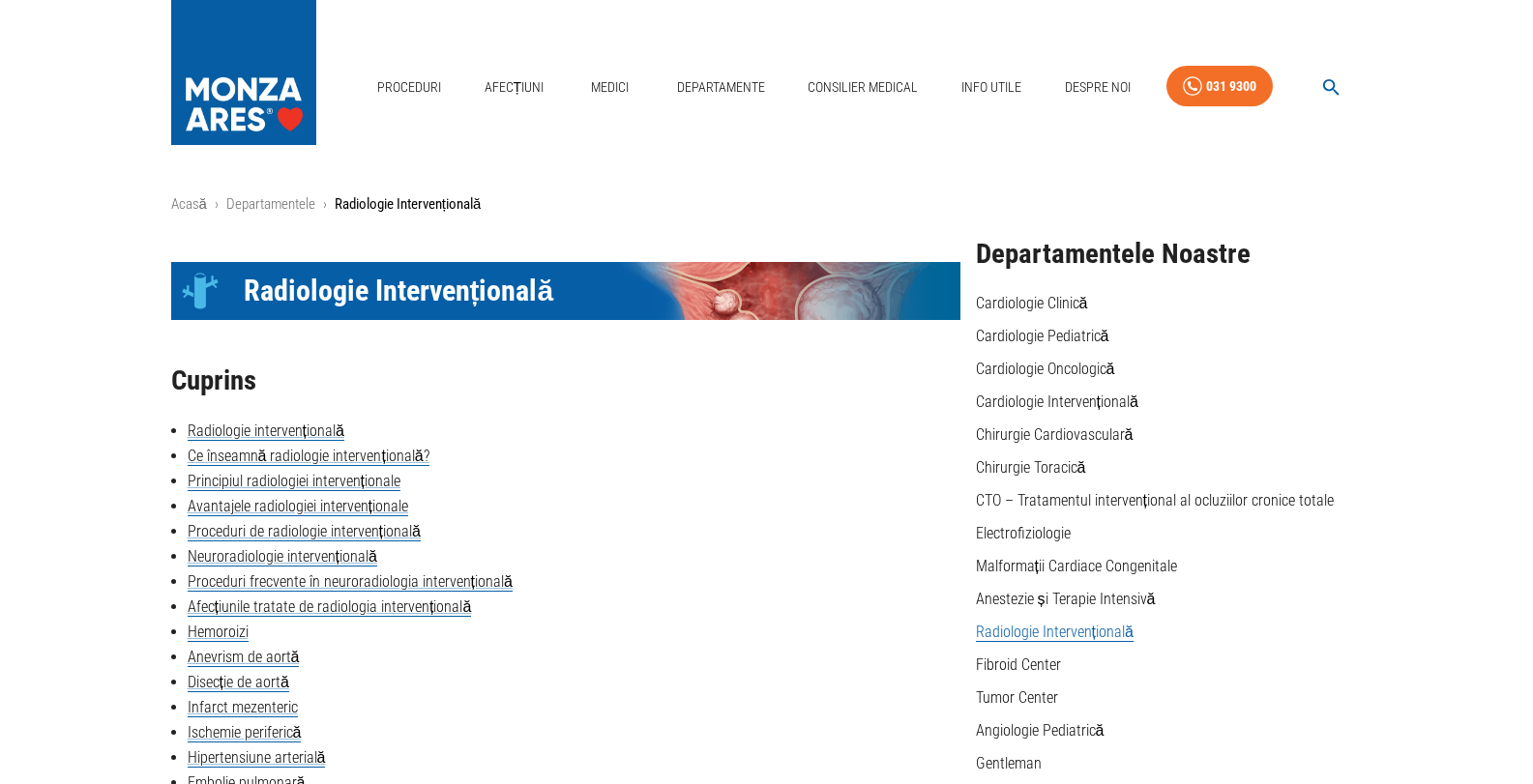 click on "Acasă › Departamentele › Radiologie Intervențională Icon Radiologie Intervențională Cuprins Radiologie intervențională Ce înseamnă radiologie intervențională? Principiul radiologiei intervenționale Avantajele radiologiei intervenționale Proceduri de radiologie intervențională Neuroradiologie intervențională Proceduri frecvente în neuroradiologia intervențională Afecțiunile tratate de radiologia intervențională Hemoroizi Anevrism de aortă Disecție de aortă Infarct mezenteric Ischemie periferică Hipertensiune arterială Embolie pulmonară Tehnologie medicală Imaging de înaltă precizie Instrumente minim invazive Tehnologii avansate de ghidare Sisteme de siguranță și control Cei mai buni medici cu specializare în radiologie intervențională Unde ne găsești Radiologie intervențională Ce înseamnă radiologie intervențională? angioplastia arterelor renale . Principiul radiologiei intervenționale Avantajele radiologiei intervenționale Tratamentul disecției de aortă  +" at bounding box center (766, 3509) 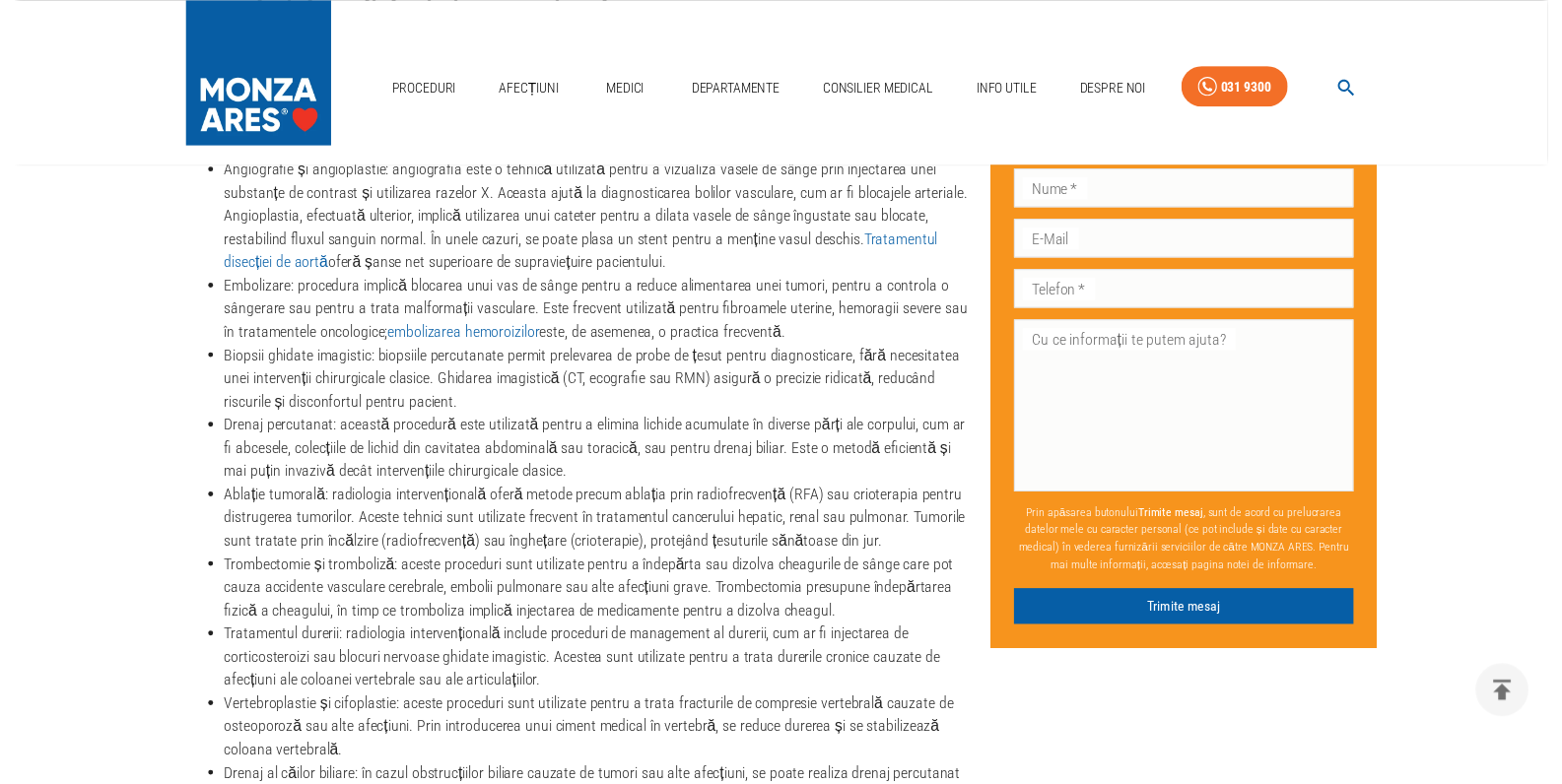 scroll, scrollTop: 2167, scrollLeft: 0, axis: vertical 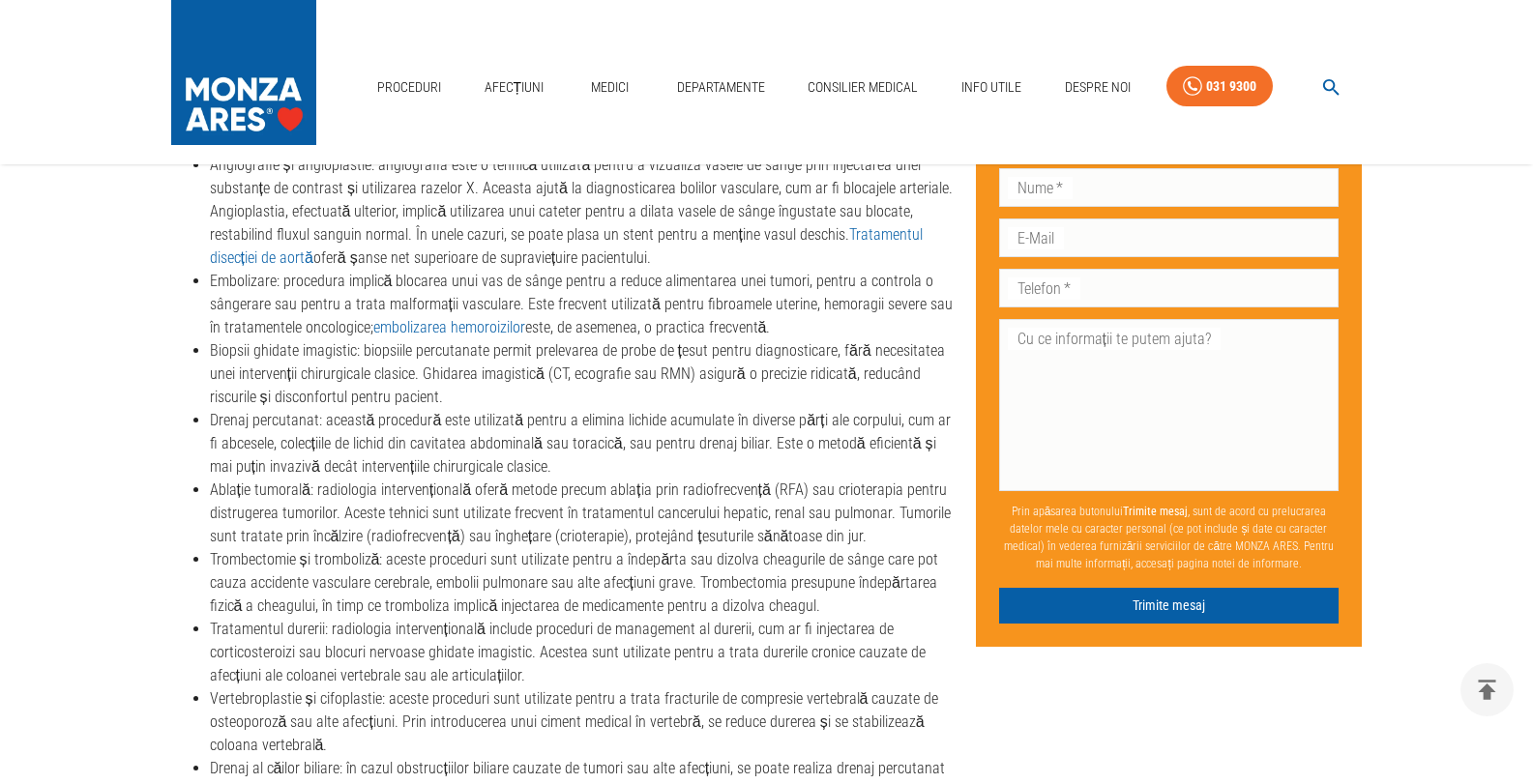 click on "Ablație tumorală: radiologia intervențională oferă metode precum ablația prin radiofrecvență (RFA) sau crioterapia pentru distrugerea tumorilor. Aceste tehnici sunt utilizate frecvent în tratamentul cancerului hepatic, renal sau pulmonar. Tumorile sunt tratate prin încălzire (radiofrecvență) sau înghețare (crioterapie), protejând țesuturile sănătoase din jur." at bounding box center [585, 513] 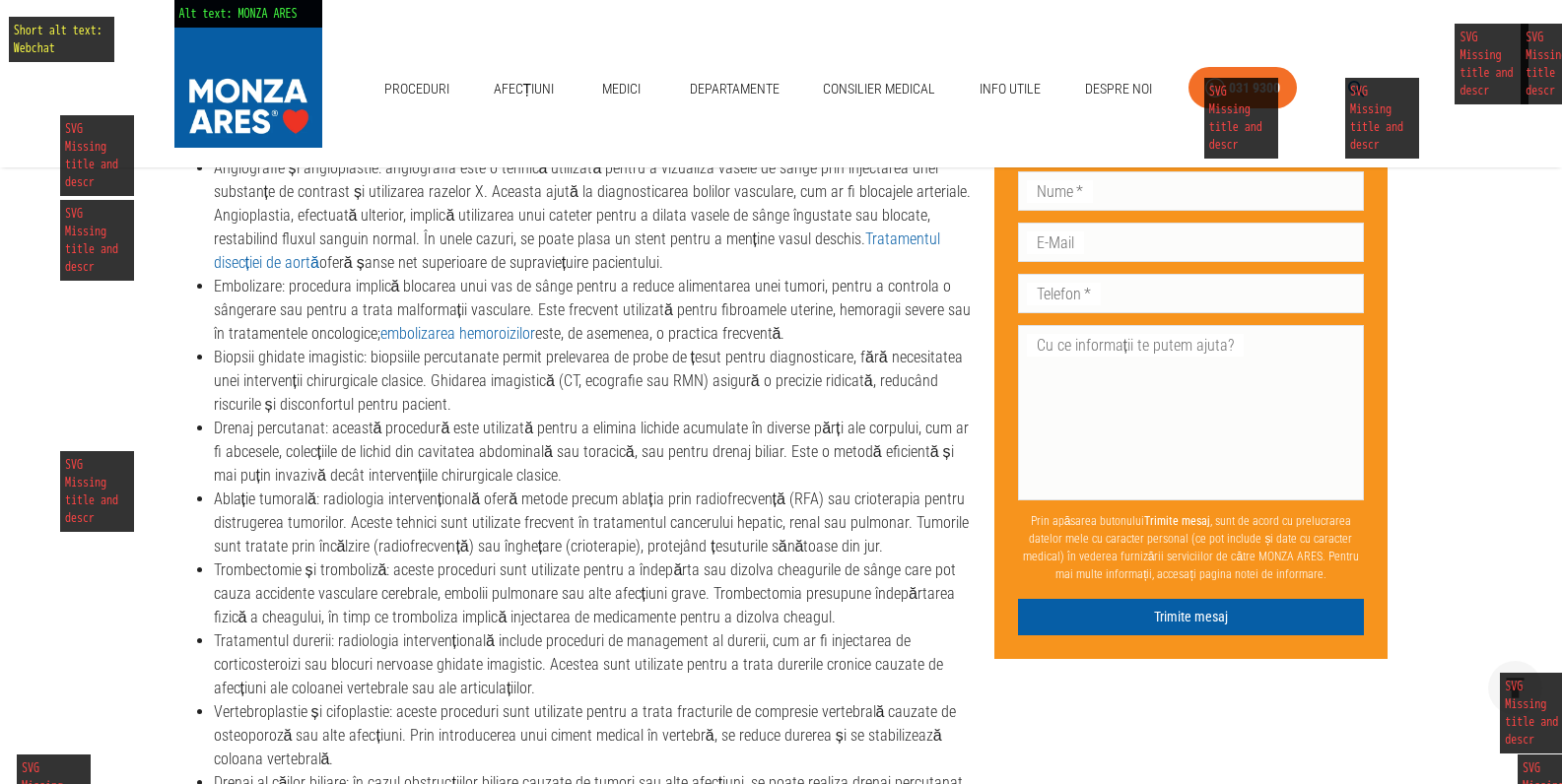 scroll, scrollTop: 0, scrollLeft: 0, axis: both 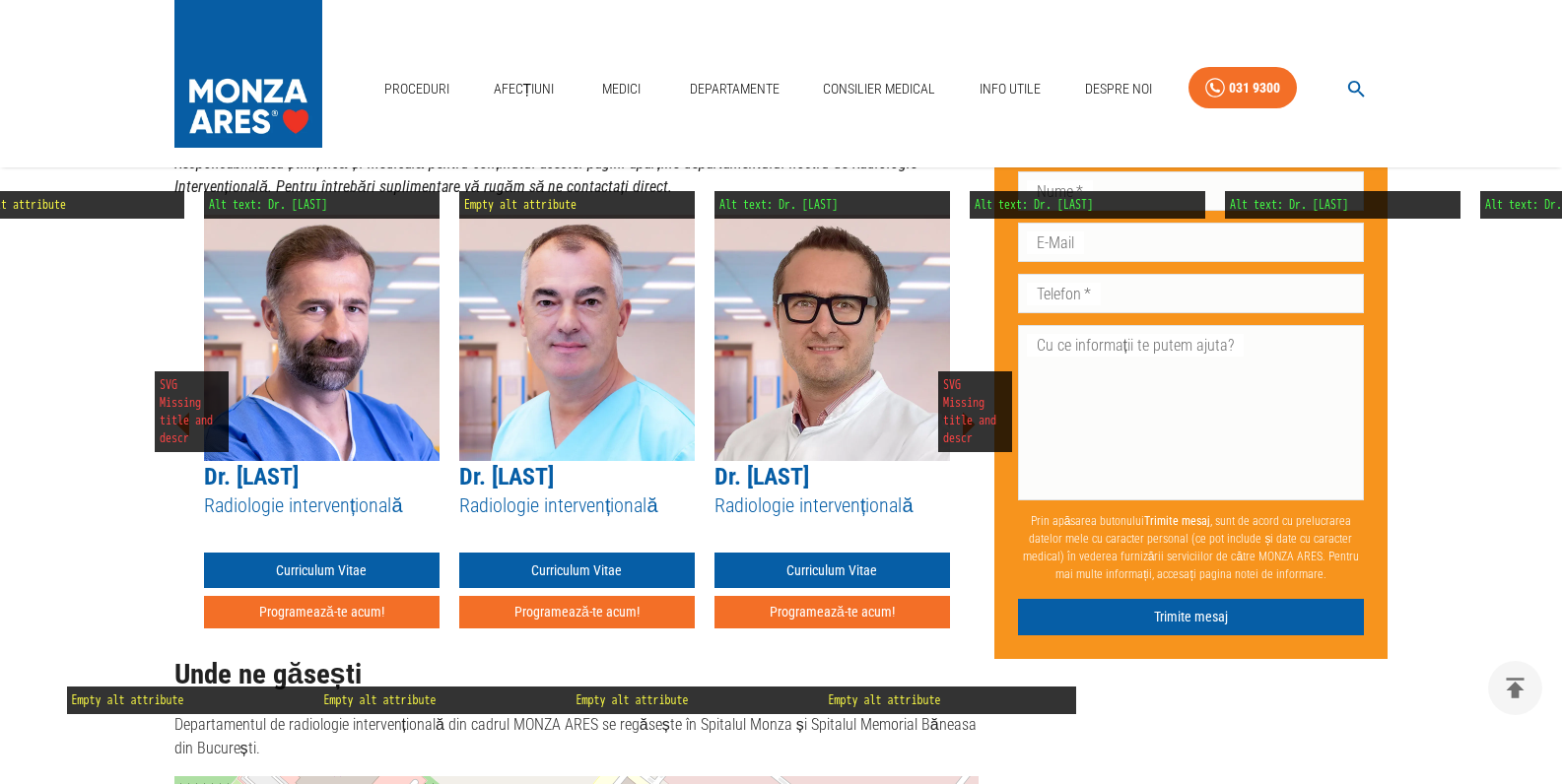 click 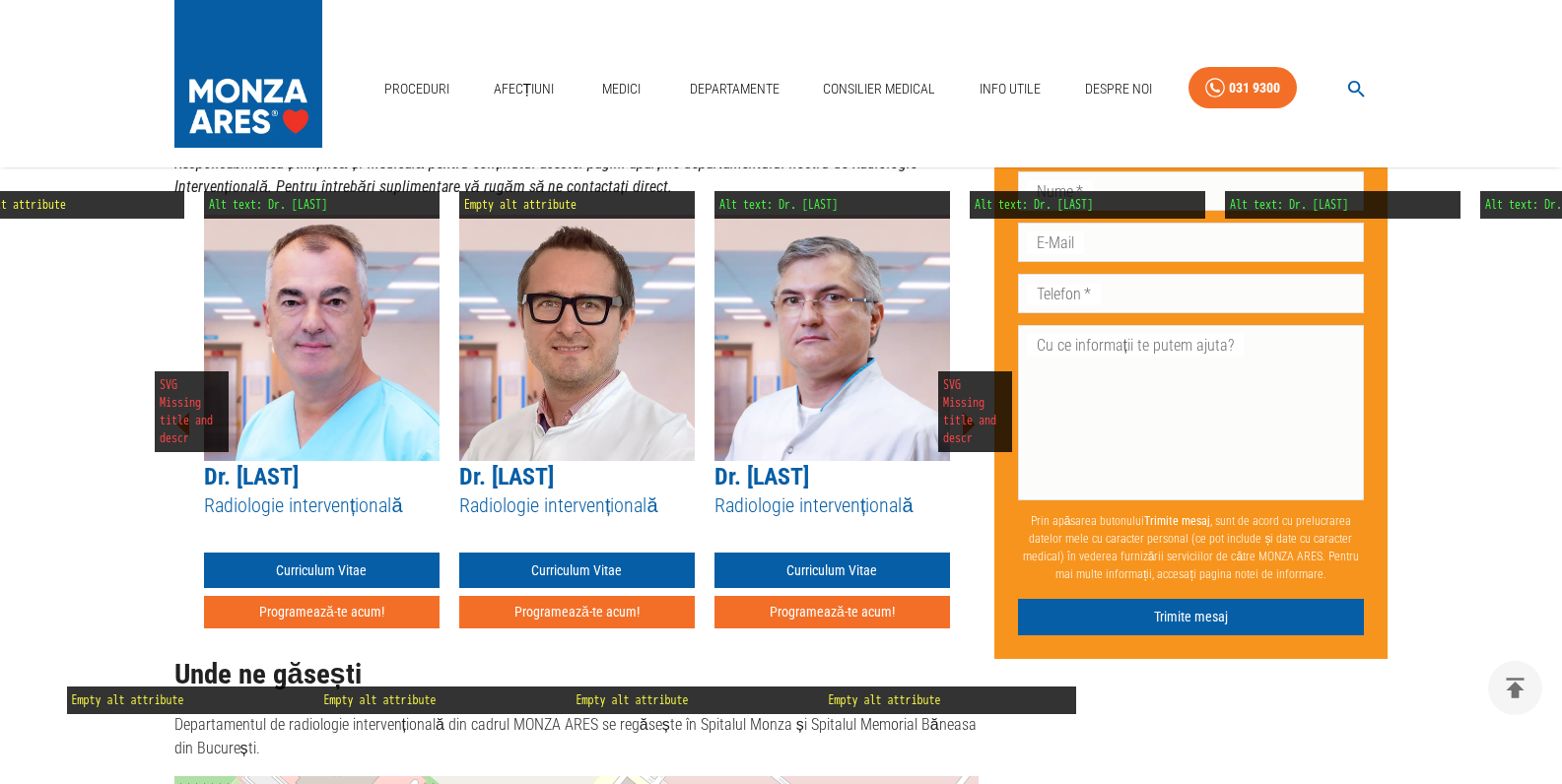 click 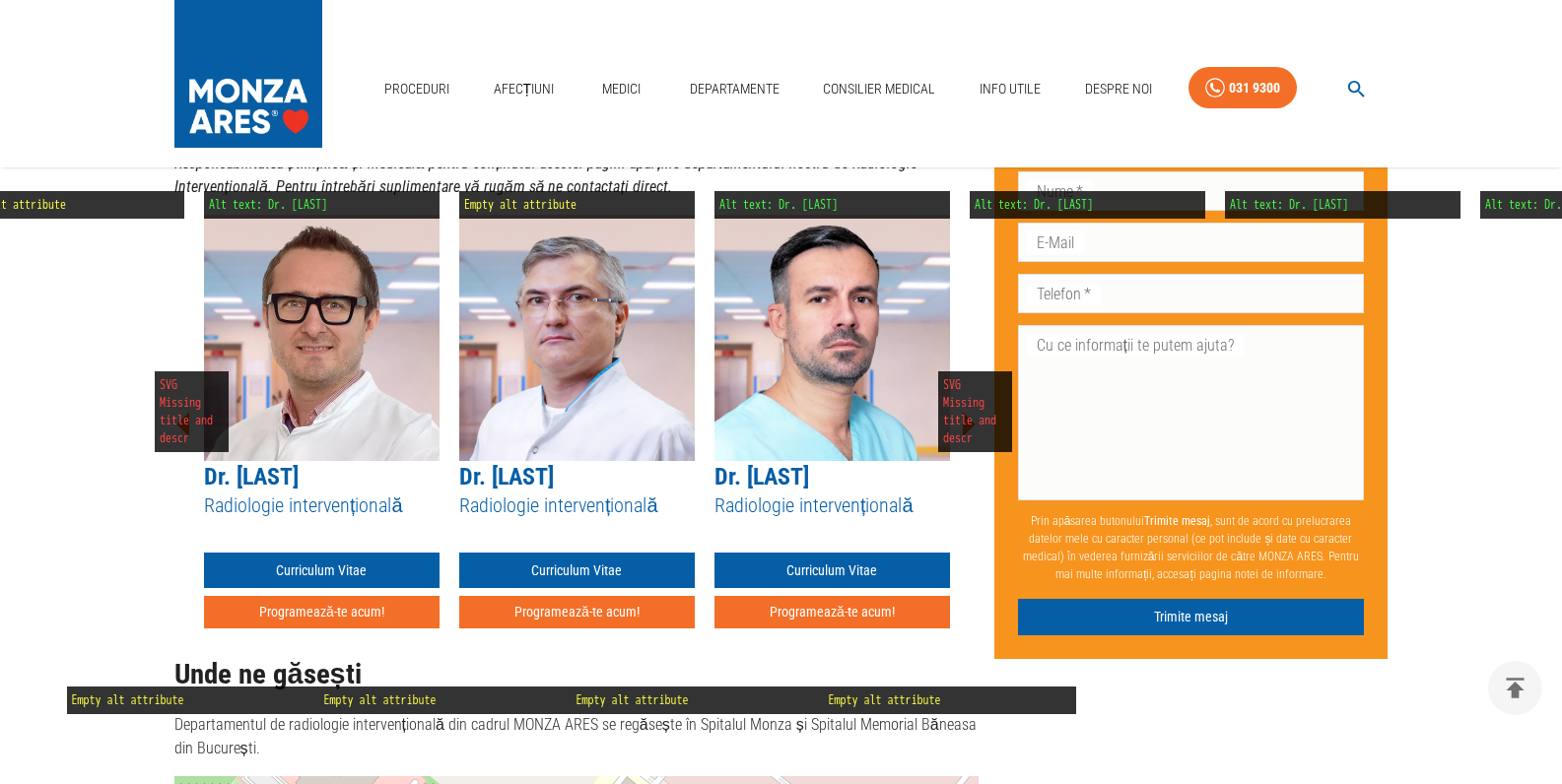 click 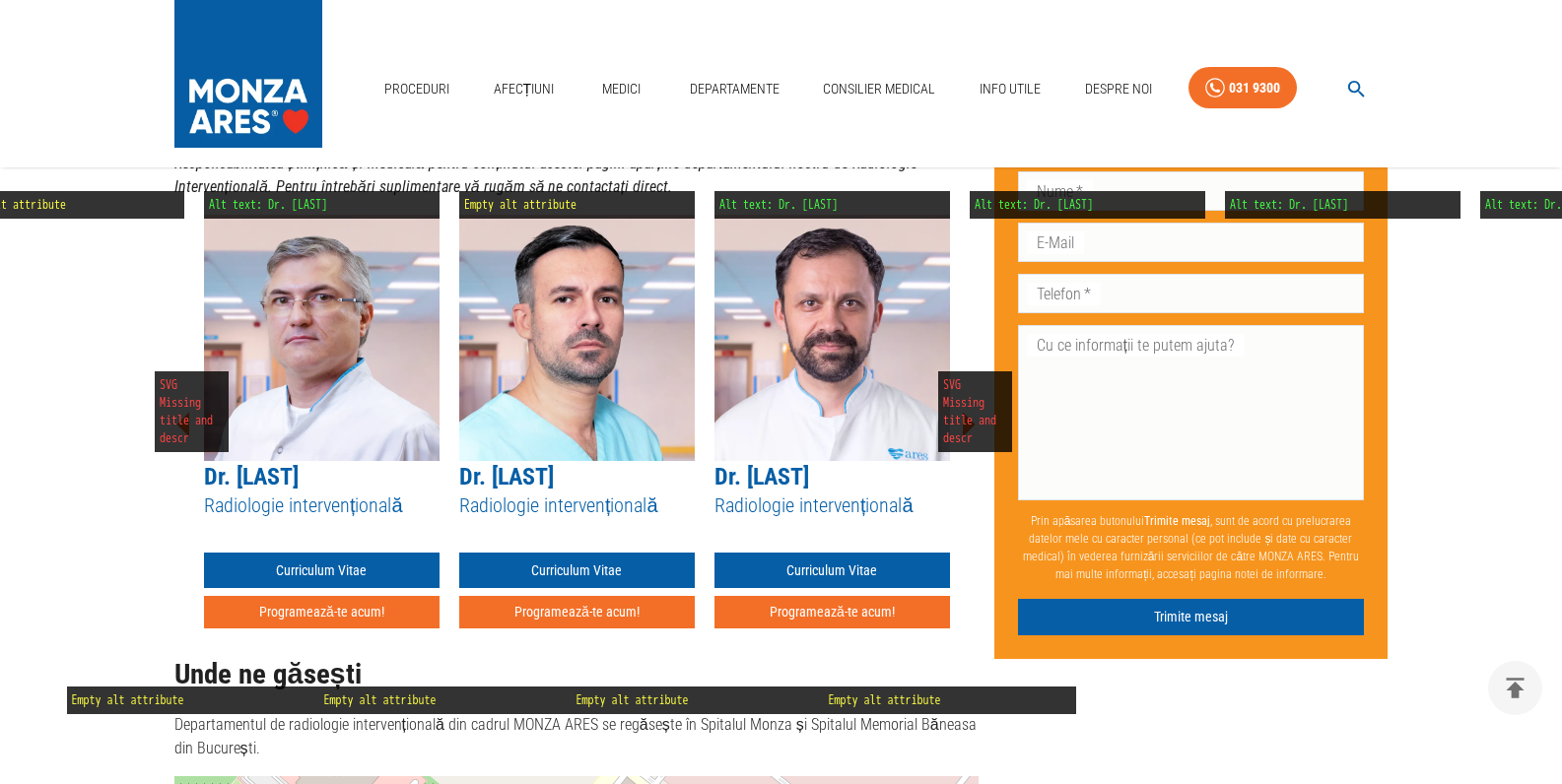 click 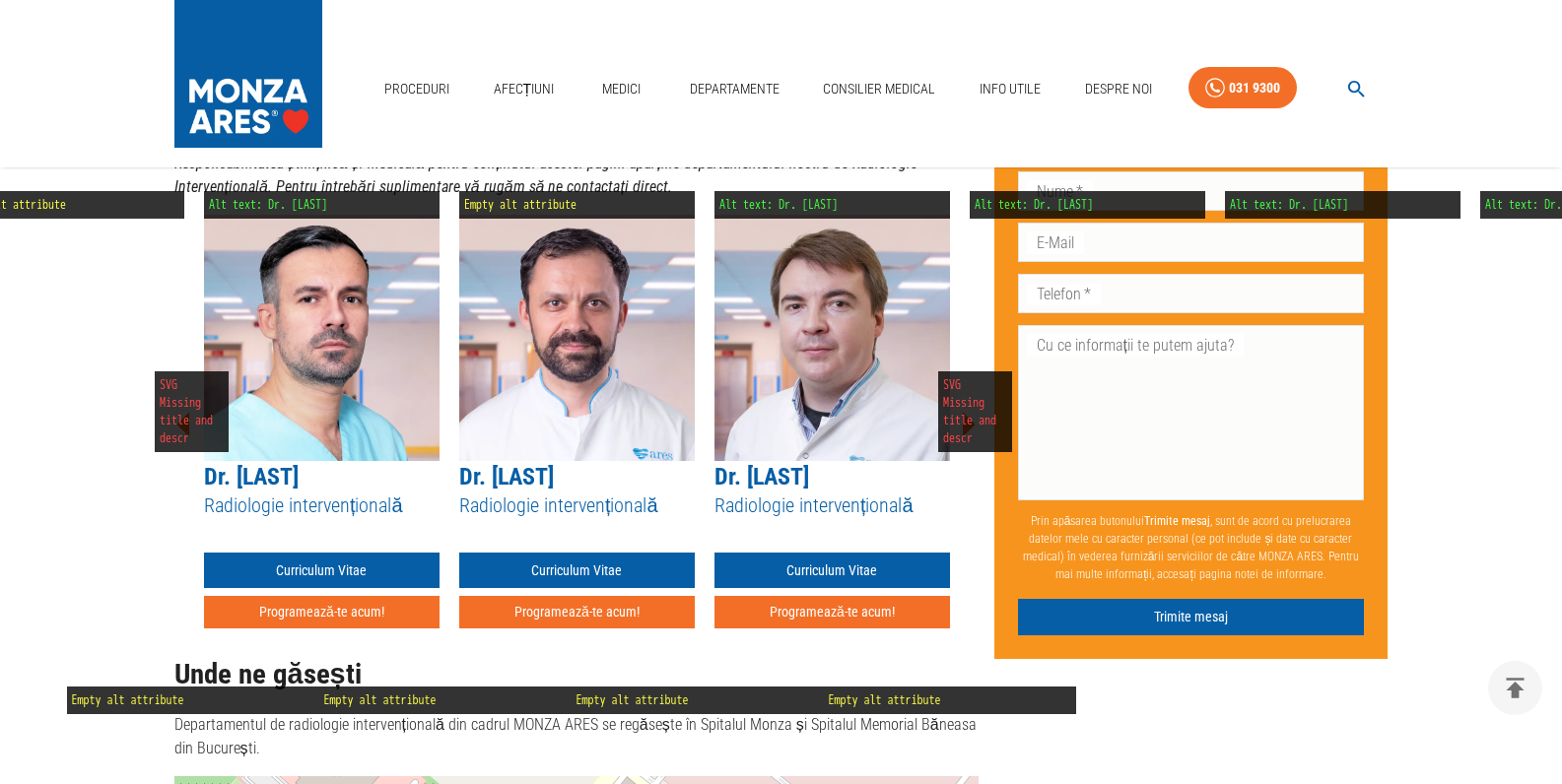 click 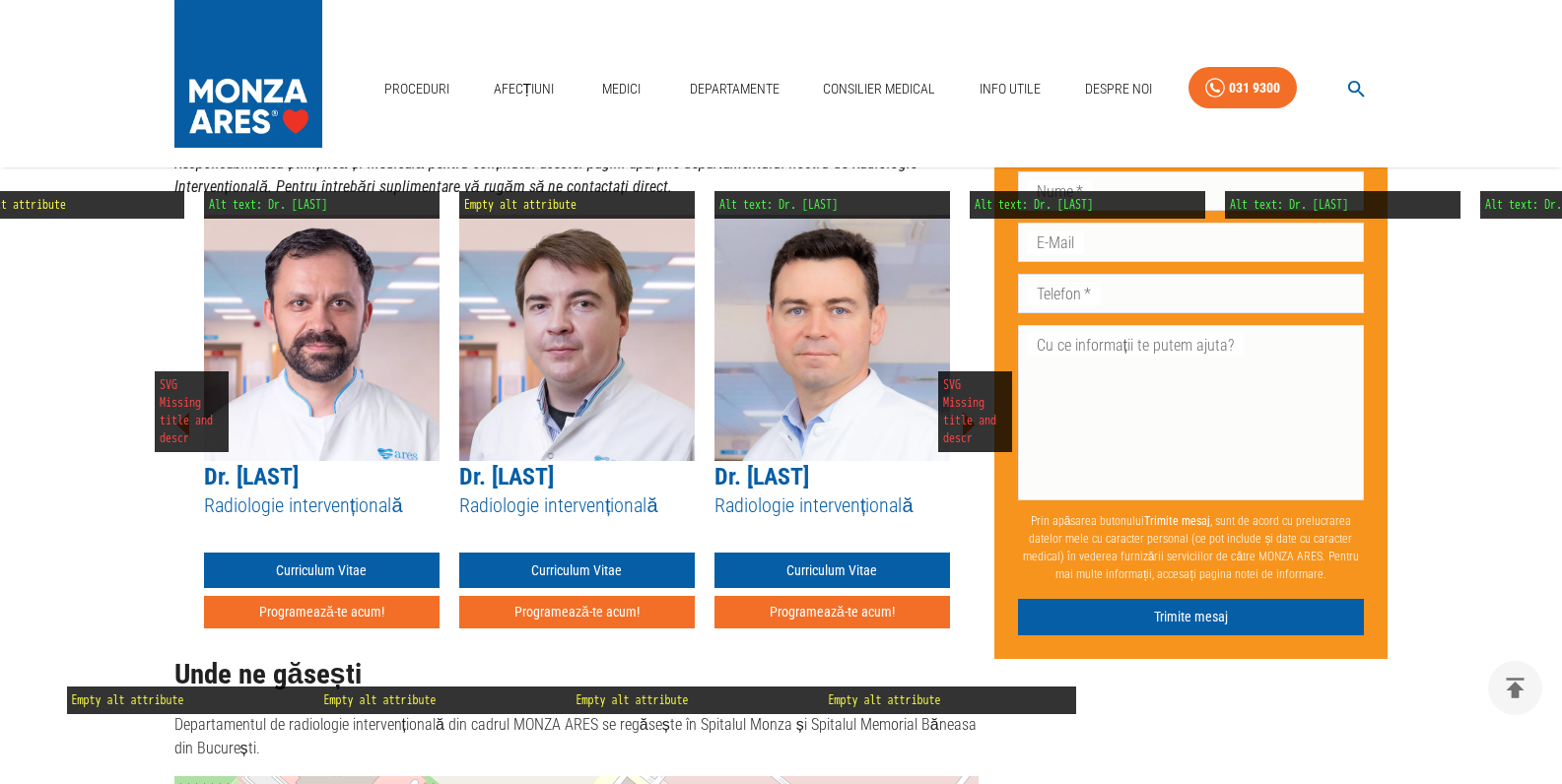 click on "Dr. Lucian Mărginean Radiologie intervențională Curriculum Vitae Programează-te acum! Dr. Rareș Neamțu Radiologie intervențională Curriculum Vitae Programează-te acum! Dr. Adrian Pavel Radiologie intervențională Curriculum Vitae Programează-te acum! Dr. Rareș Nechifor Radiologie intervențională Curriculum Vitae Programează-te acum! Dr. Florin Bloj Radiologie intervențională Curriculum Vitae Programează-te acum! Dr. Theodor Lutz Radiologie intervențională Curriculum Vitae Programează-te acum! Dr. Mugur Grasu Radiologie intervențională Curriculum Vitae Programează-te acum! Dr. Razvan Stanciulescu Radiologie intervențională Curriculum Vitae Programează-te acum! Dr. Laurențiu Gulie Radiologie intervențională Curriculum Vitae Programează-te acum! Dr. Radu Dumitru Radiologie intervențională Curriculum Vitae Programează-te acum! Dr. Dan Duma Radiologie intervențională Curriculum Vitae Programează-te acum! Dr. Dragos Caravasile Radiologie intervențională Curriculum Vitae" at bounding box center [577, 425] 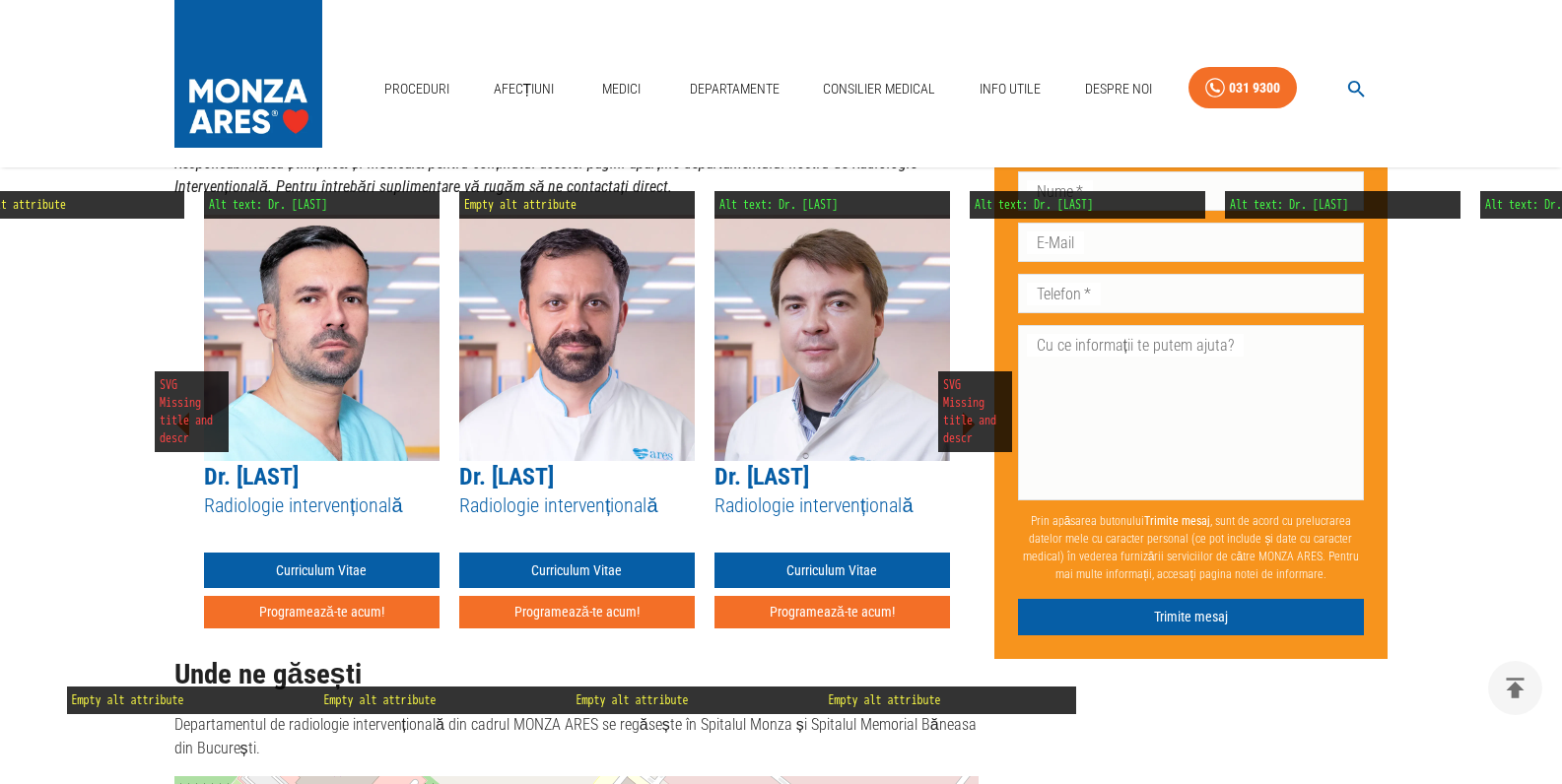 click 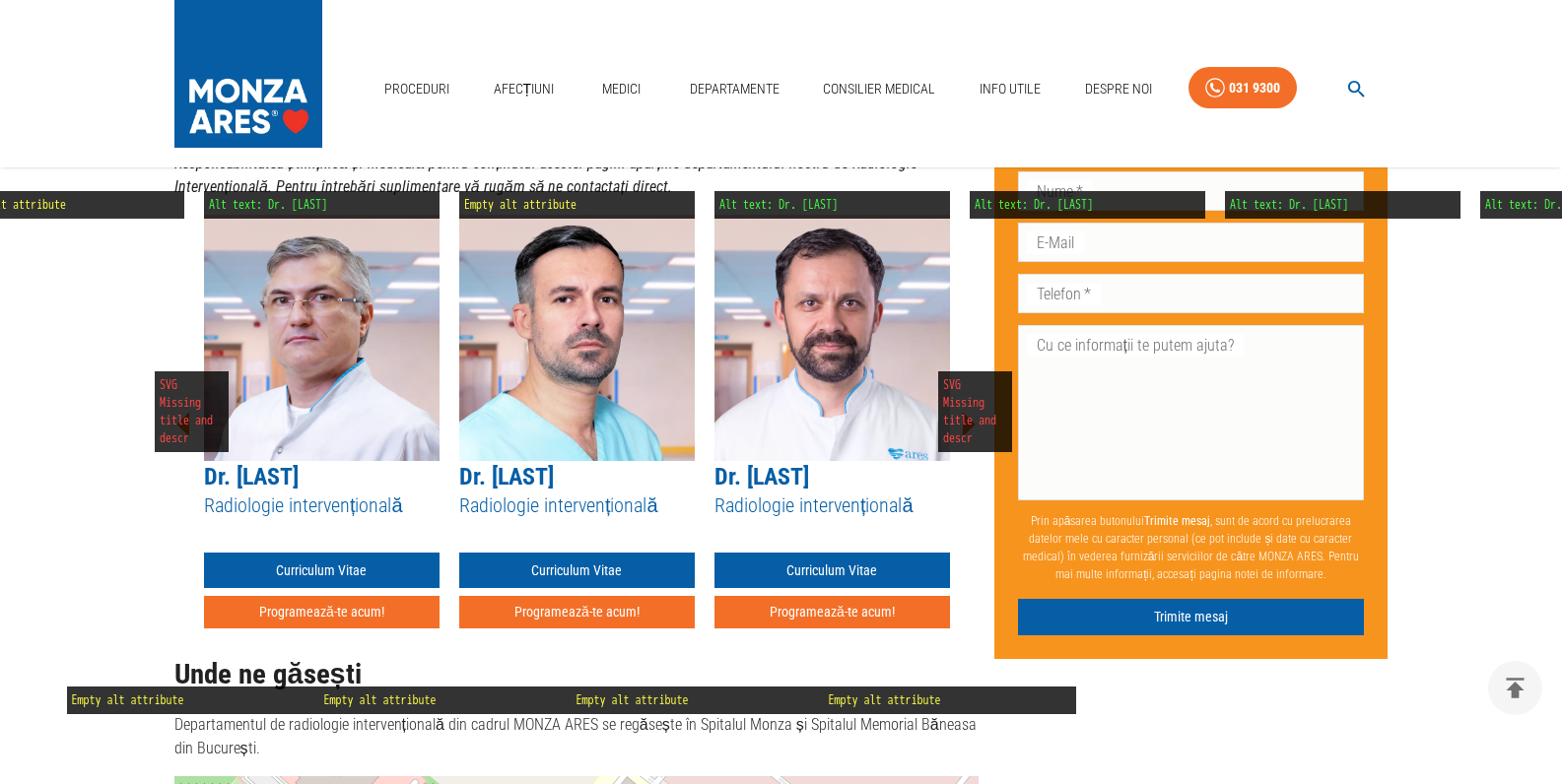 click 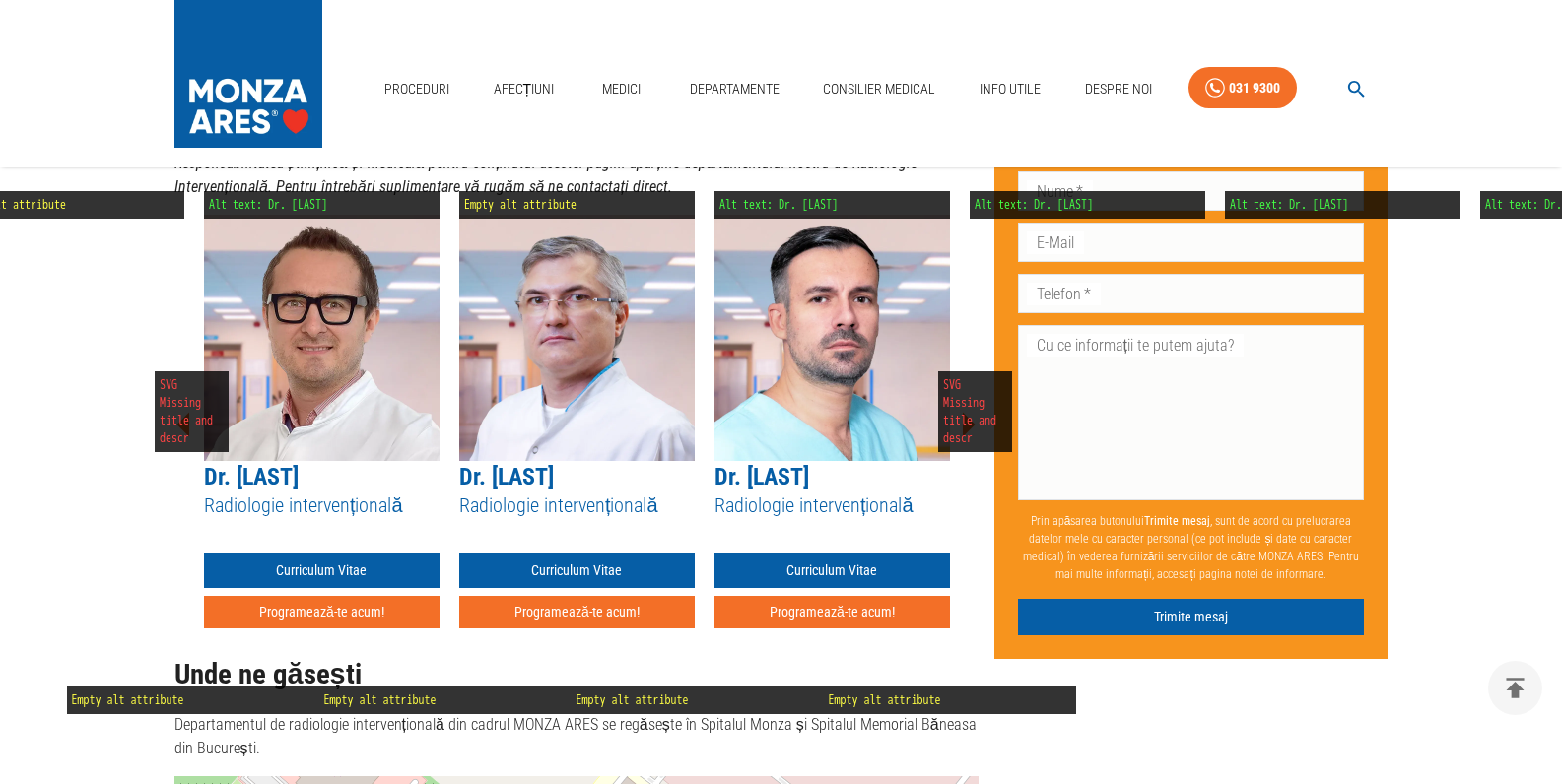 click 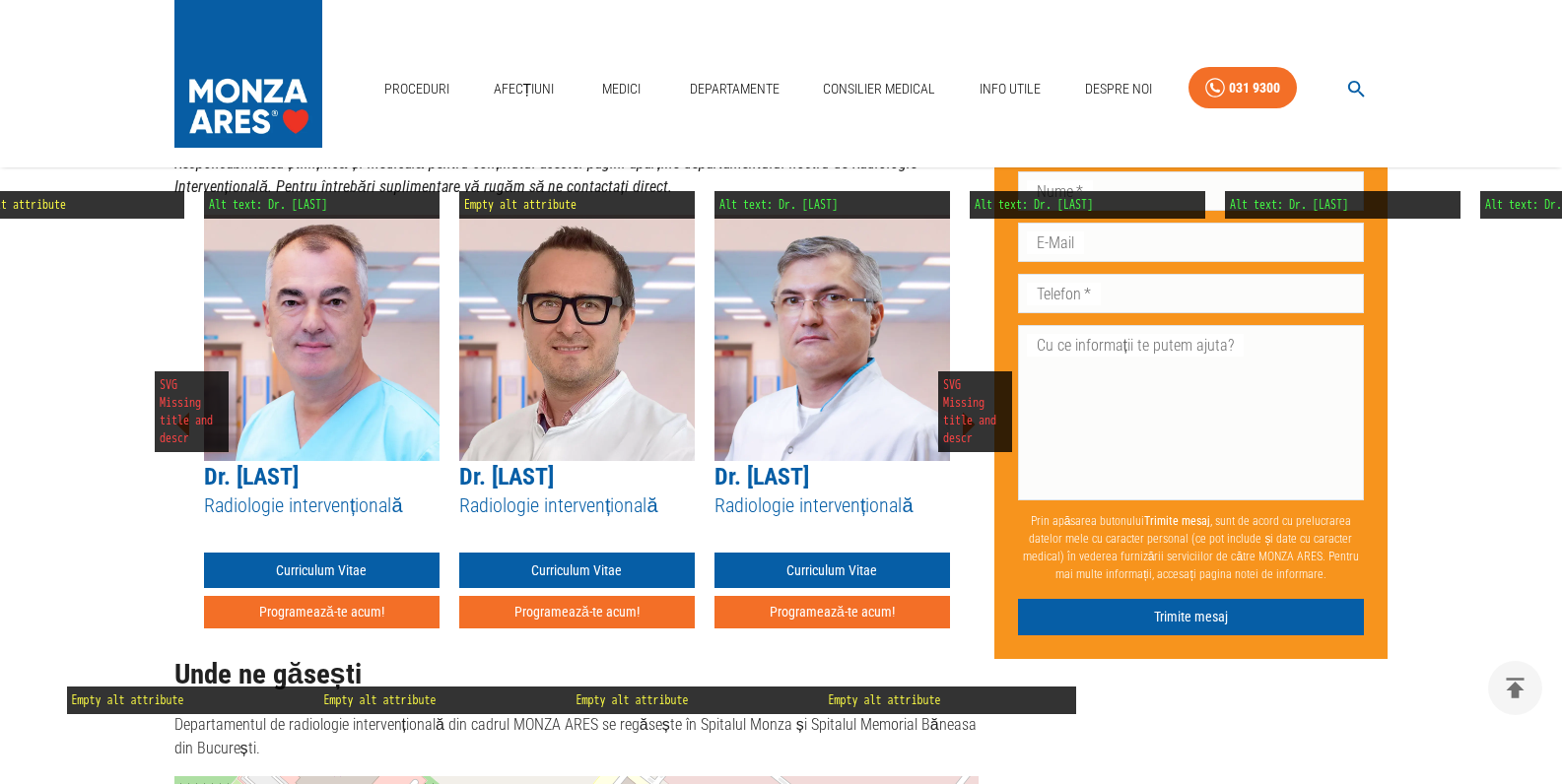 click 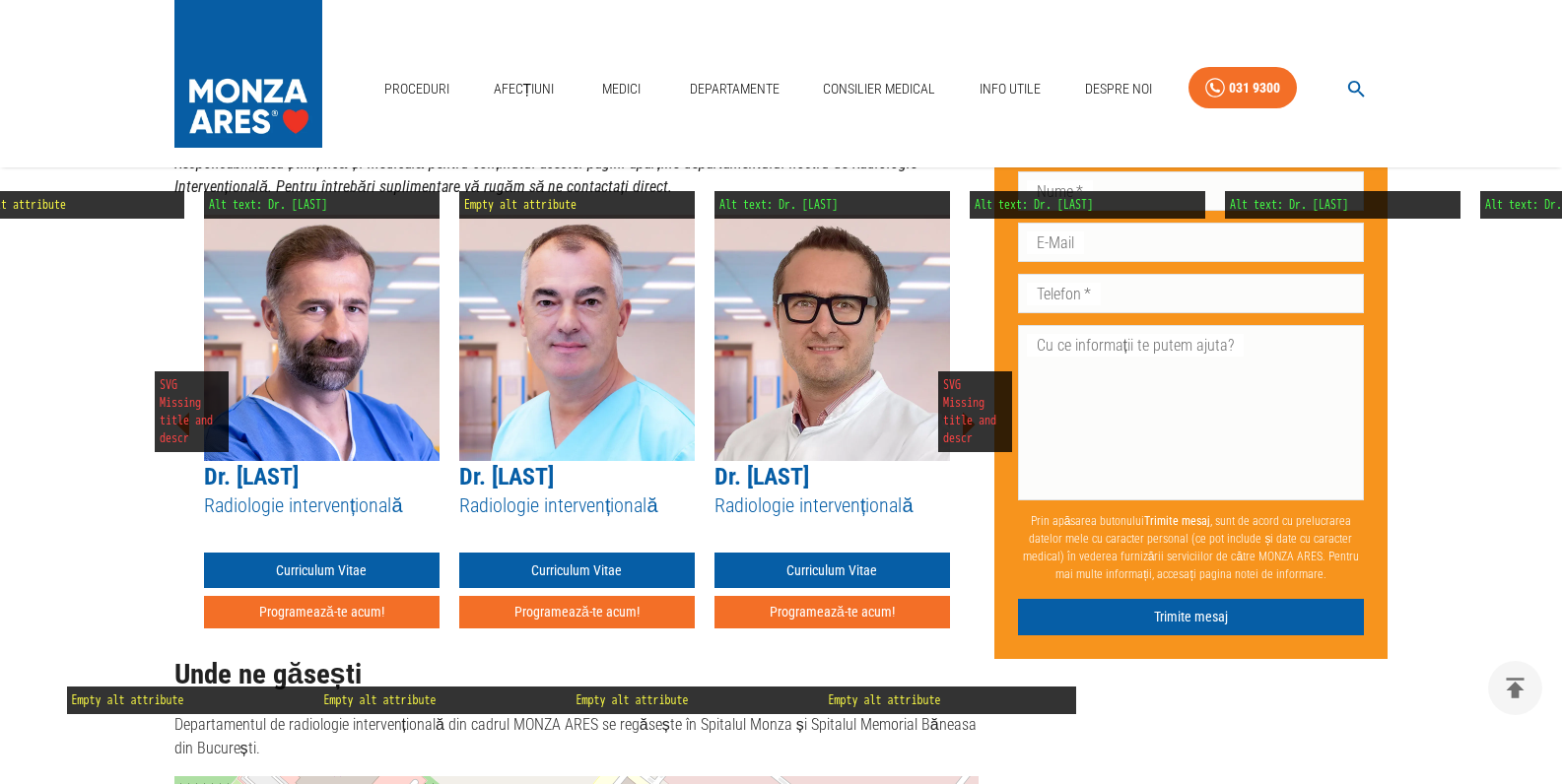 click 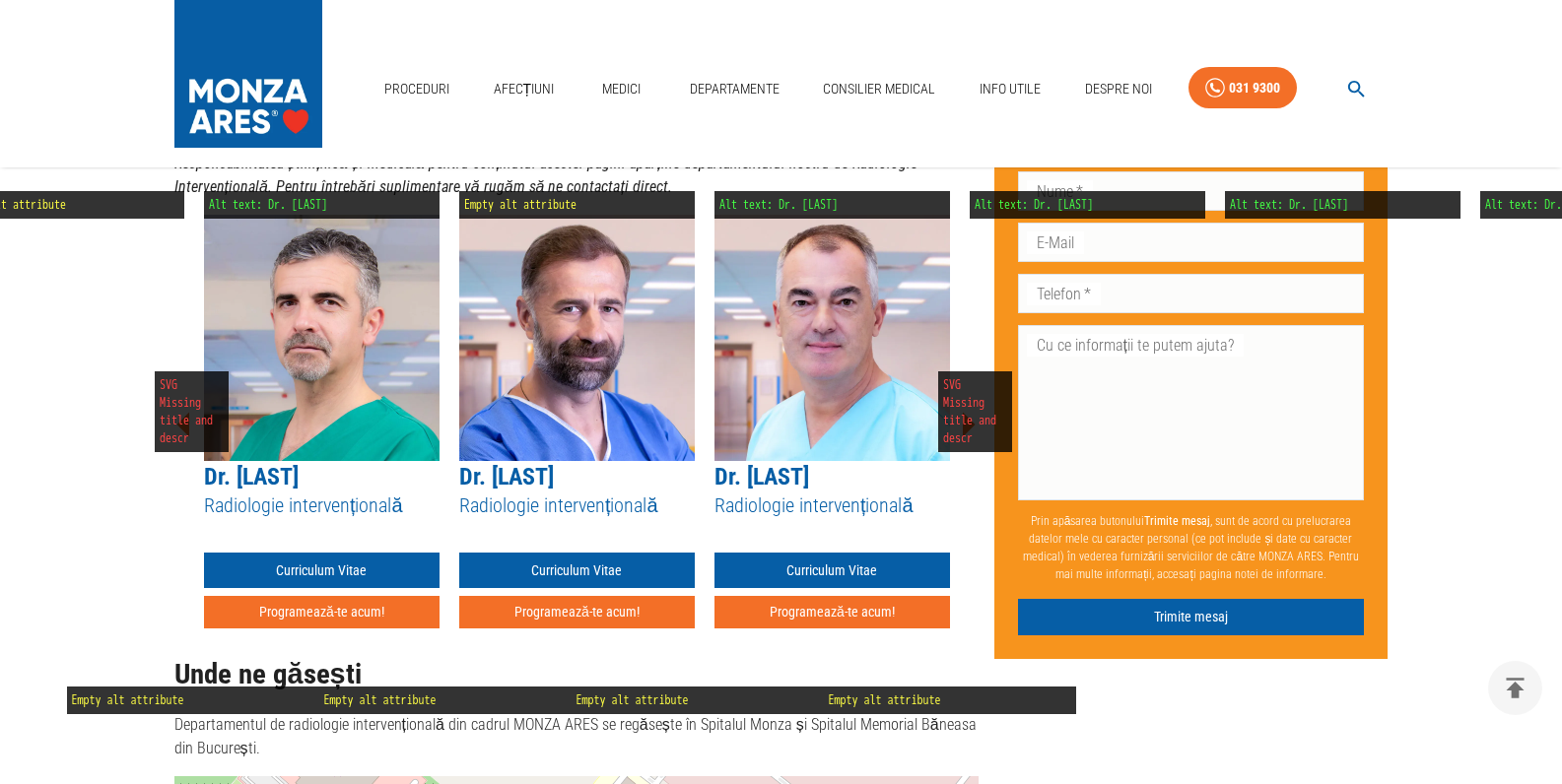 click 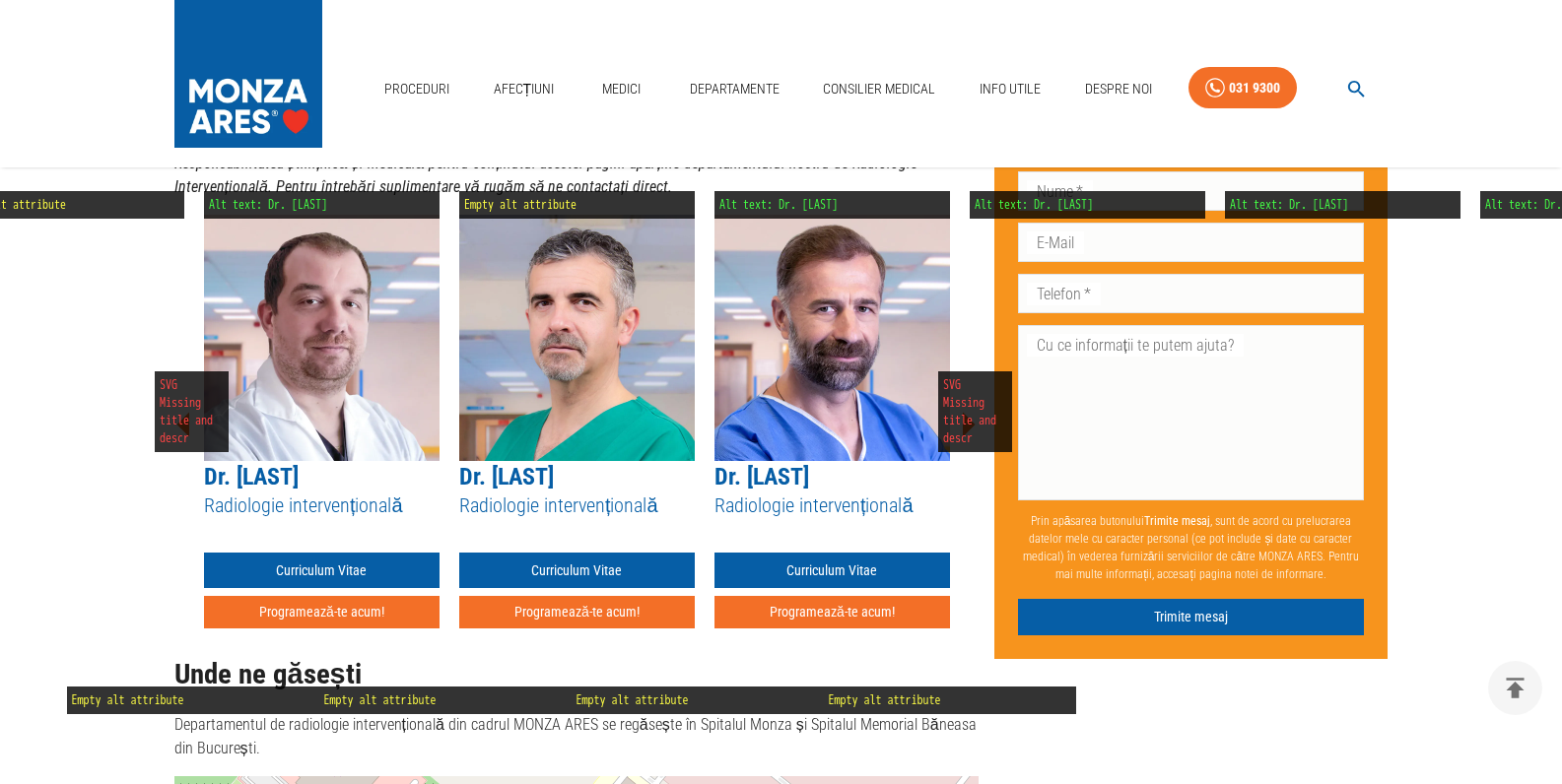click on "Dr. Lucian Mărginean Radiologie intervențională Curriculum Vitae Programează-te acum! Dr. Rareș Neamțu Radiologie intervențională Curriculum Vitae Programează-te acum! Dr. Adrian Pavel Radiologie intervențională Curriculum Vitae Programează-te acum! Dr. Rareș Nechifor Radiologie intervențională Curriculum Vitae Programează-te acum! Dr. Florin Bloj Radiologie intervențională Curriculum Vitae Programează-te acum! Dr. Theodor Lutz Radiologie intervențională Curriculum Vitae Programează-te acum! Dr. Mugur Grasu Radiologie intervențională Curriculum Vitae Programează-te acum! Dr. Razvan Stanciulescu Radiologie intervențională Curriculum Vitae Programează-te acum! Dr. Laurențiu Gulie Radiologie intervențională Curriculum Vitae Programează-te acum! Dr. Radu Dumitru Radiologie intervențională Curriculum Vitae Programează-te acum! Dr. Dan Duma Radiologie intervențională Curriculum Vitae Programează-te acum! Dr. Dragos Caravasile Radiologie intervențională Curriculum Vitae" at bounding box center (577, 425) 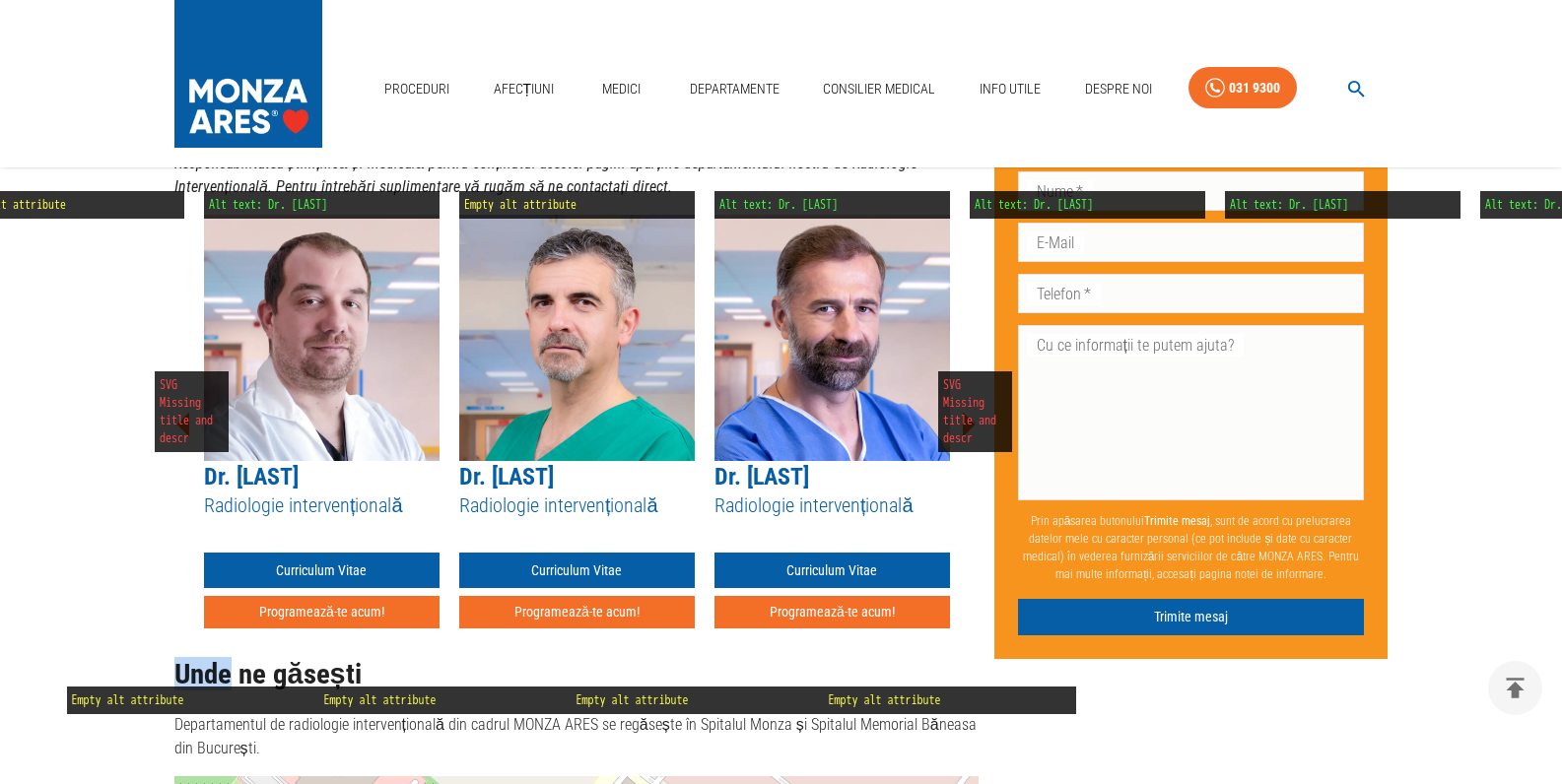 click on "Dr. Lucian Mărginean Radiologie intervențională Curriculum Vitae Programează-te acum! Dr. Rareș Neamțu Radiologie intervențională Curriculum Vitae Programează-te acum! Dr. Adrian Pavel Radiologie intervențională Curriculum Vitae Programează-te acum! Dr. Rareș Nechifor Radiologie intervențională Curriculum Vitae Programează-te acum! Dr. Florin Bloj Radiologie intervențională Curriculum Vitae Programează-te acum! Dr. Theodor Lutz Radiologie intervențională Curriculum Vitae Programează-te acum! Dr. Mugur Grasu Radiologie intervențională Curriculum Vitae Programează-te acum! Dr. Razvan Stanciulescu Radiologie intervențională Curriculum Vitae Programează-te acum! Dr. Laurențiu Gulie Radiologie intervențională Curriculum Vitae Programează-te acum! Dr. Radu Dumitru Radiologie intervențională Curriculum Vitae Programează-te acum! Dr. Dan Duma Radiologie intervențională Curriculum Vitae Programează-te acum! Dr. Dragos Caravasile Radiologie intervențională Curriculum Vitae" at bounding box center [577, 425] 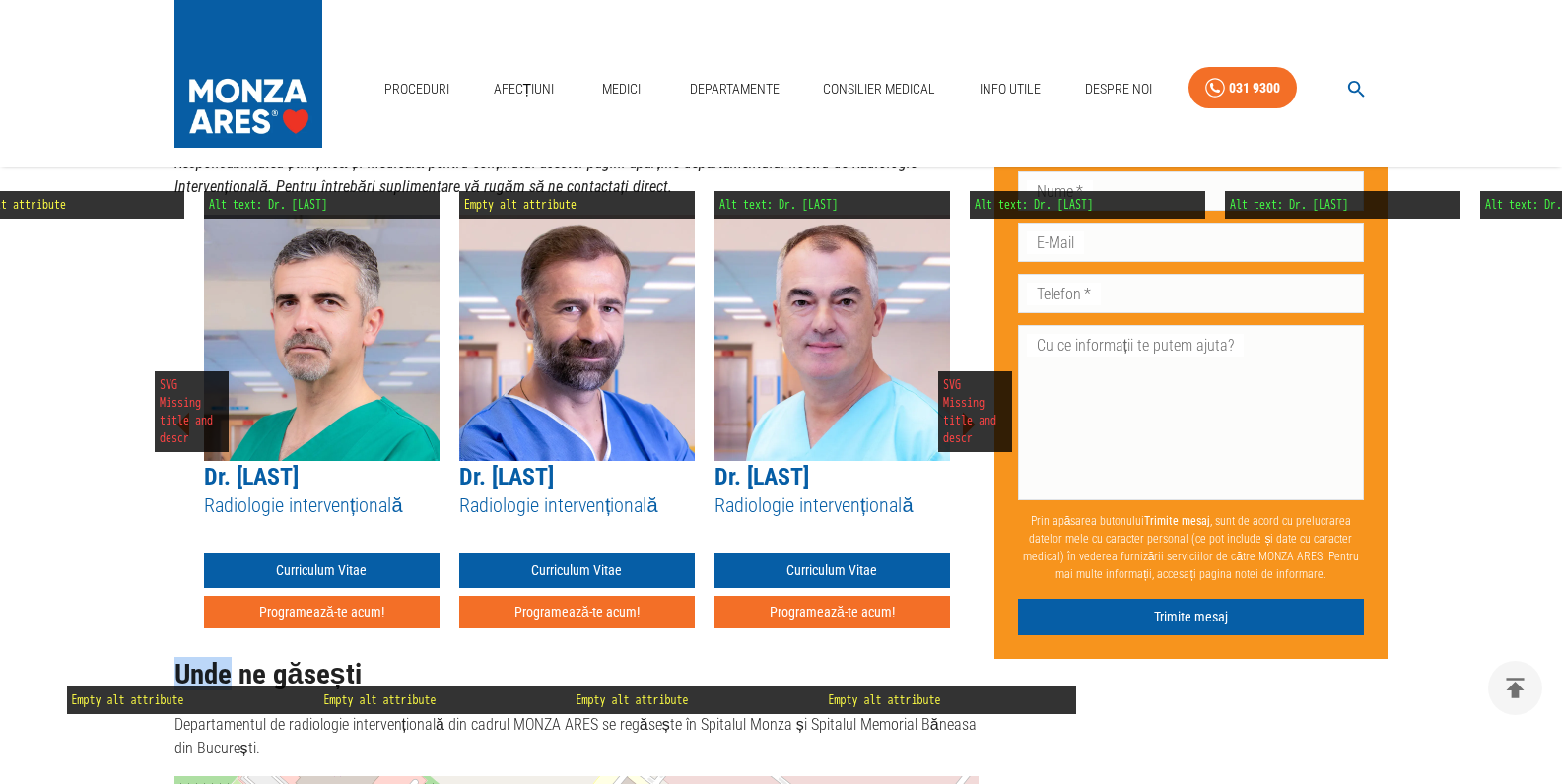click 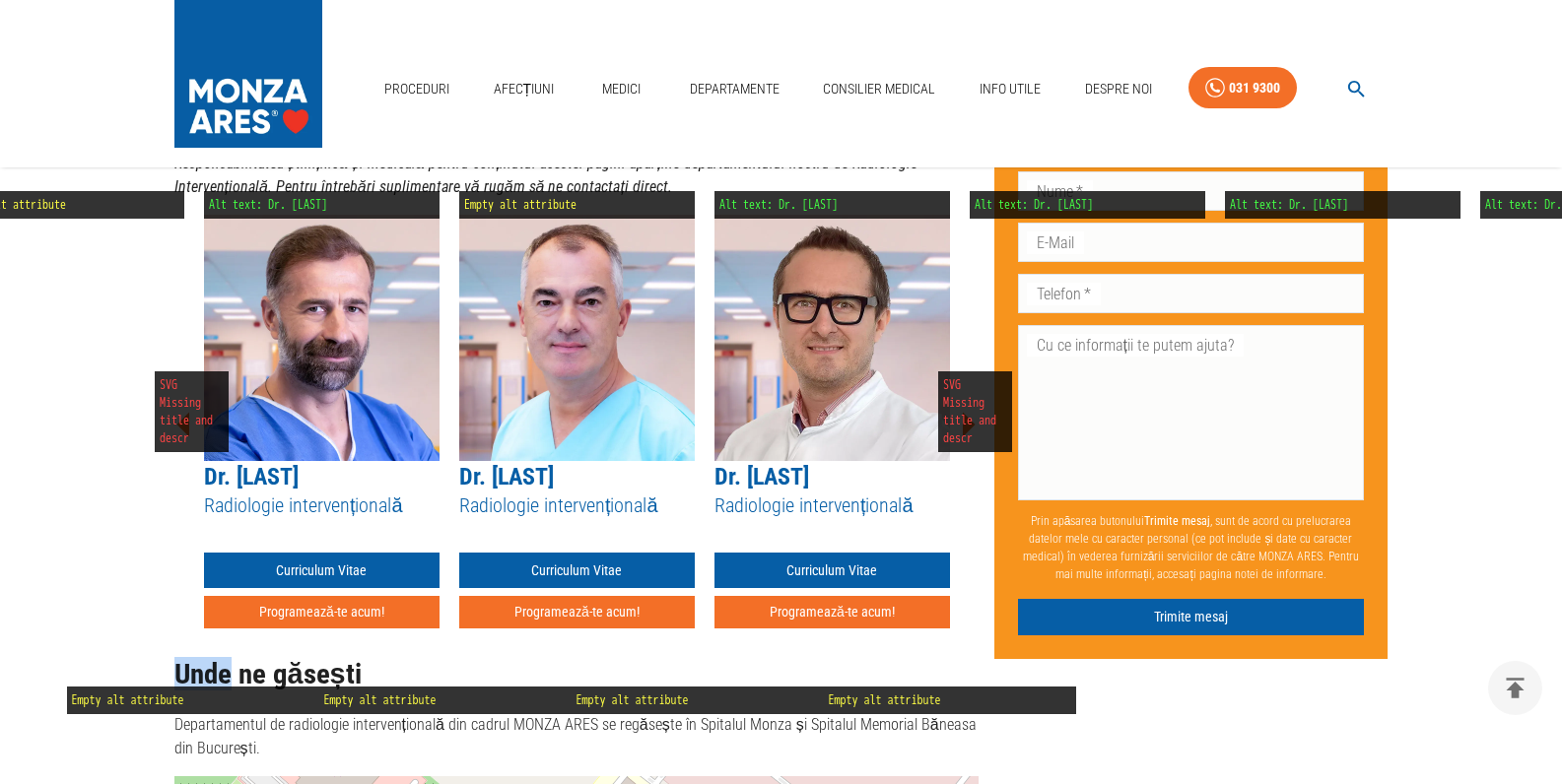 click 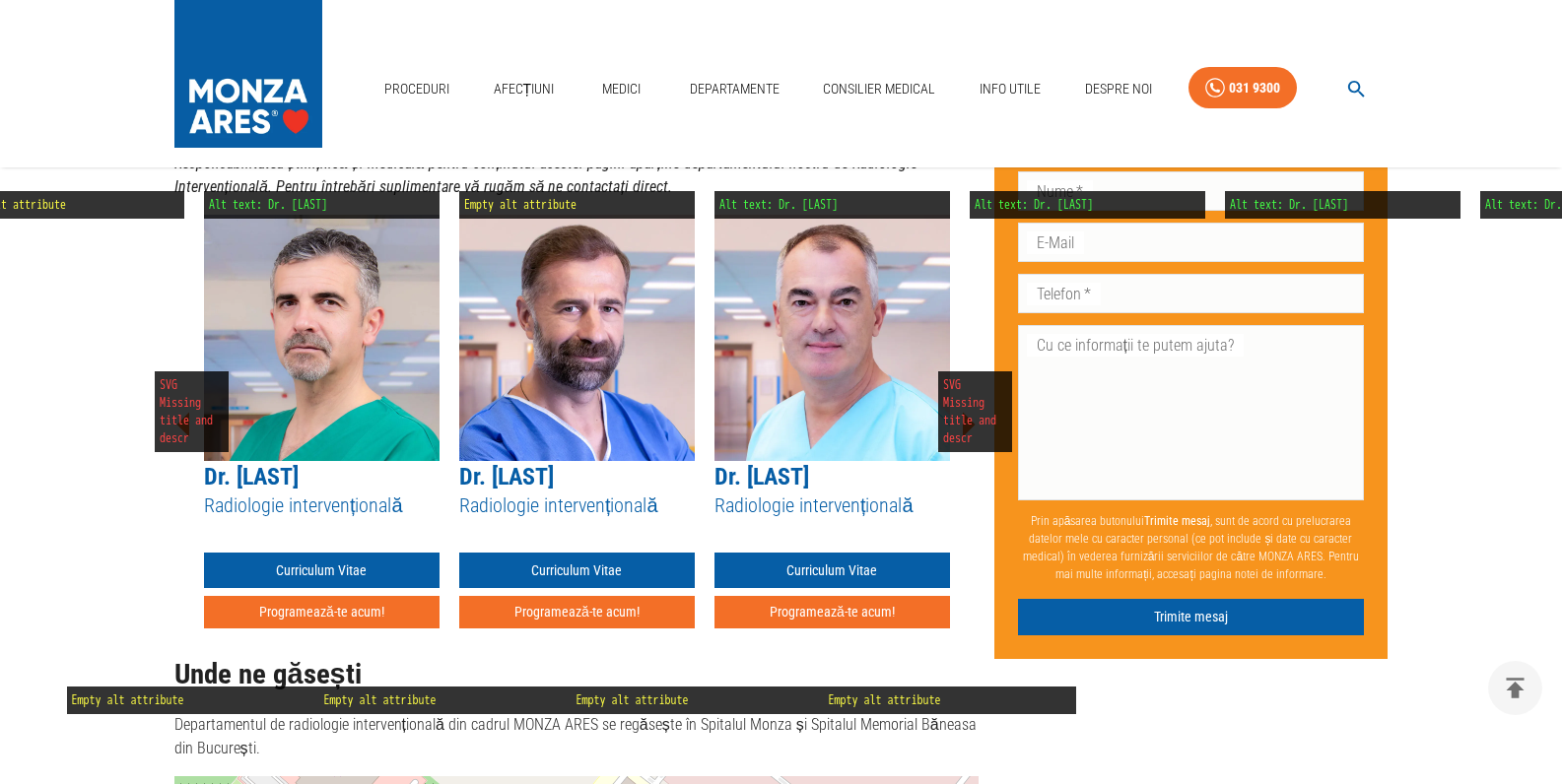 click on "Departamentele Noastre Cardiologie Clinică   Cardiologie Pediatrică   Cardiologie Oncologică   Cardiologie Intervențională   Chirurgie Cardiovasculară   Chirurgie Toracică   CTO – Tratamentul intervențional al ocluziilor cronice totale   Electrofiziologie   Malformații Cardiace Congenitale   Anestezie și Terapie Intensivă   Radiologie Intervențională   Fibroid Center    Tumor Center   Angiologie Pediatrică   Gentleman   Neuroradiologie Intervențională   Neurologie   Heart Team   Chirurgie cardiacă pediatrică   Heart Team Pediatric   Don’t fill this out if you're human: Prenume   * Prenume   * Nume   * Nume   * E-Mail E-Mail Telefon   * Telefon   * Cu ce informații te putem ajuta? x Cu ce informații te putem ajuta? Prin apăsarea butonului  Trimite mesaj Trimite mesaj" at bounding box center [1184, -2221] 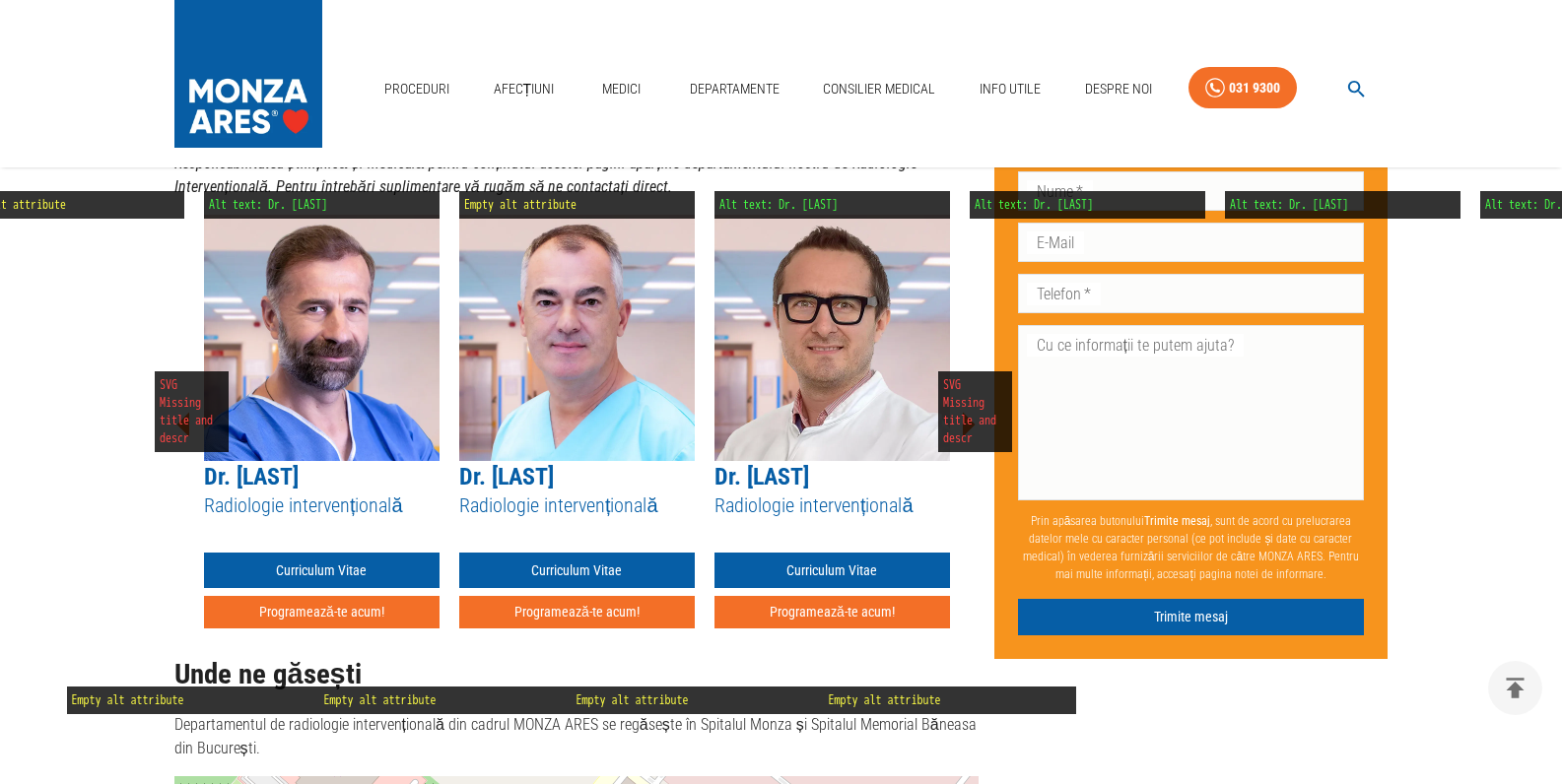 click 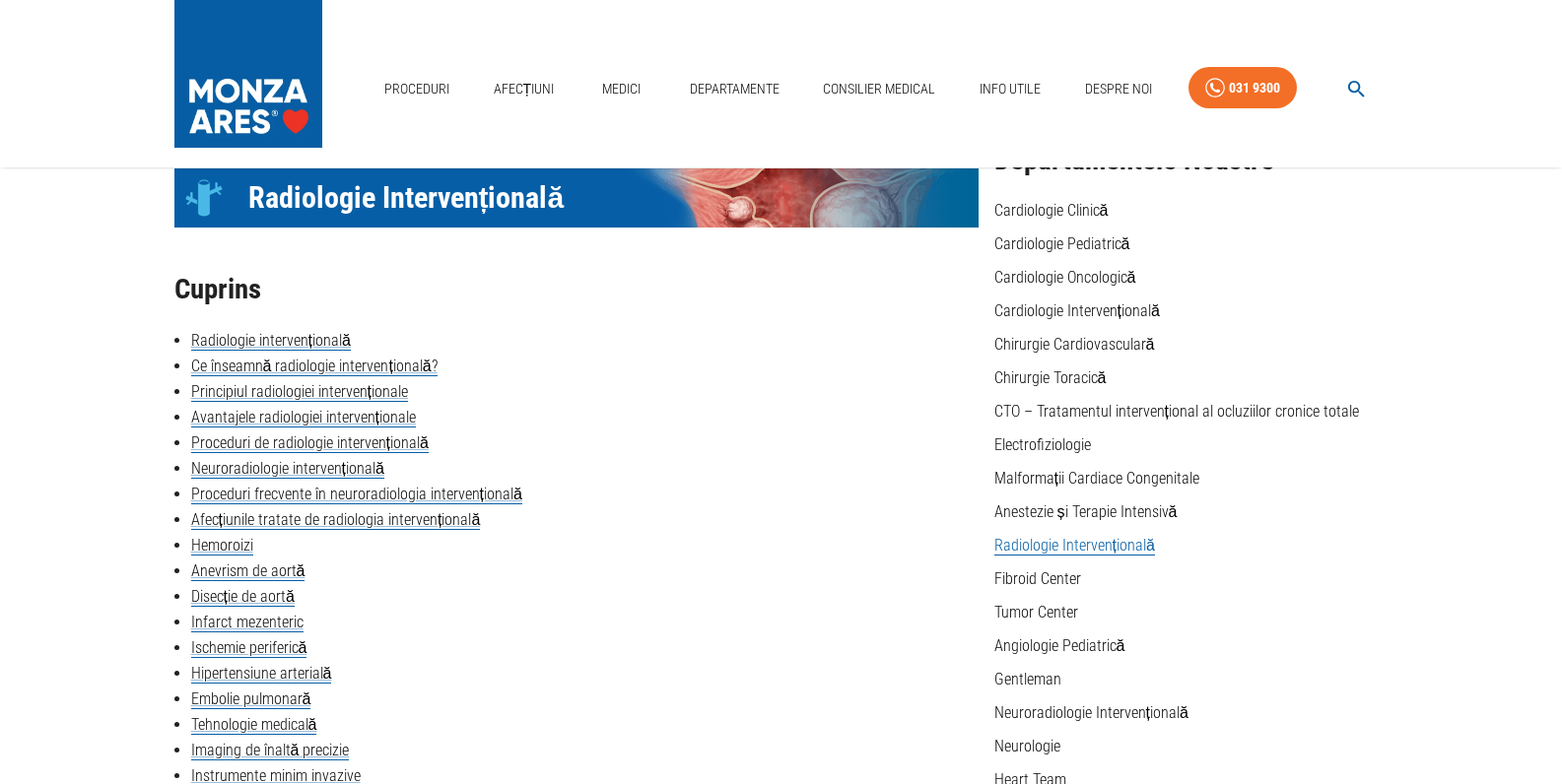 scroll, scrollTop: 0, scrollLeft: 0, axis: both 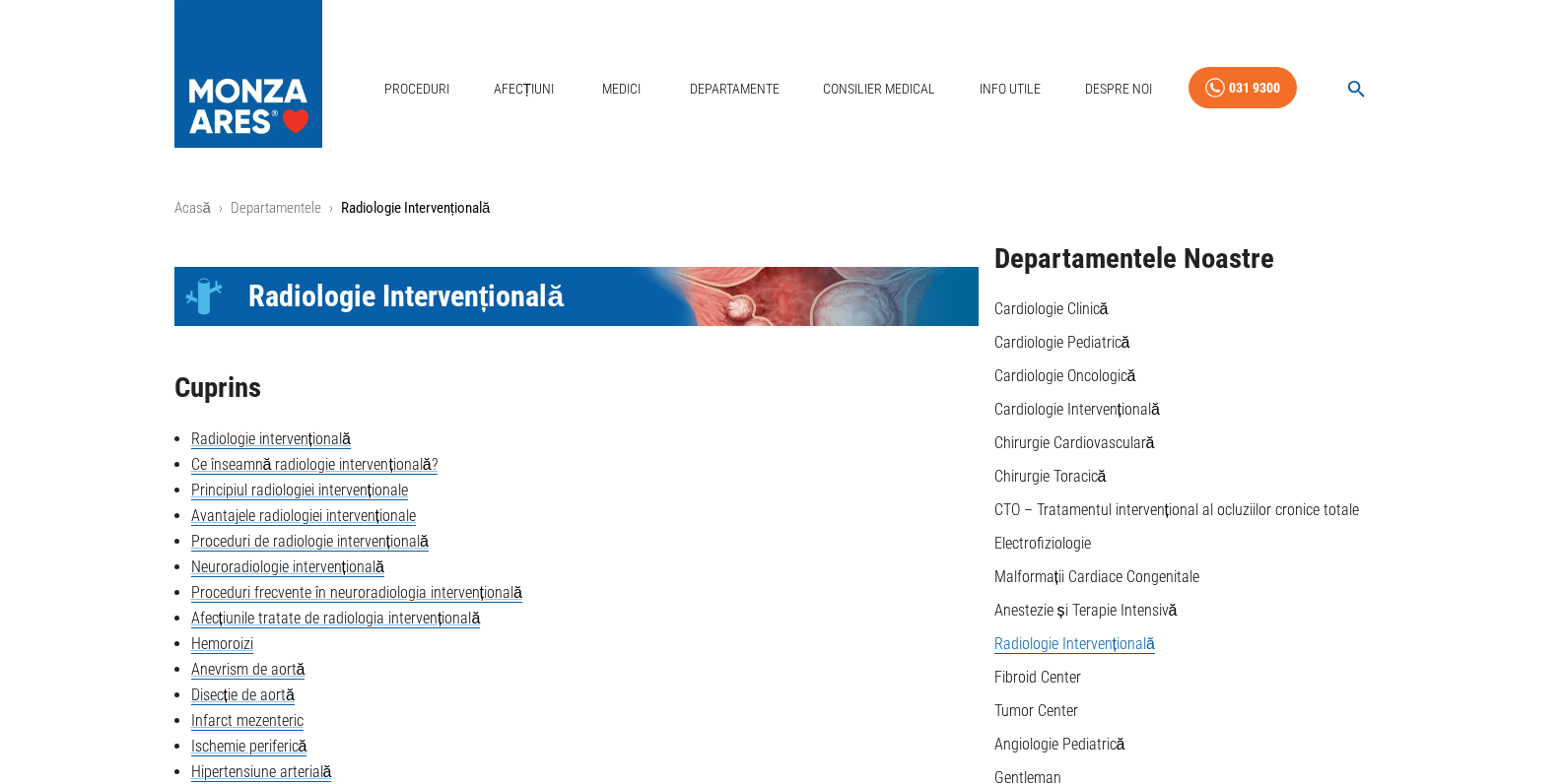 click on "Acasă › Departamentele › Radiologie Intervențională Icon Radiologie Intervențională Cuprins Radiologie intervențională Ce înseamnă radiologie intervențională? Principiul radiologiei intervenționale Avantajele radiologiei intervenționale Proceduri de radiologie intervențională Neuroradiologie intervențională Proceduri frecvente în neuroradiologia intervențională Afecțiunile tratate de radiologia intervențională Hemoroizi Anevrism de aortă Disecție de aortă Infarct mezenteric Ischemie periferică Hipertensiune arterială Embolie pulmonară Tehnologie medicală Imaging de înaltă precizie Instrumente minim invazive Tehnologii avansate de ghidare Sisteme de siguranță și control Cei mai buni medici cu specializare în radiologie intervențională Unde ne găsești Radiologie intervențională Ce înseamnă radiologie intervențională? angioplastia arterelor renale . Principiul radiologiei intervenționale Avantajele radiologiei intervenționale Tratamentul disecției de aortă  +" at bounding box center [781, 3575] 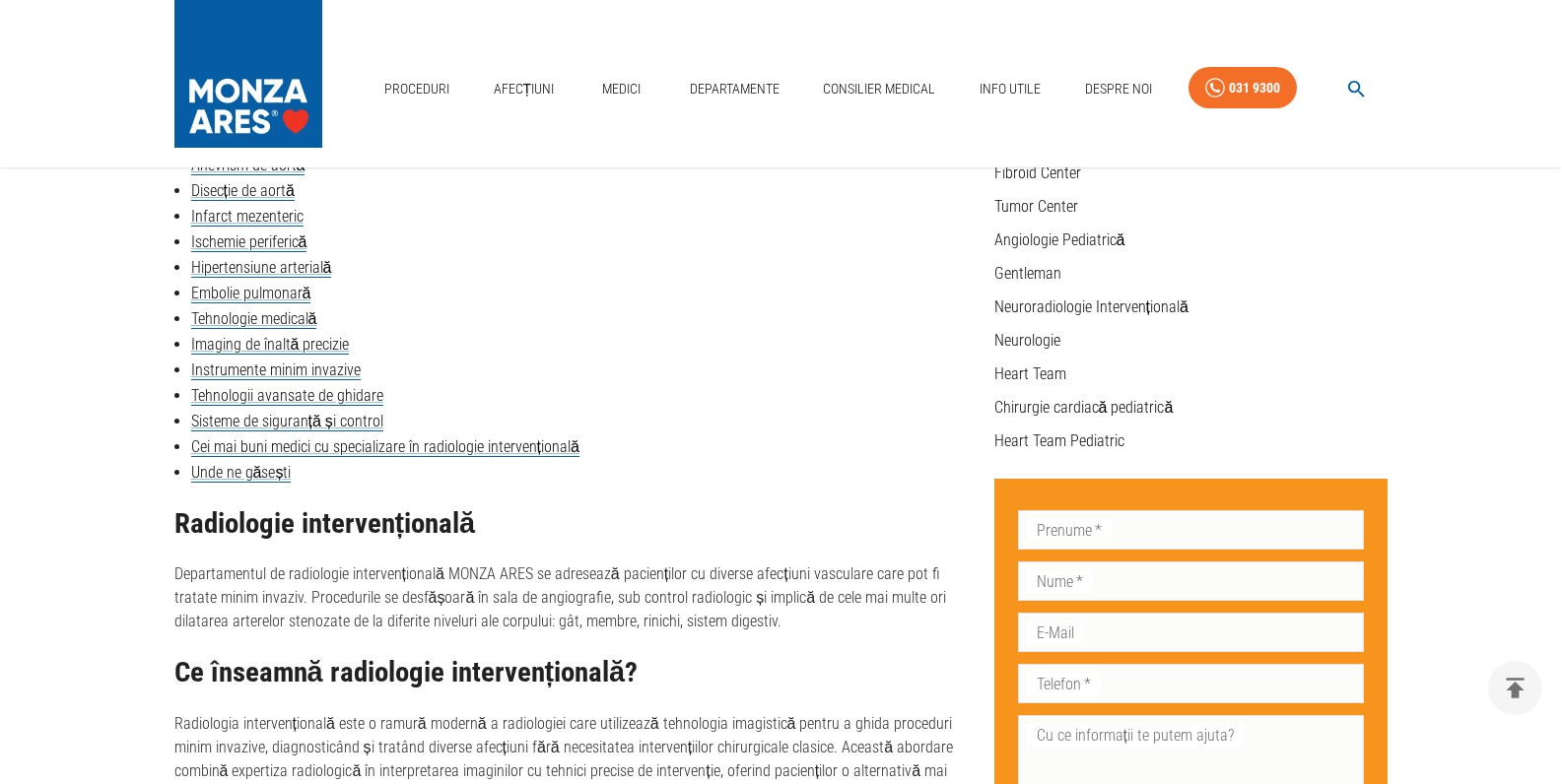 scroll, scrollTop: 788, scrollLeft: 0, axis: vertical 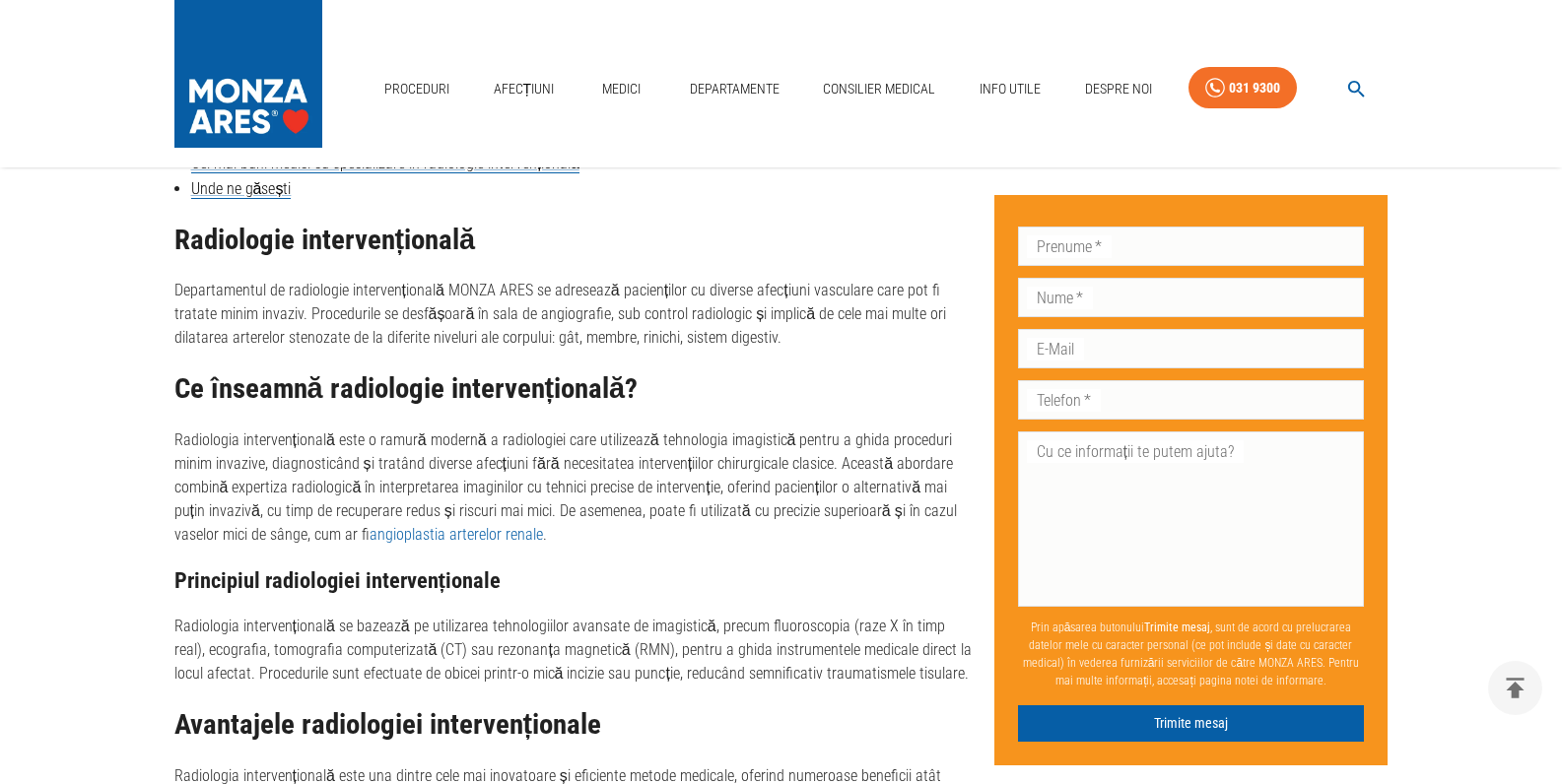 click on "Acasă › Departamentele › Radiologie Intervențională Icon Radiologie Intervențională Cuprins Radiologie intervențională Ce înseamnă radiologie intervențională? Principiul radiologiei intervenționale Avantajele radiologiei intervenționale Proceduri de radiologie intervențională Neuroradiologie intervențională Proceduri frecvente în neuroradiologia intervențională Afecțiunile tratate de radiologia intervențională Hemoroizi Anevrism de aortă Disecție de aortă Infarct mezenteric Ischemie periferică Hipertensiune arterială Embolie pulmonară Tehnologie medicală Imaging de înaltă precizie Instrumente minim invazive Tehnologii avansate de ghidare Sisteme de siguranță și control Cei mai buni medici cu specializare în radiologie intervențională Unde ne găsești Radiologie intervențională Ce înseamnă radiologie intervențională? angioplastia arterelor renale . Principiul radiologiei intervenționale Avantajele radiologiei intervenționale Tratamentul disecției de aortă  +" at bounding box center (781, 2787) 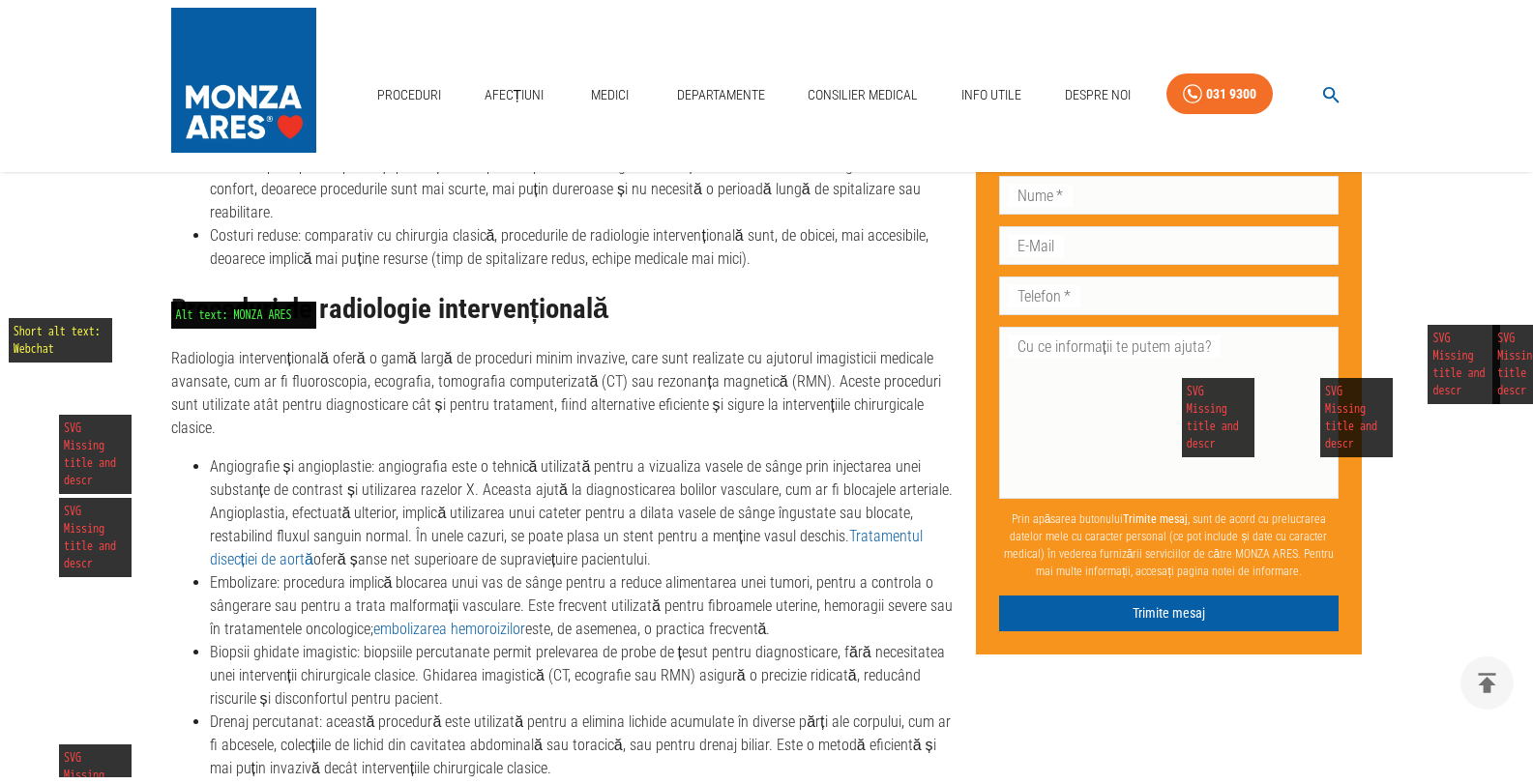 scroll, scrollTop: 1837, scrollLeft: 0, axis: vertical 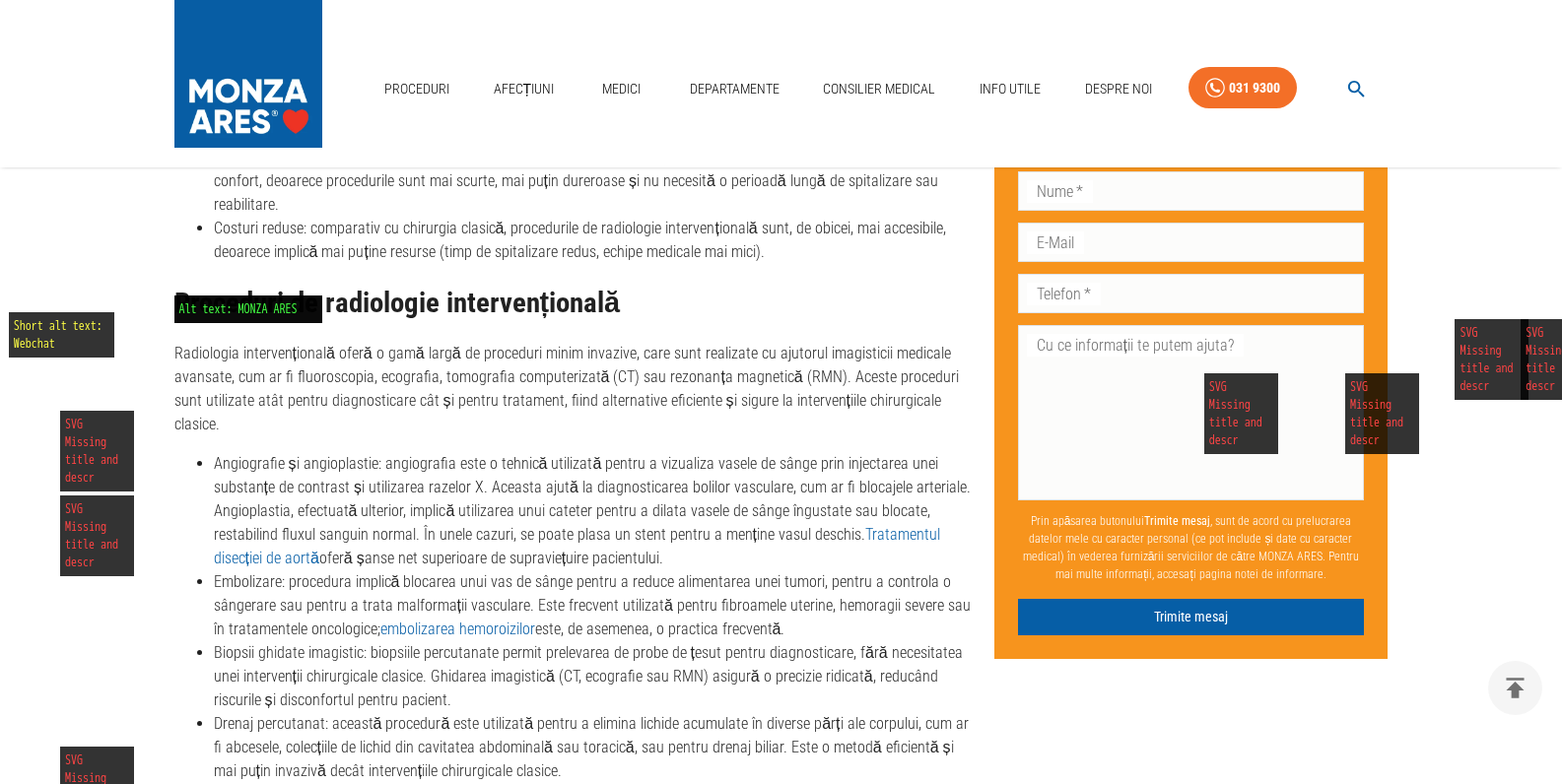 click on "Radiologia intervențională oferă o gamă largă de proceduri minim invazive, care sunt realizate cu ajutorul imagisticii medicale avansate, cum ar fi fluoroscopia, ecografia, tomografia computerizată (CT) sau rezonanța magnetică (RMN). Aceste proceduri sunt utilizate atât pentru diagnosticare cât și pentru tratament, fiind alternative eficiente și sigure la intervențiile chirurgicale clasice." at bounding box center (577, 389) 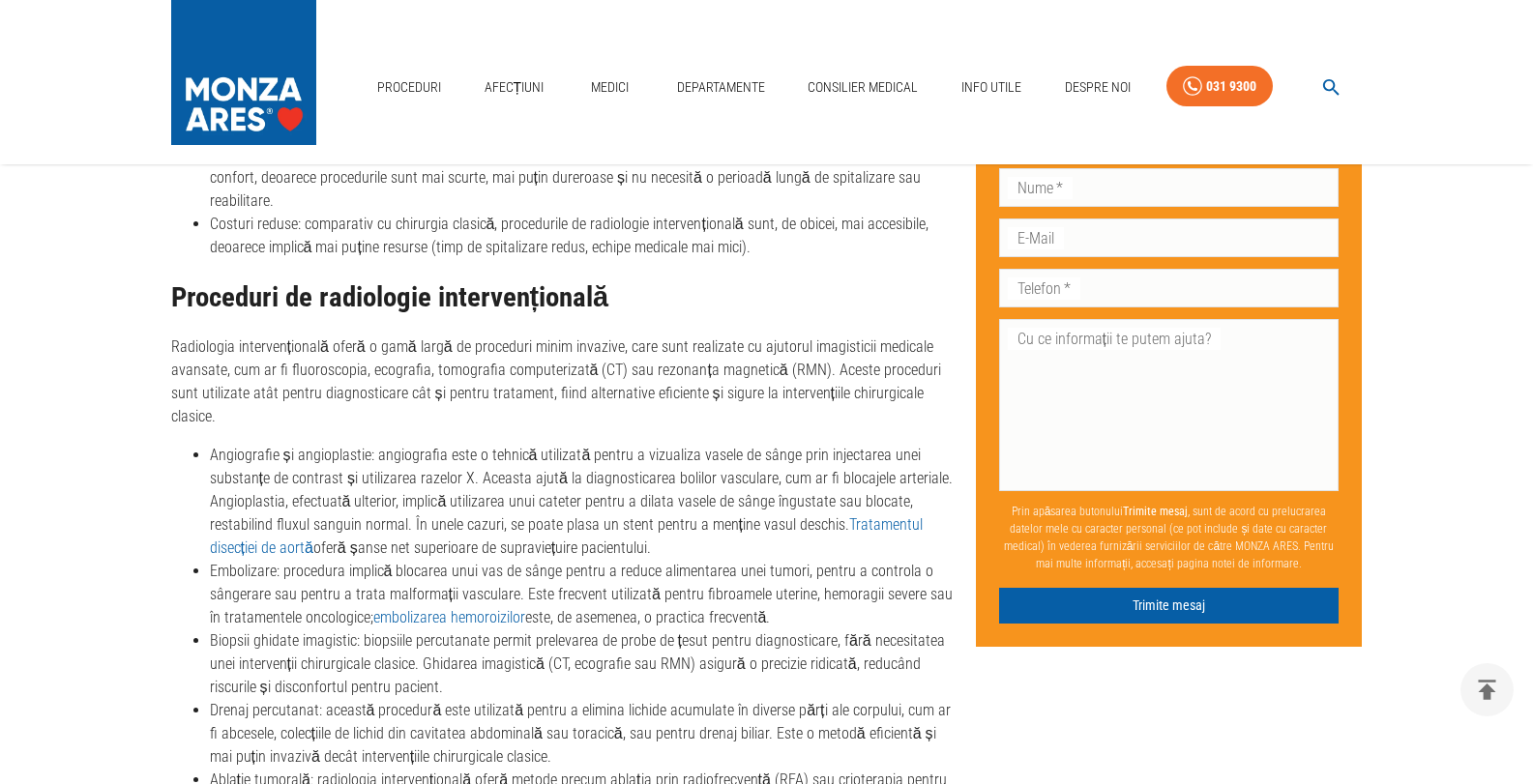 click on "Proceduri de radiologie intervențională" at bounding box center [566, 298] 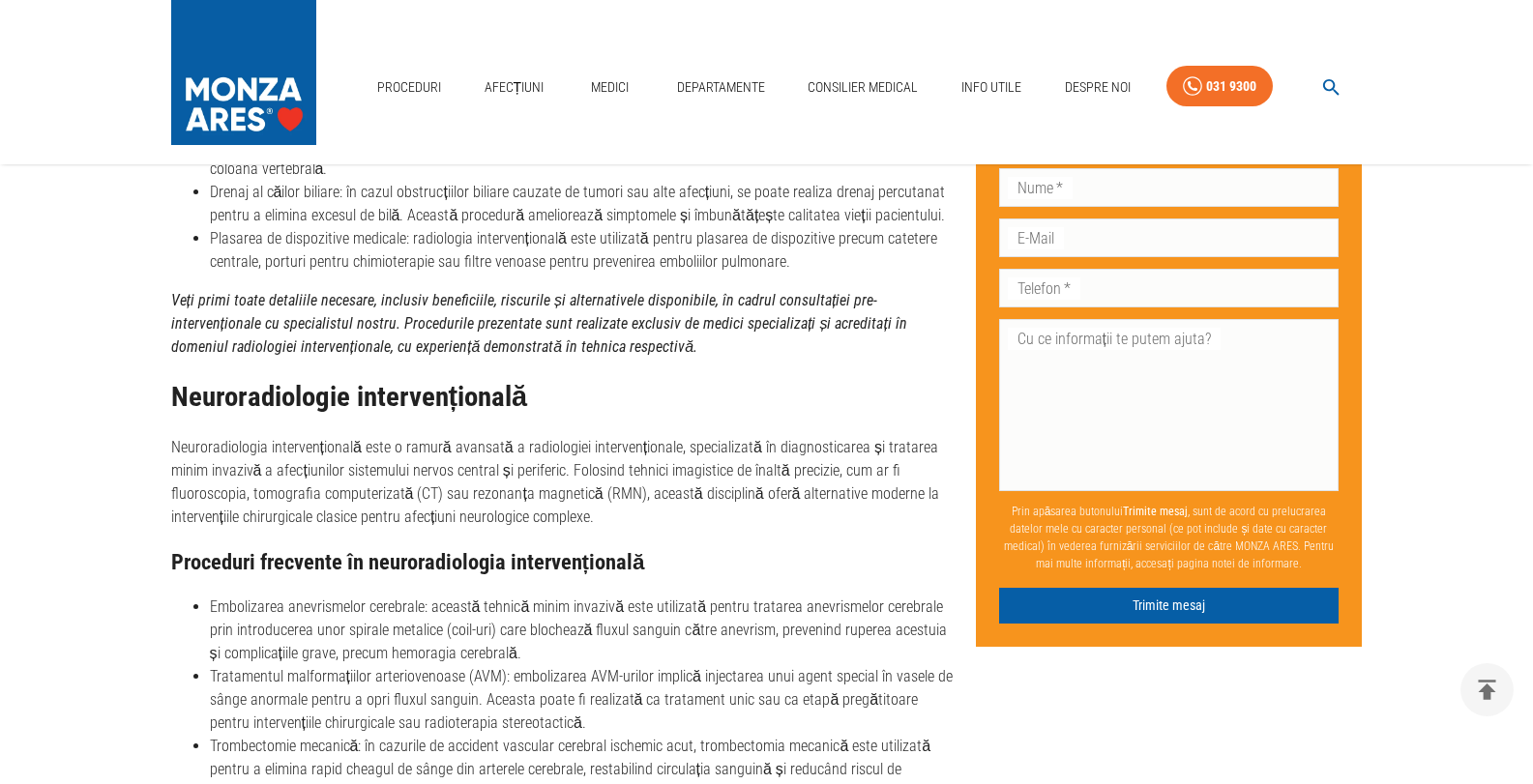 scroll, scrollTop: 2803, scrollLeft: 0, axis: vertical 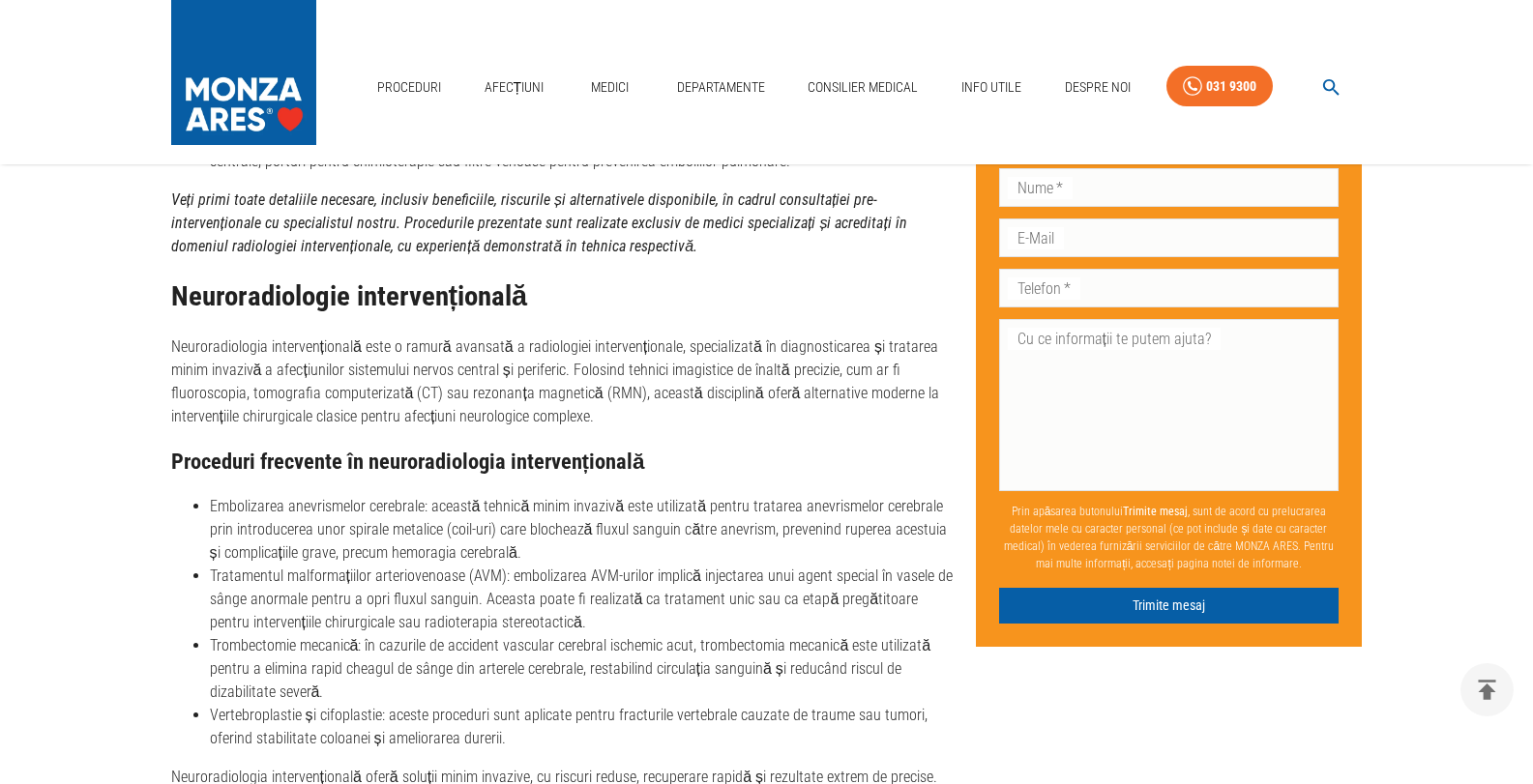 click on "Proceduri frecvente în neuroradiologia intervențională" at bounding box center (566, 461) 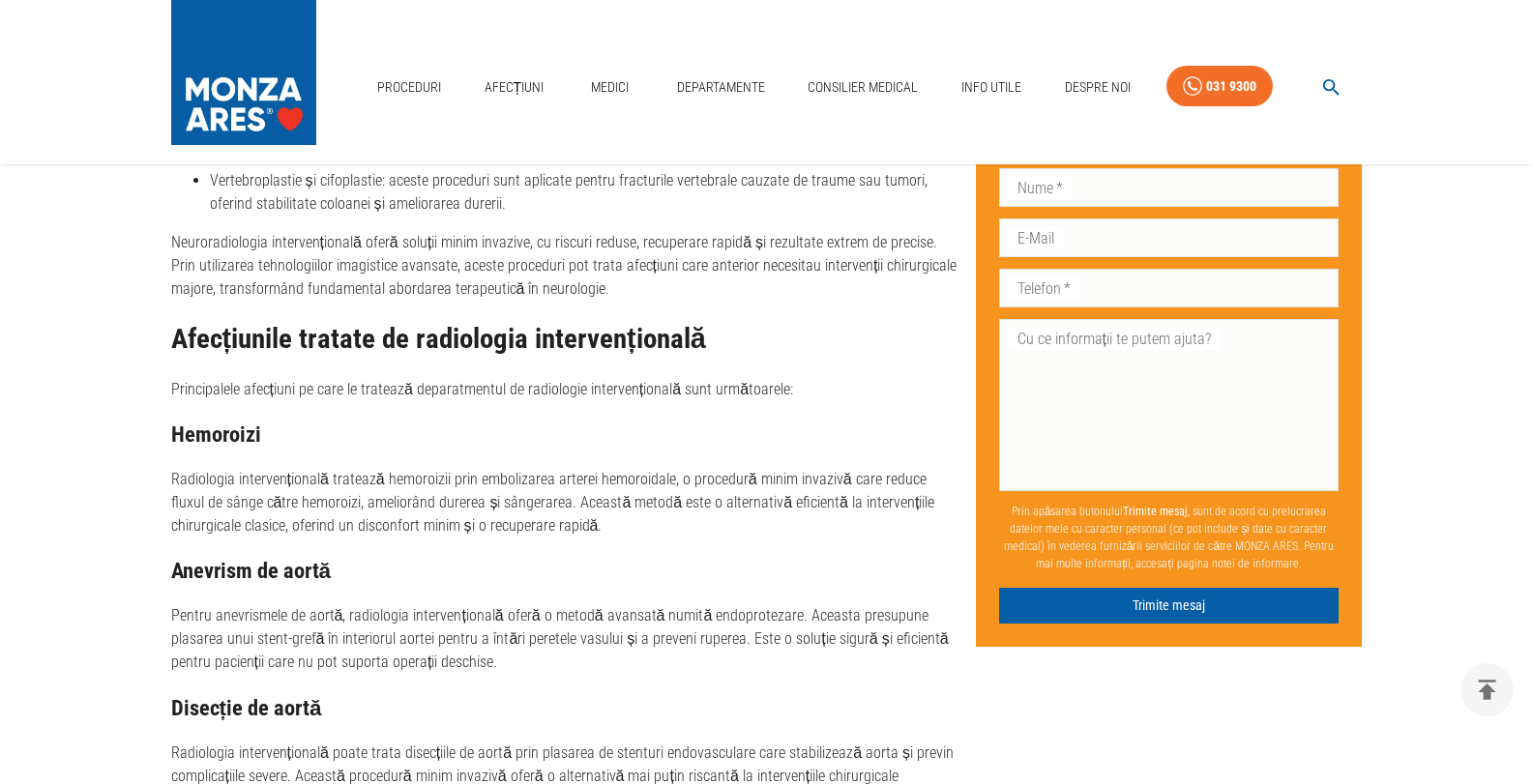 scroll, scrollTop: 3383, scrollLeft: 0, axis: vertical 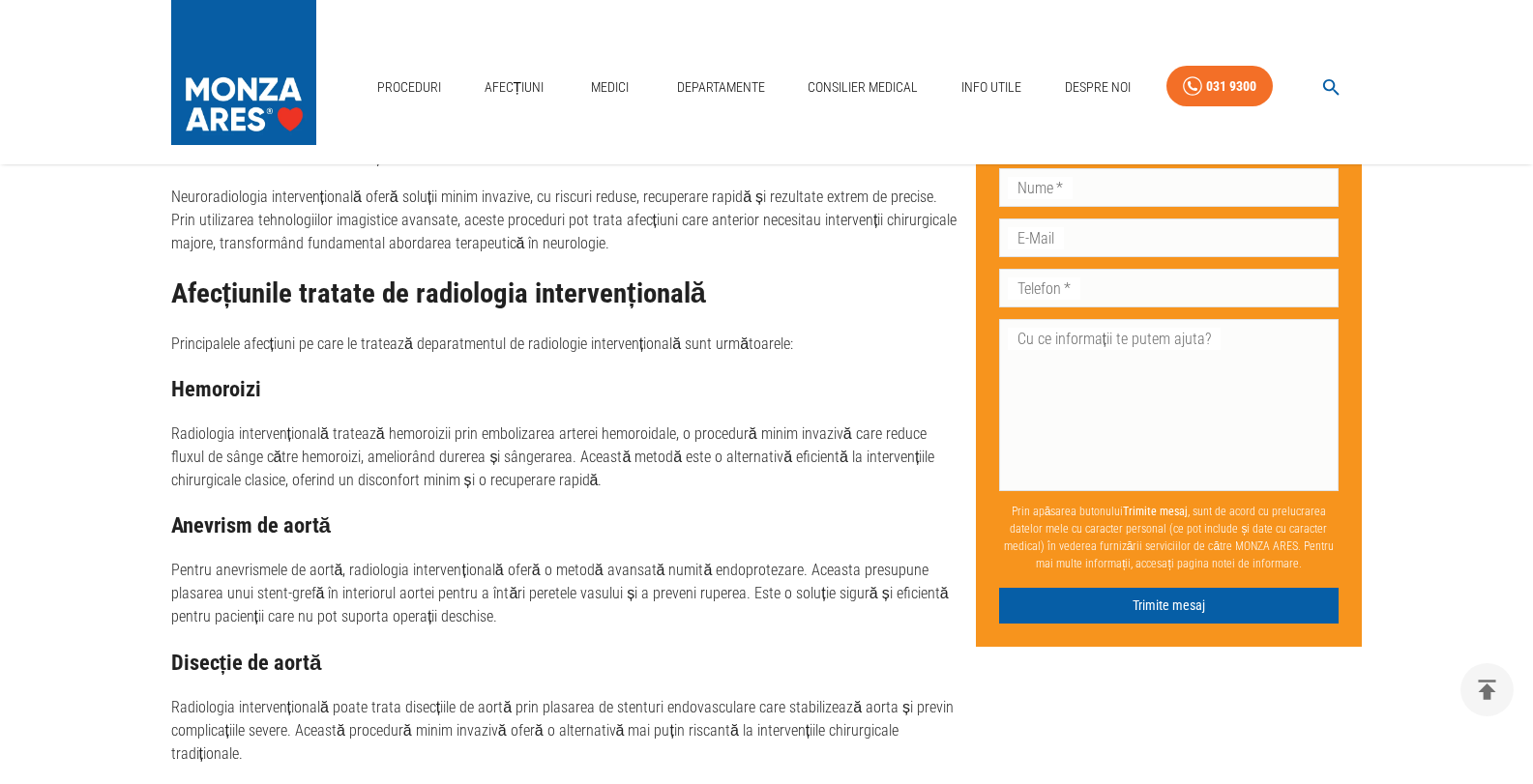 click on "Afecțiunile tratate de radiologia intervențională" at bounding box center (566, 294) 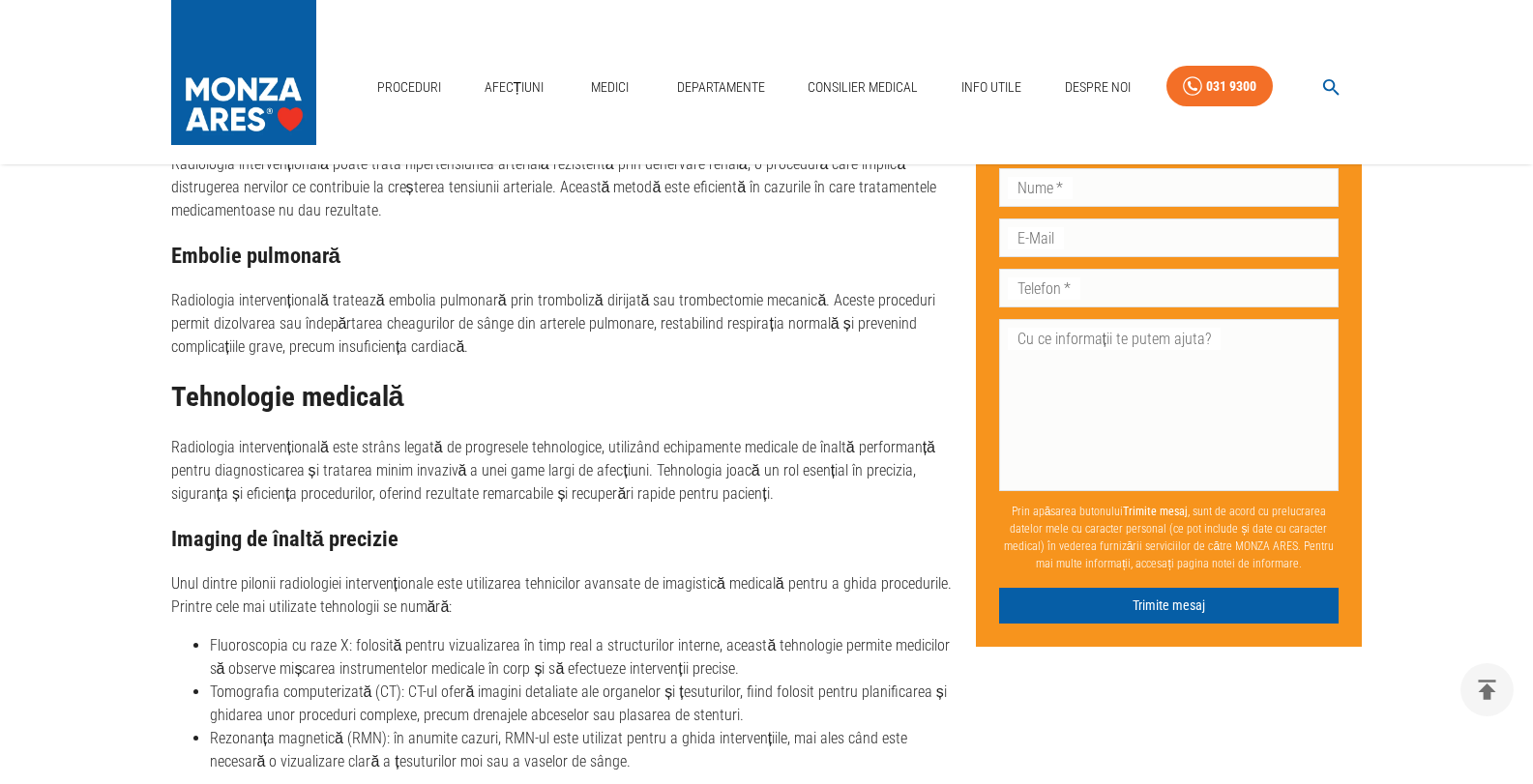 scroll, scrollTop: 4350, scrollLeft: 0, axis: vertical 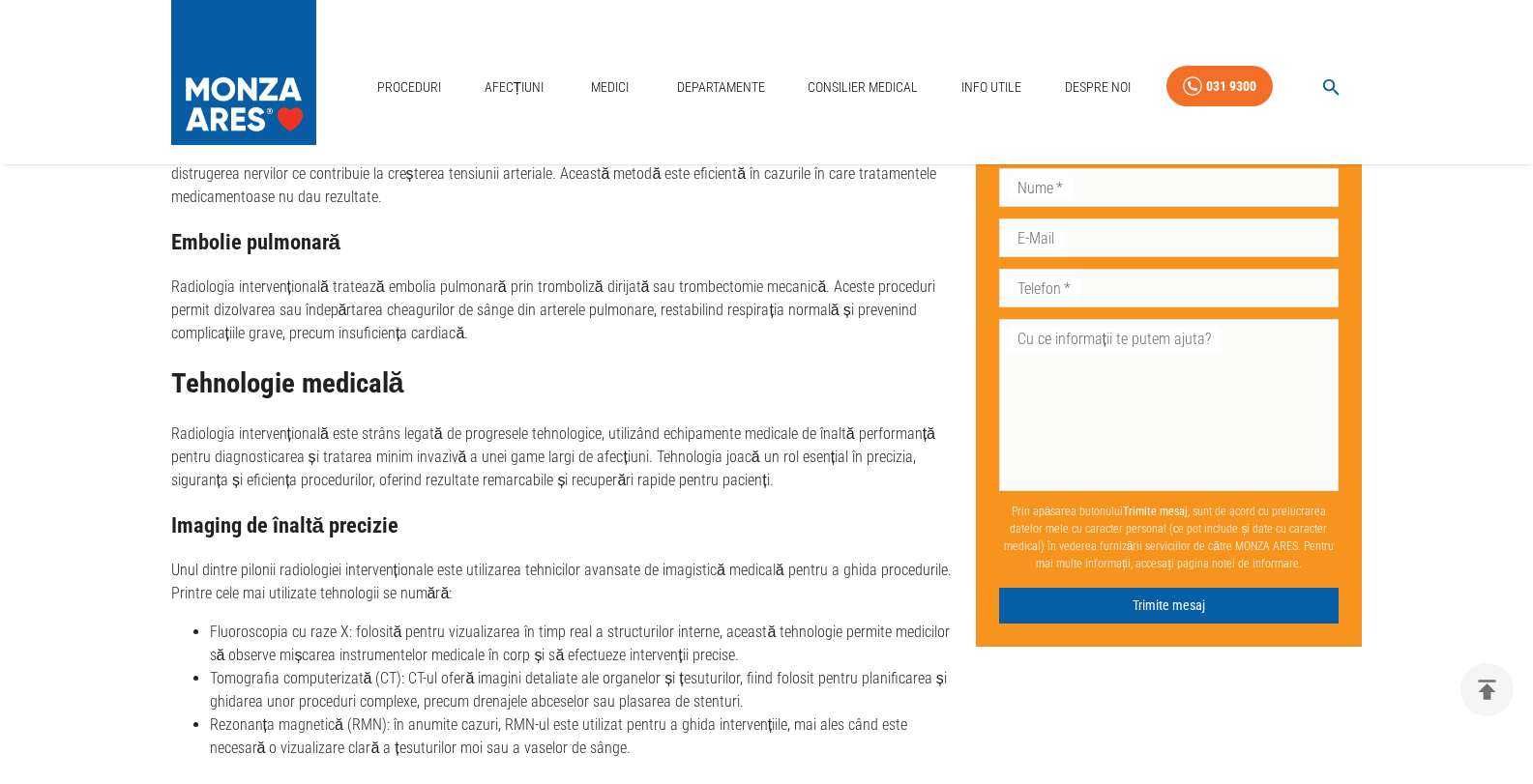 click on "Tehnologie medicală Radiologia intervențională este strâns legată de progresele tehnologice, utilizând echipamente medicale de înaltă performanță pentru diagnosticarea și tratarea minim invazivă a unei game largi de afecțiuni. Tehnologia joacă un rol esențial în precizia, siguranța și eficiența procedurilor, oferind rezultate remarcabile și recuperări rapide pentru pacienți. Imaging de înaltă precizie Unul dintre pilonii radiologiei intervenționale este utilizarea tehnicilor avansate de imagistică medicală pentru a ghida procedurile. Printre cele mai utilizate tehnologii se numără: Fluoroscopia cu raze X: folosită pentru vizualizarea în timp real a structurilor interne, această tehnologie permite medicilor să observe mișcarea instrumentelor medicale în corp și să efectueze intervenții precise. Instrumente minim invazive Radiologia intervențională folosește o gamă diversă de instrumente adaptate pentru acces minim invaziv: Tehnologii avansate de ghidare" at bounding box center [566, 865] 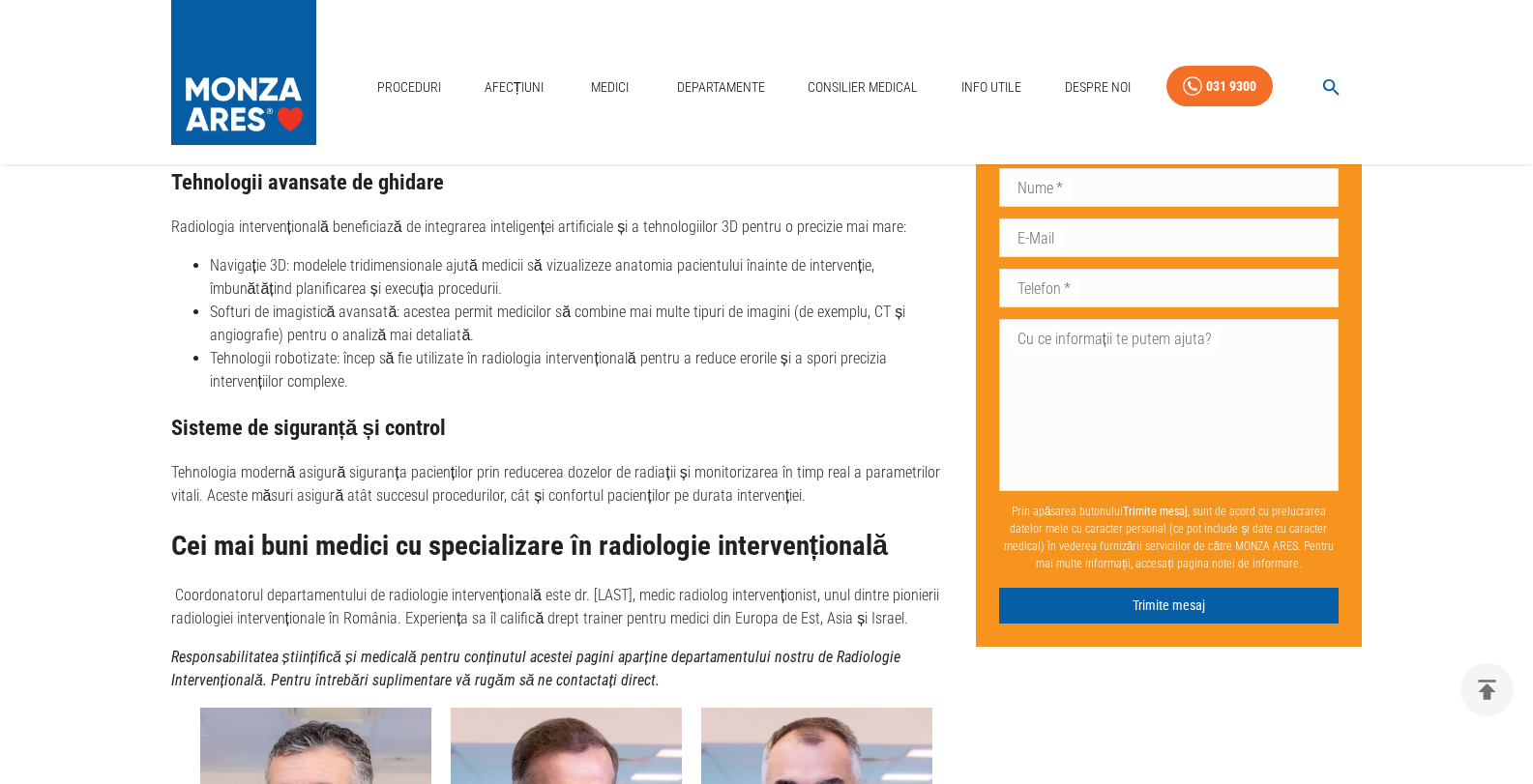 scroll, scrollTop: 5317, scrollLeft: 0, axis: vertical 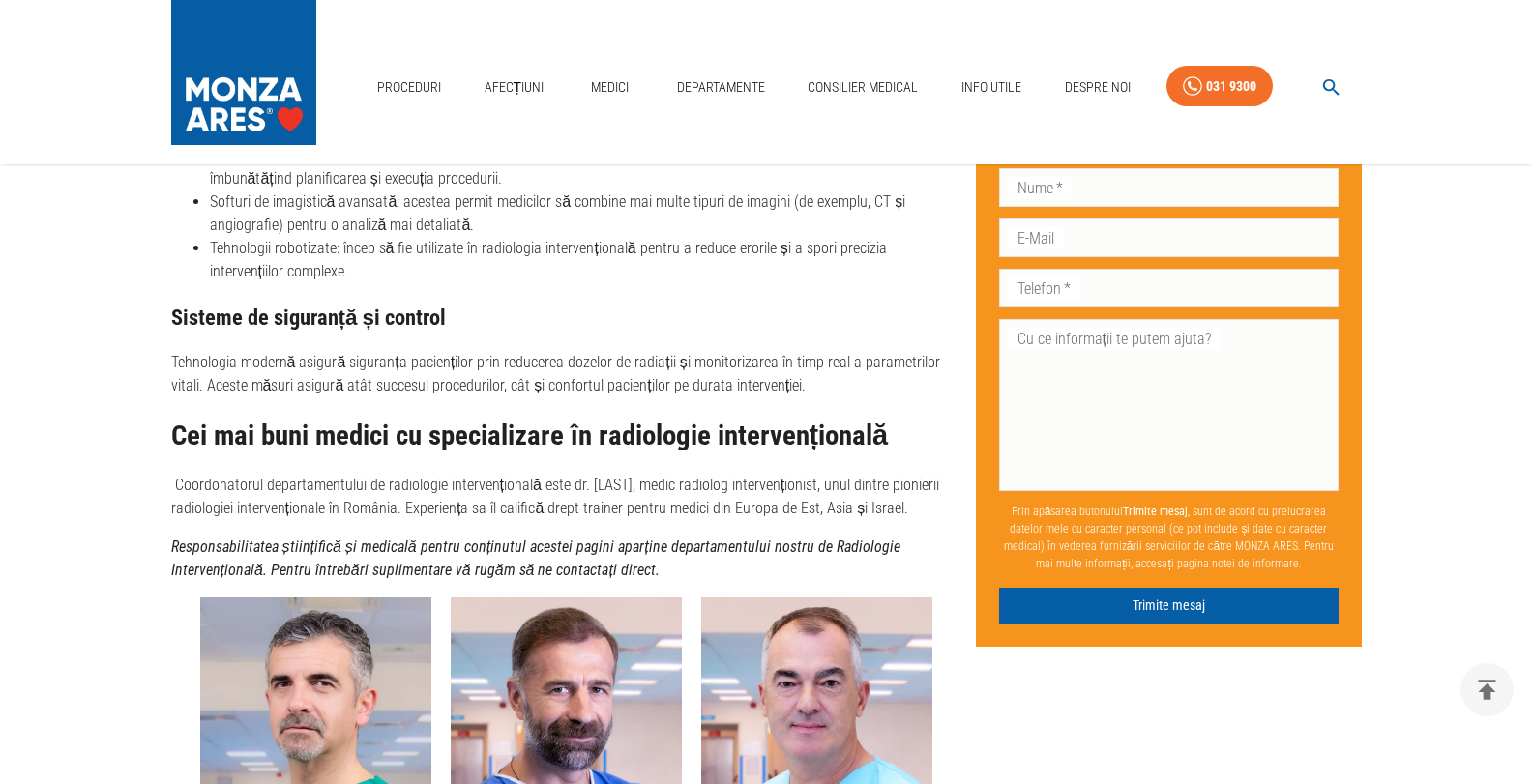 click on "Cei mai buni medici cu specializare în radiologie intervențională" at bounding box center [566, 436] 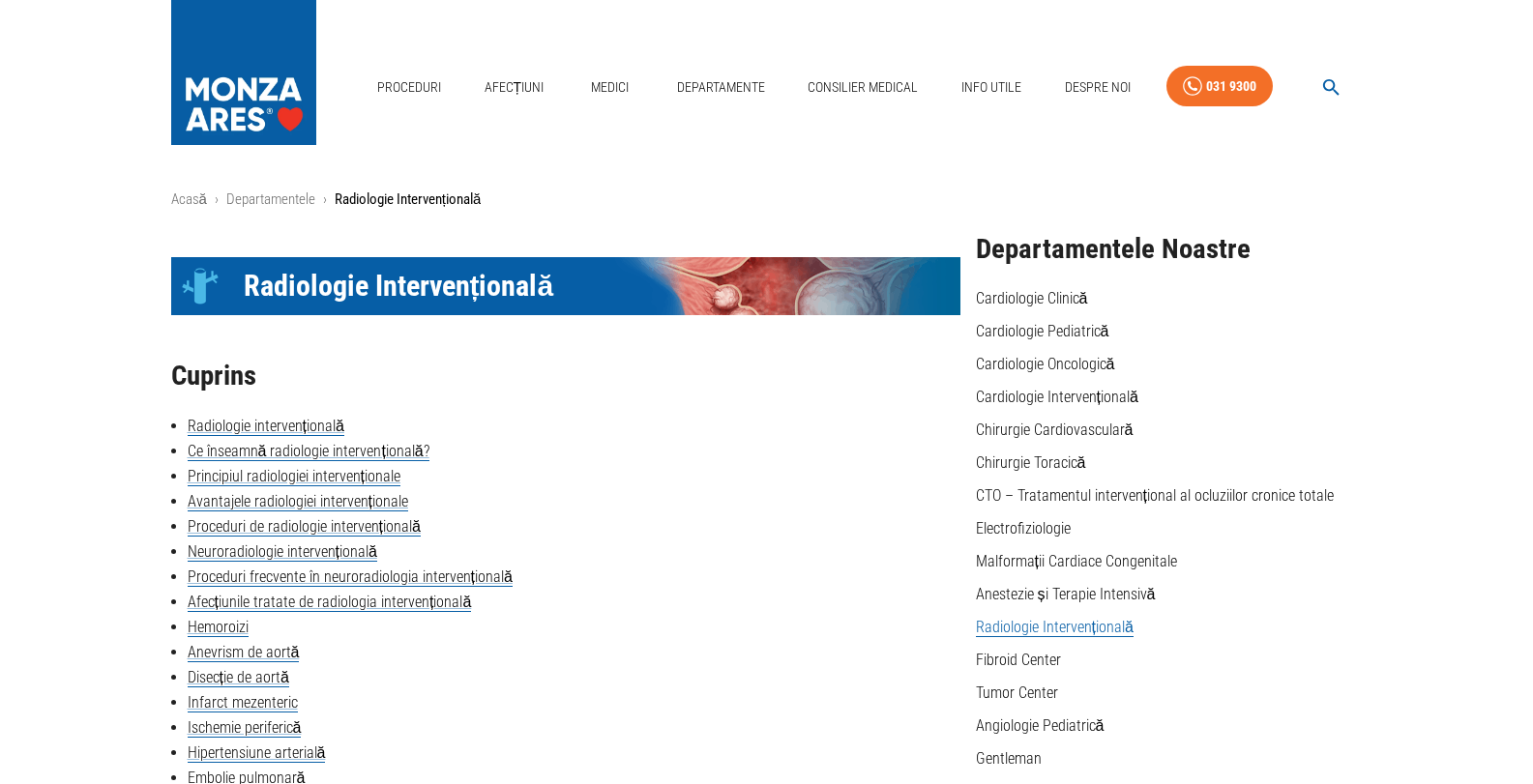 scroll, scrollTop: 0, scrollLeft: 0, axis: both 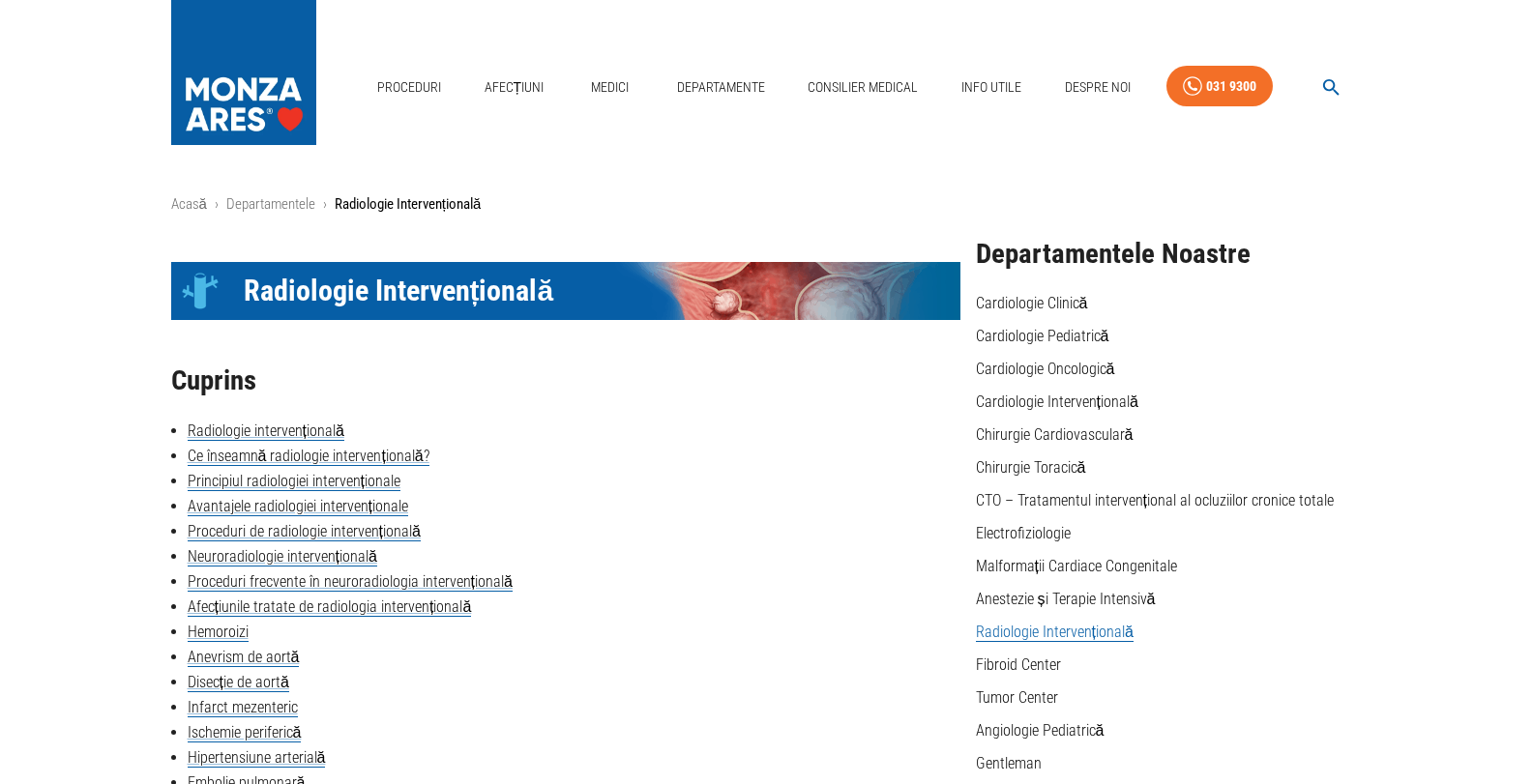 click on "Acasă › Departamentele › Radiologie Intervențională Icon Radiologie Intervențională Cuprins Radiologie intervențională Ce înseamnă radiologie intervențională? Principiul radiologiei intervenționale Avantajele radiologiei intervenționale Proceduri de radiologie intervențională Neuroradiologie intervențională Proceduri frecvente în neuroradiologia intervențională Afecțiunile tratate de radiologia intervențională Hemoroizi Anevrism de aortă Disecție de aortă Infarct mezenteric Ischemie periferică Hipertensiune arterială Embolie pulmonară Tehnologie medicală Imaging de înaltă precizie Instrumente minim invazive Tehnologii avansate de ghidare Sisteme de siguranță și control Cei mai buni medici cu specializare în radiologie intervențională Unde ne găsești Radiologie intervențională Ce înseamnă radiologie intervențională? angioplastia arterelor renale . Principiul radiologiei intervenționale Avantajele radiologiei intervenționale Tratamentul disecției de aortă  +" at bounding box center [766, 3509] 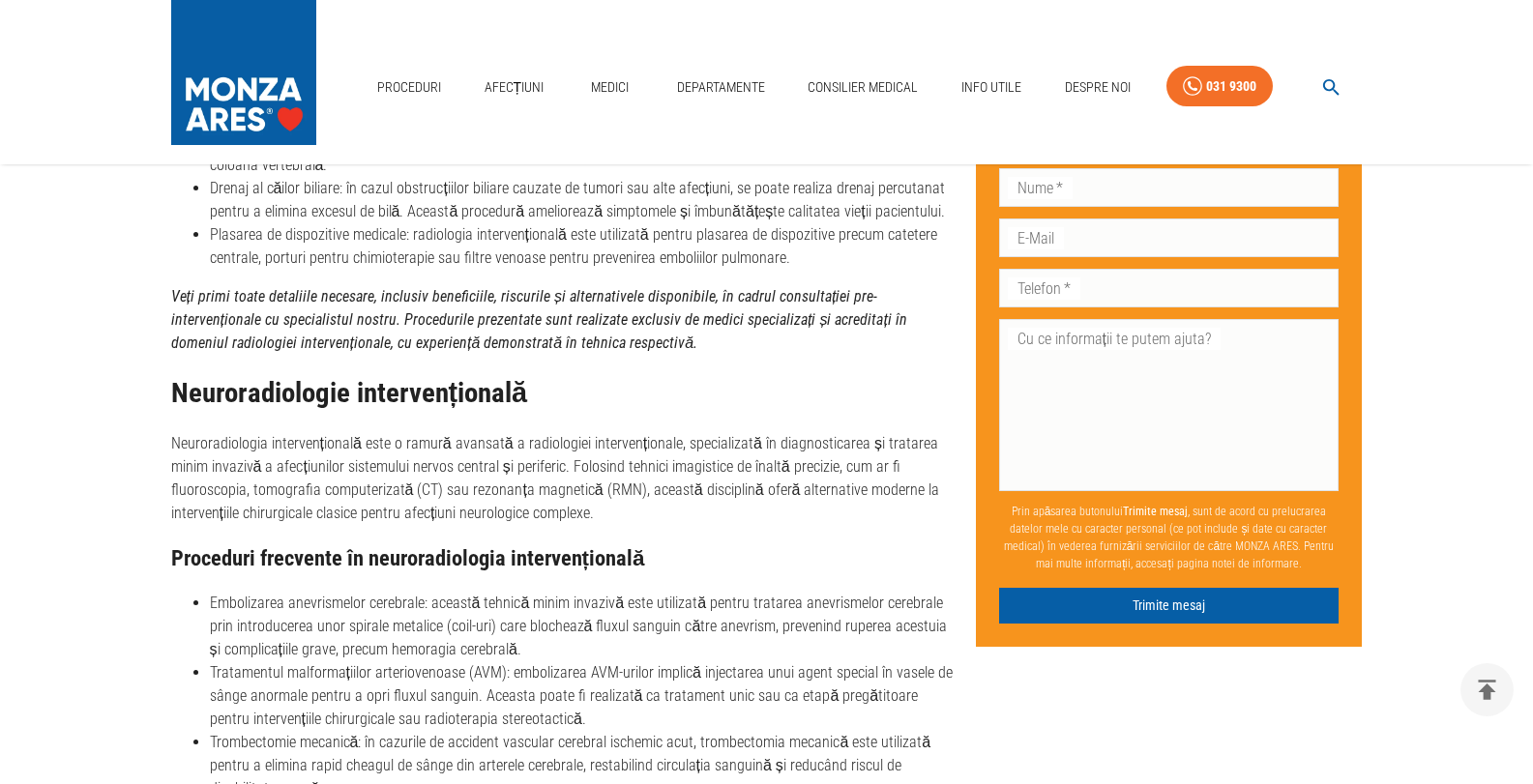 click on "Acasă › Departamentele › Radiologie Intervențională Icon Radiologie Intervențională Cuprins Radiologie intervențională Ce înseamnă radiologie intervențională? Principiul radiologiei intervenționale Avantajele radiologiei intervenționale Proceduri de radiologie intervențională Neuroradiologie intervențională Proceduri frecvente în neuroradiologia intervențională Afecțiunile tratate de radiologia intervențională Hemoroizi Anevrism de aortă Disecție de aortă Infarct mezenteric Ischemie periferică Hipertensiune arterială Embolie pulmonară Tehnologie medicală Imaging de înaltă precizie Instrumente minim invazive Tehnologii avansate de ghidare Sisteme de siguranță și control Cei mai buni medici cu specializare în radiologie intervențională Unde ne găsești Radiologie intervențională Ce înseamnă radiologie intervențională? angioplastia arterelor renale . Principiul radiologiei intervenționale Avantajele radiologiei intervenționale Tratamentul disecției de aortă  +" at bounding box center [766, 802] 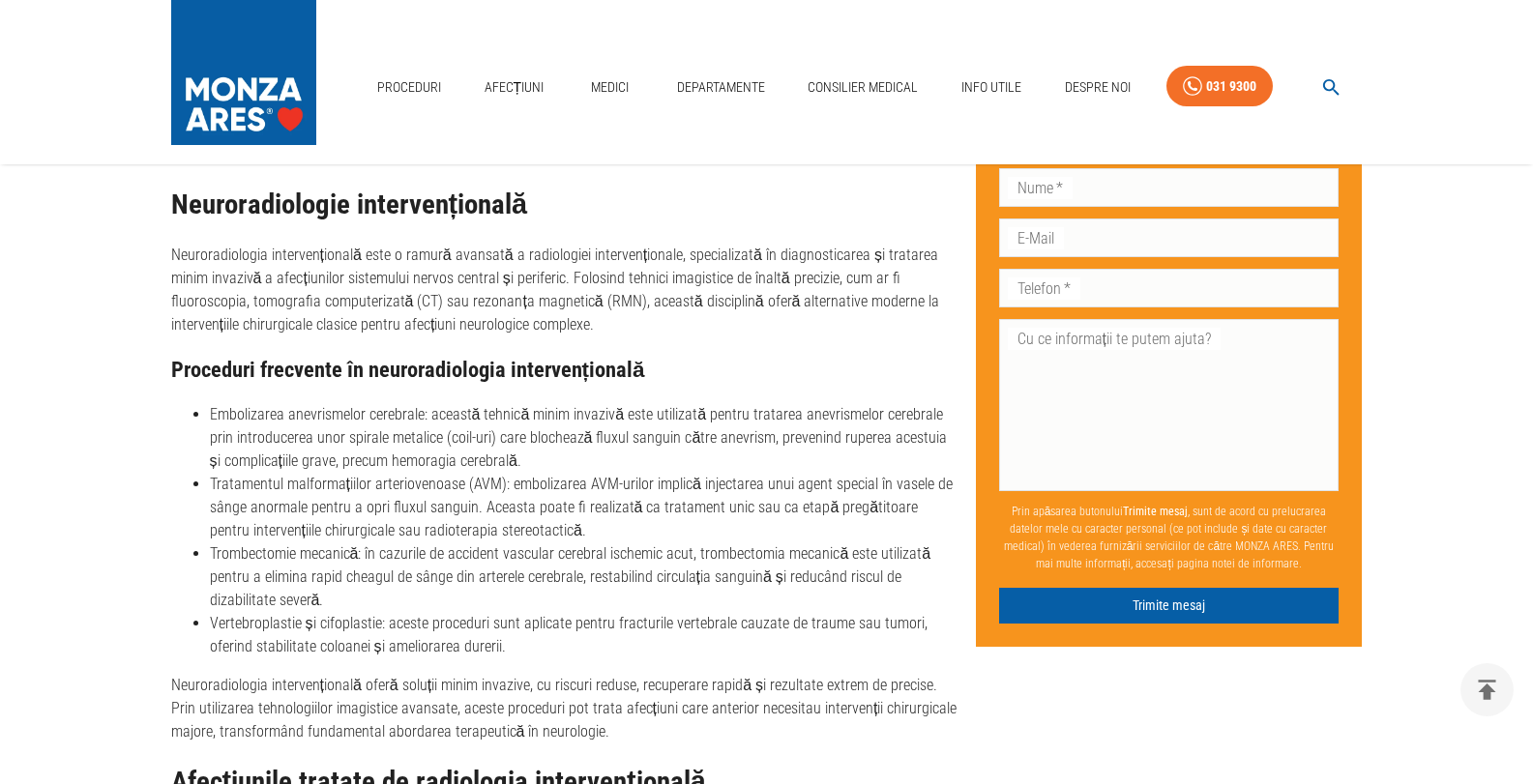 scroll, scrollTop: 2900, scrollLeft: 0, axis: vertical 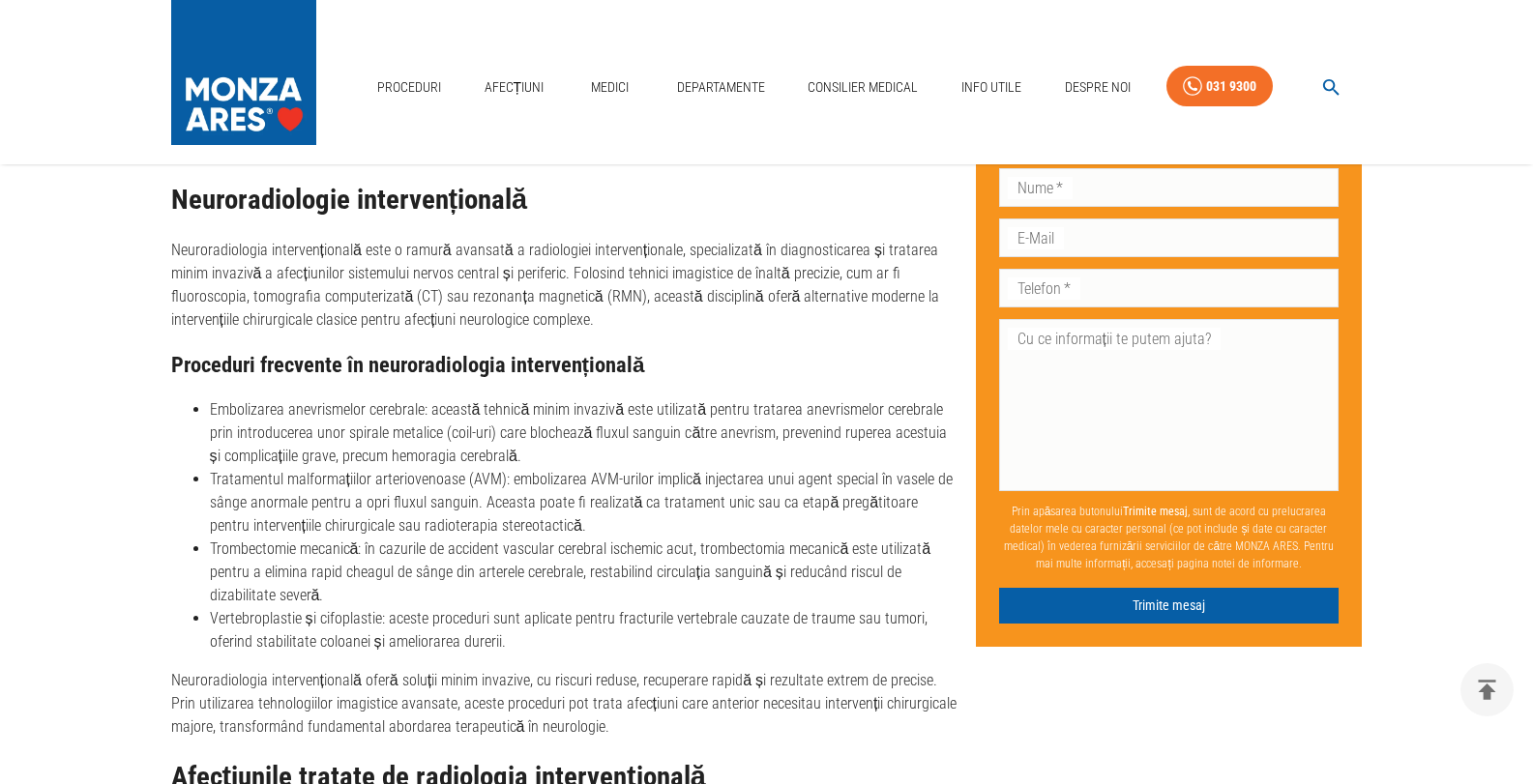 click on "Acasă › Departamentele › Radiologie Intervențională Icon Radiologie Intervențională Cuprins Radiologie intervențională Ce înseamnă radiologie intervențională? Principiul radiologiei intervenționale Avantajele radiologiei intervenționale Proceduri de radiologie intervențională Neuroradiologie intervențională Proceduri frecvente în neuroradiologia intervențională Afecțiunile tratate de radiologia intervențională Hemoroizi Anevrism de aortă Disecție de aortă Infarct mezenteric Ischemie periferică Hipertensiune arterială Embolie pulmonară Tehnologie medicală Imaging de înaltă precizie Instrumente minim invazive Tehnologii avansate de ghidare Sisteme de siguranță și control Cei mai buni medici cu specializare în radiologie intervențională Unde ne găsești Radiologie intervențională Ce înseamnă radiologie intervențională? angioplastia arterelor renale . Principiul radiologiei intervenționale Avantajele radiologiei intervenționale Tratamentul disecției de aortă  +" at bounding box center [766, 609] 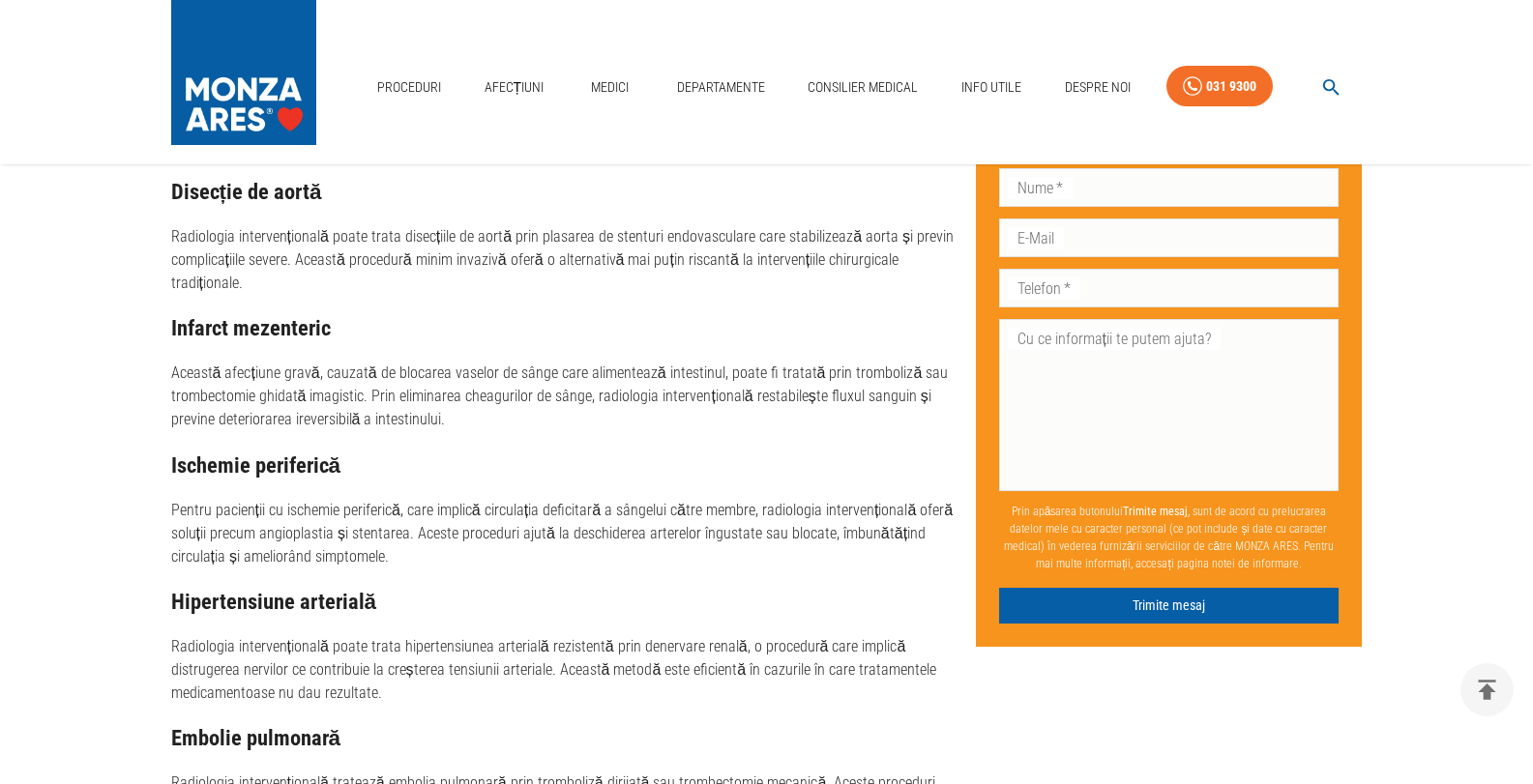 scroll, scrollTop: 3673, scrollLeft: 0, axis: vertical 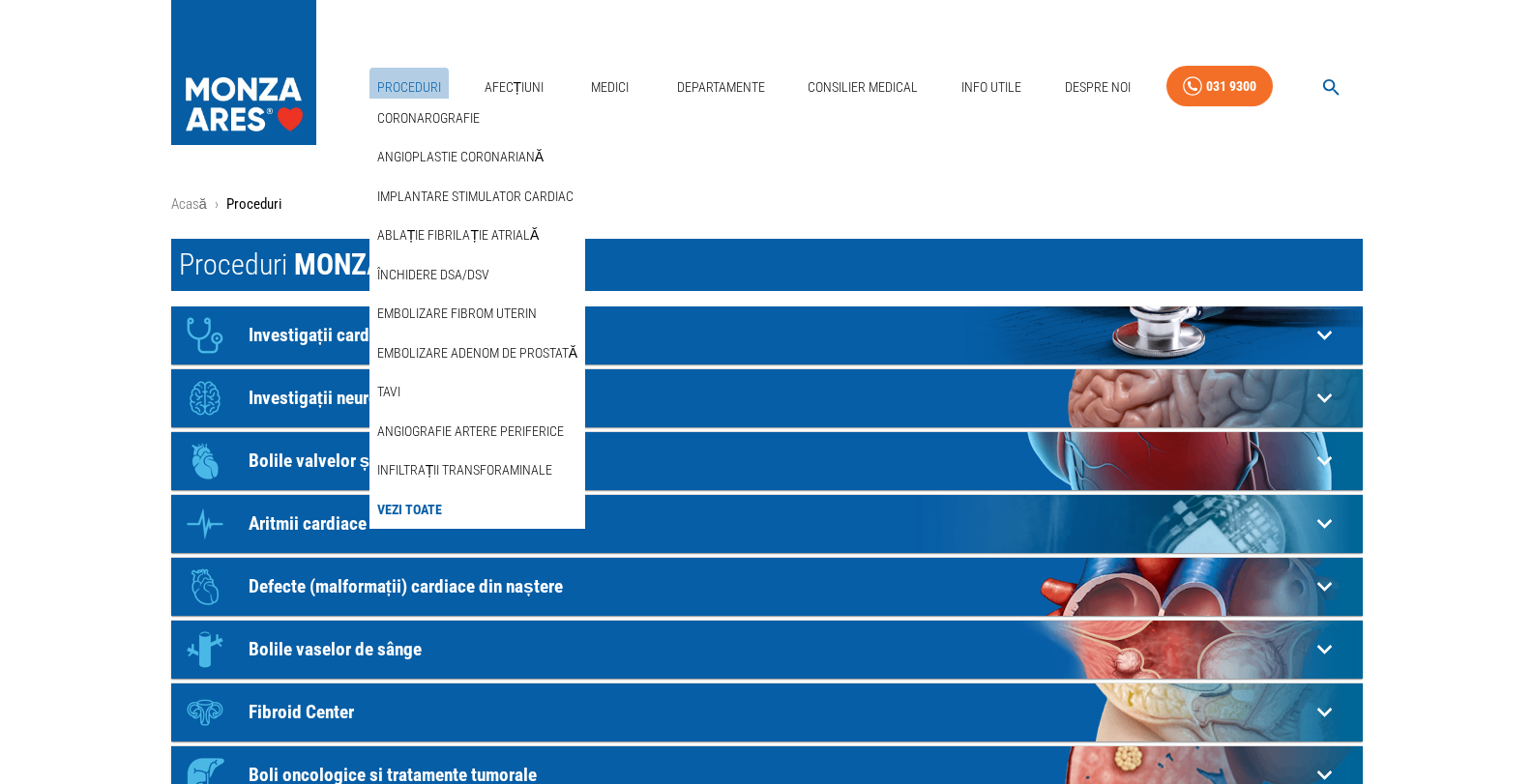 click on "Proceduri" at bounding box center [409, 87] 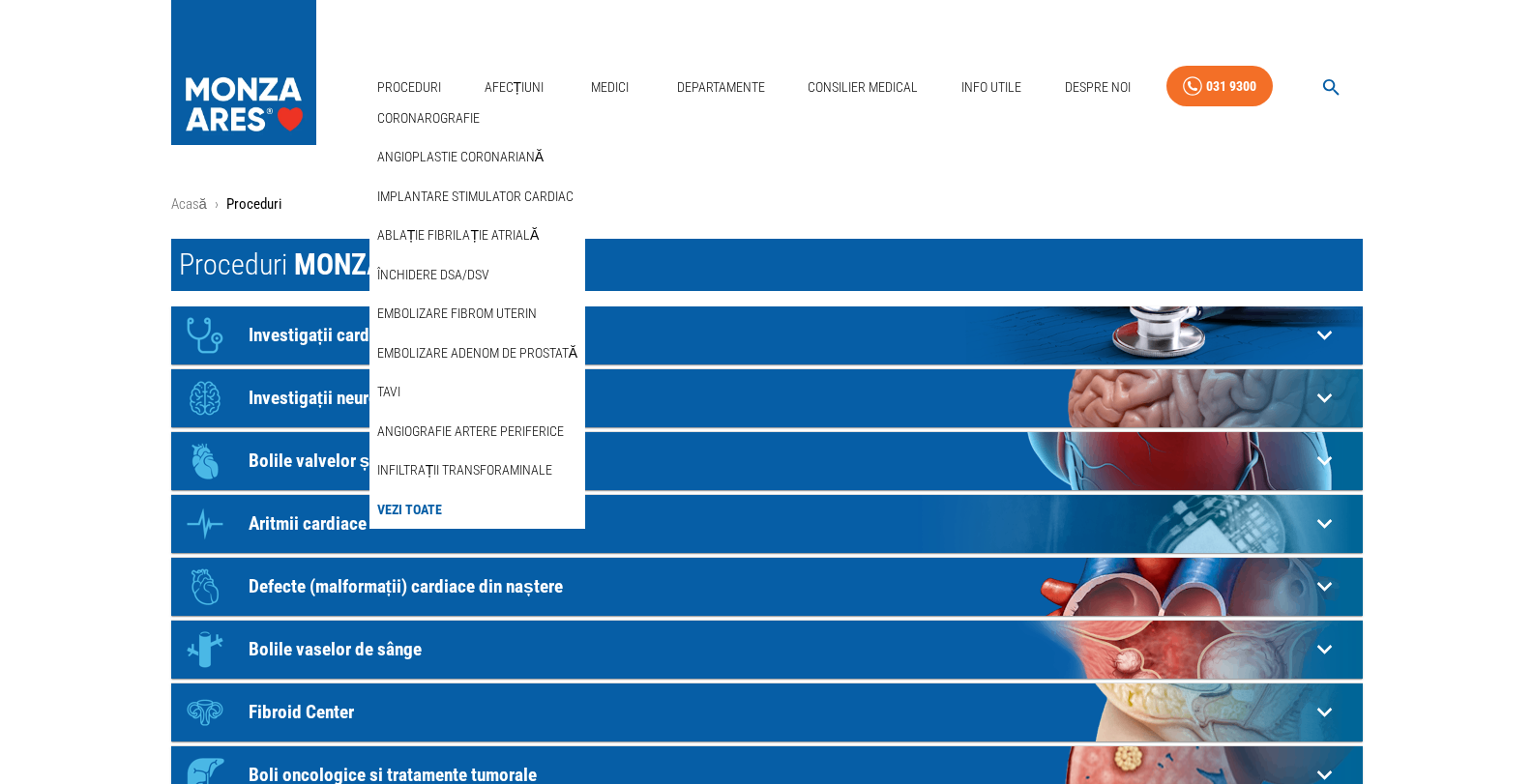 click on "Vezi Toate" at bounding box center [409, 509] 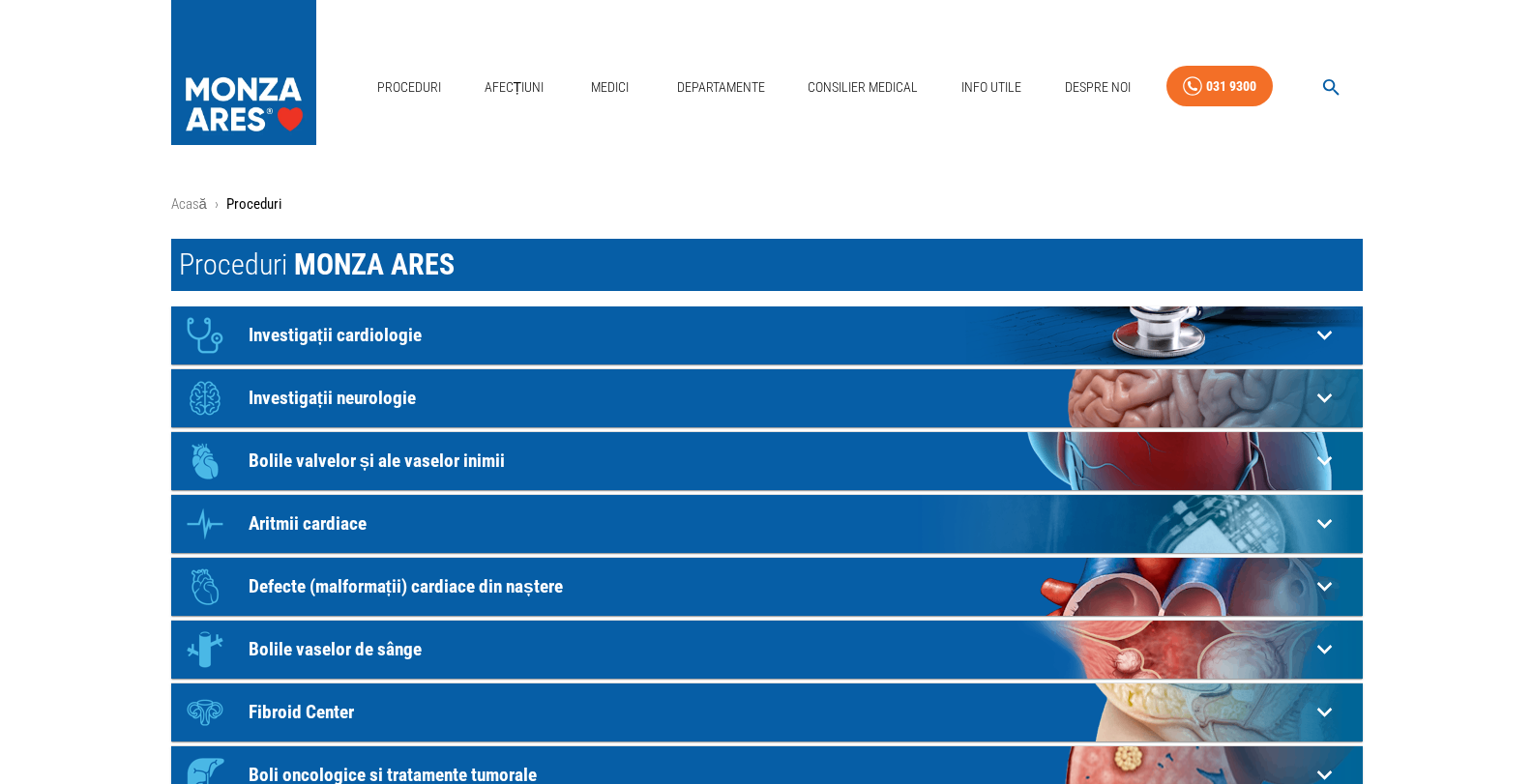 click on "Acasă › Proceduri Proceduri   MONZA ARES Icon Investigații cardiologie Electrocardiograma - ECG / EKG  Consult Cardiologic Ecocardiografie / Ecografie cardiacă Ecografie doppler carotidiana Ecografia doppler de artere / vene Holter EKG - Monitorizarea ritmului inimii 24H Ecografia cu dobutamină /  Ecografia de stres Holter TA - Monitorizare tensiune arteriala Test de efort / Ergometrie Ecocardiografia transesofagiană Programare Stimulator Cardiac Evaluare si control cardiovascular complet post COVID-19  Ecografia cu bule / cu substanță de contrast Ecocardiografia speckle tracking Consultație diabetologie Indice Gleznă/Braț  Ecografia cu substanță de contrast Sonovue Consultație cardiologie pediatrică Programul de readaptare cardiacă/ recuperare cardiovasculară post COVID-19 Icon Investigații neurologie Consultatia neurologica Ecografia doppler de artera temporala Ecografia extracraniană / Doppler extracranian Ecografia arterei centrale a retinei Testul L-Dopa Icon Icon Aritmii cardiace" at bounding box center (766, 626) 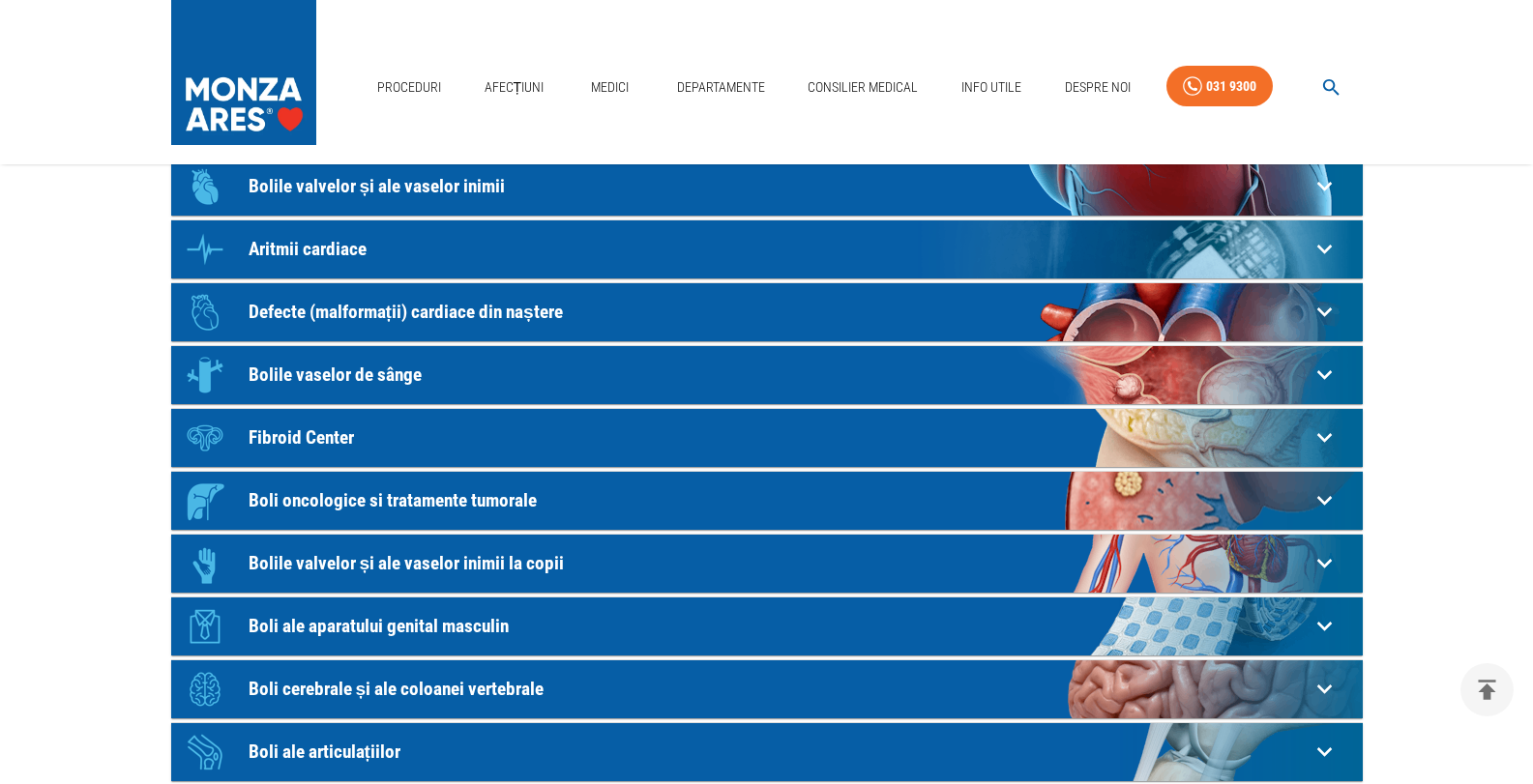 scroll, scrollTop: 483, scrollLeft: 0, axis: vertical 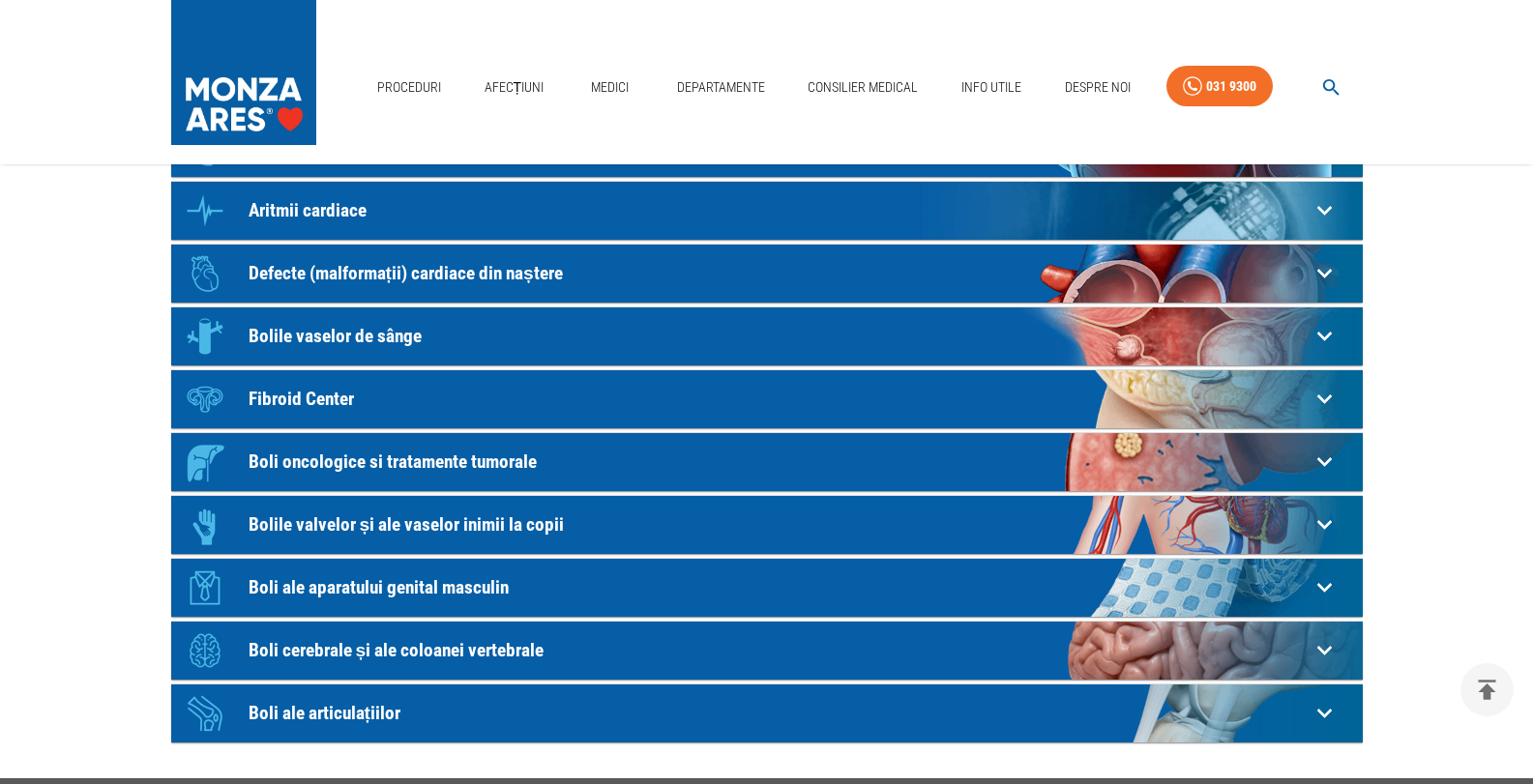 click on "Boli cerebrale și ale coloanei vertebrale" at bounding box center (779, -149) 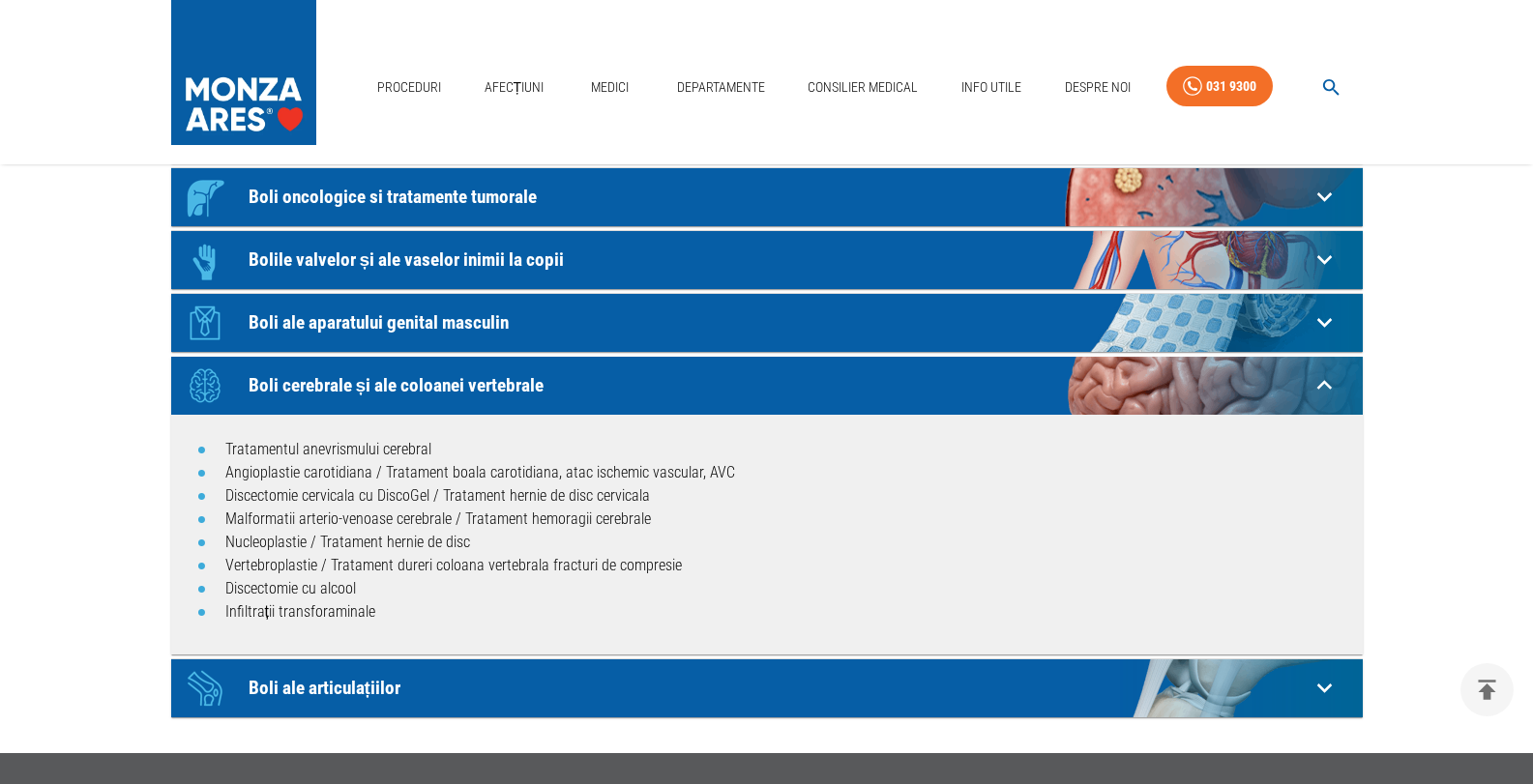 scroll, scrollTop: 773, scrollLeft: 0, axis: vertical 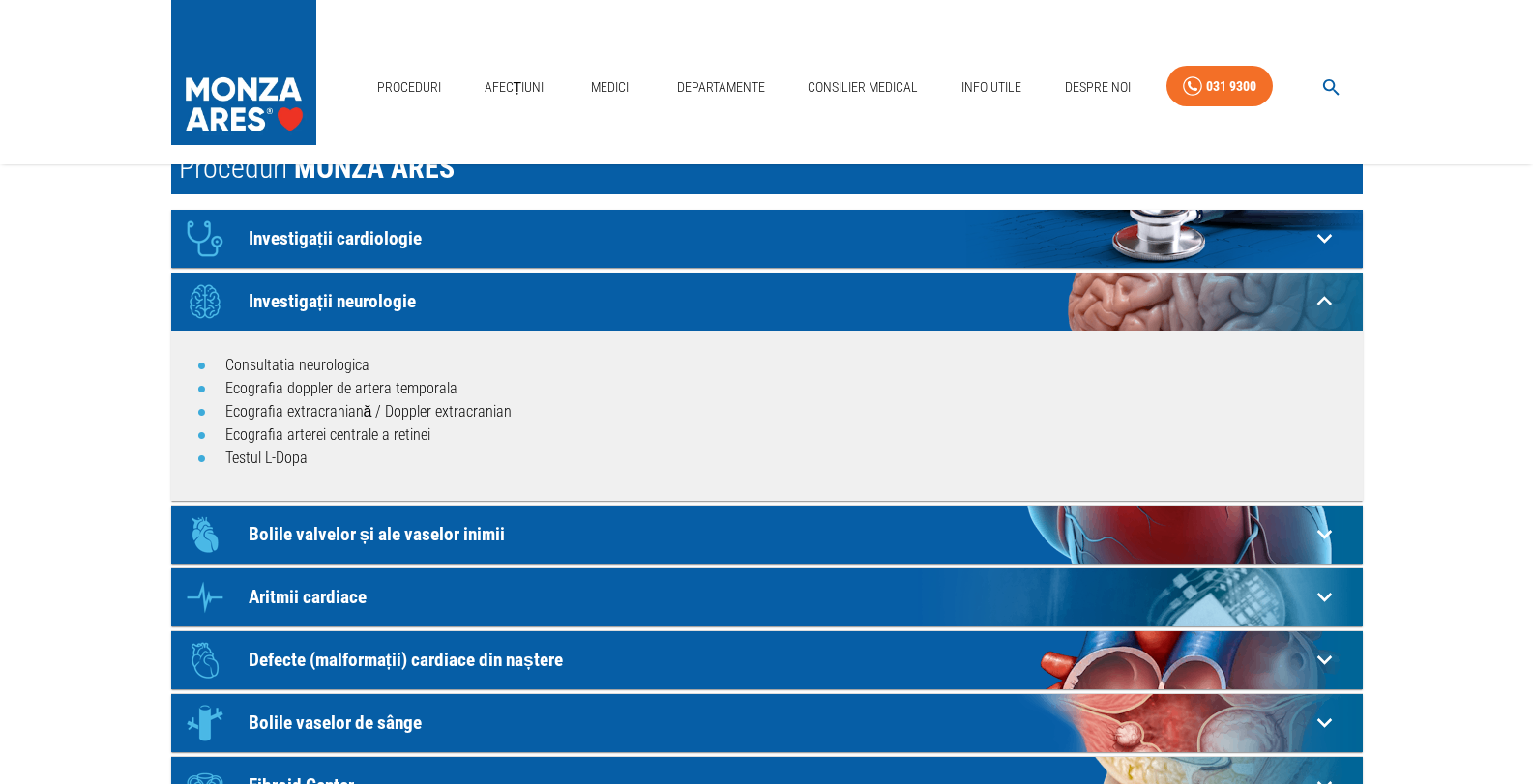click on "Bolile valvelor și ale vaselor inimii" at bounding box center (779, 238) 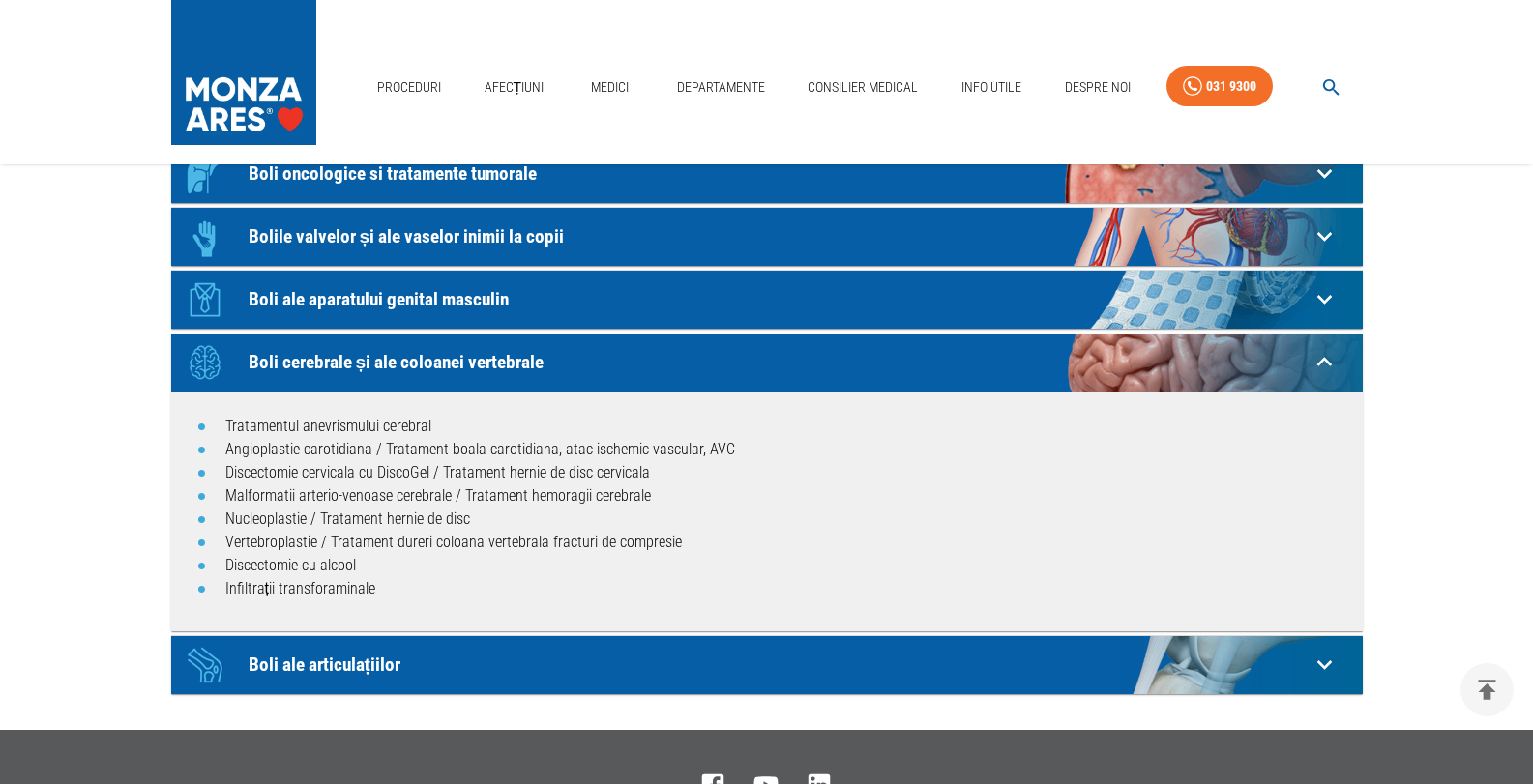 scroll, scrollTop: 1257, scrollLeft: 0, axis: vertical 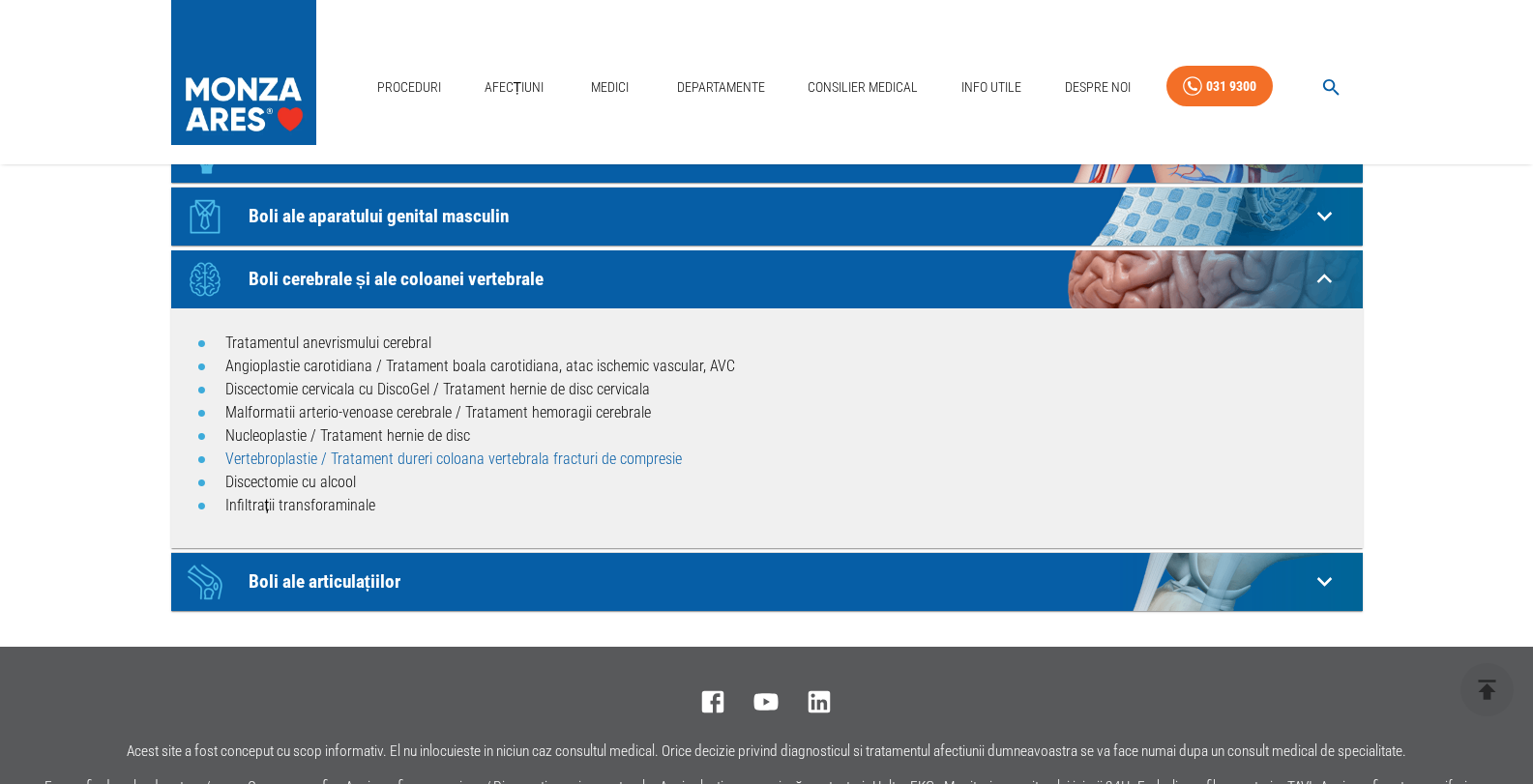click on "Vertebroplastie / Tratament dureri coloana vertebrala fracturi de compresie" at bounding box center [454, 458] 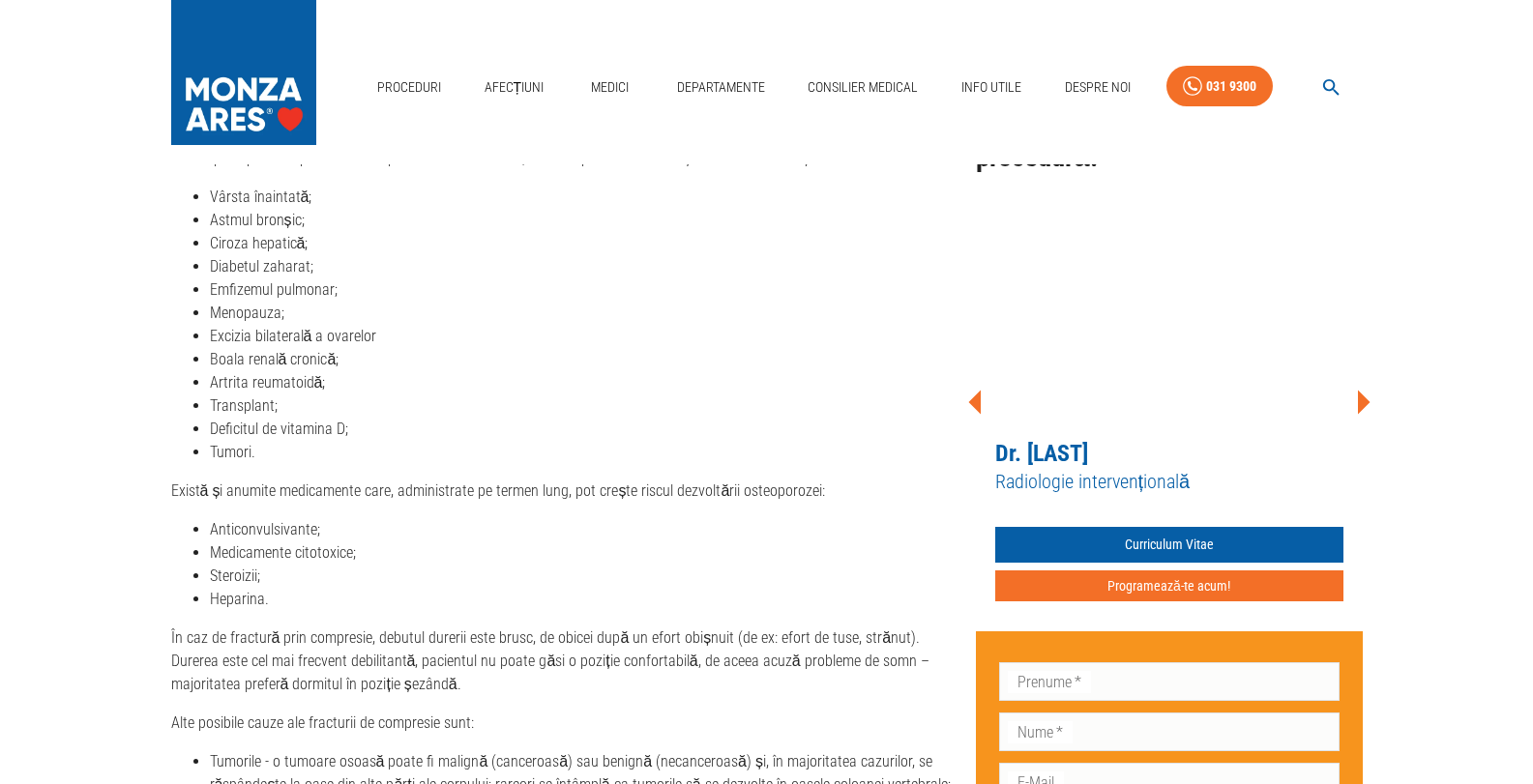 scroll, scrollTop: 0, scrollLeft: 0, axis: both 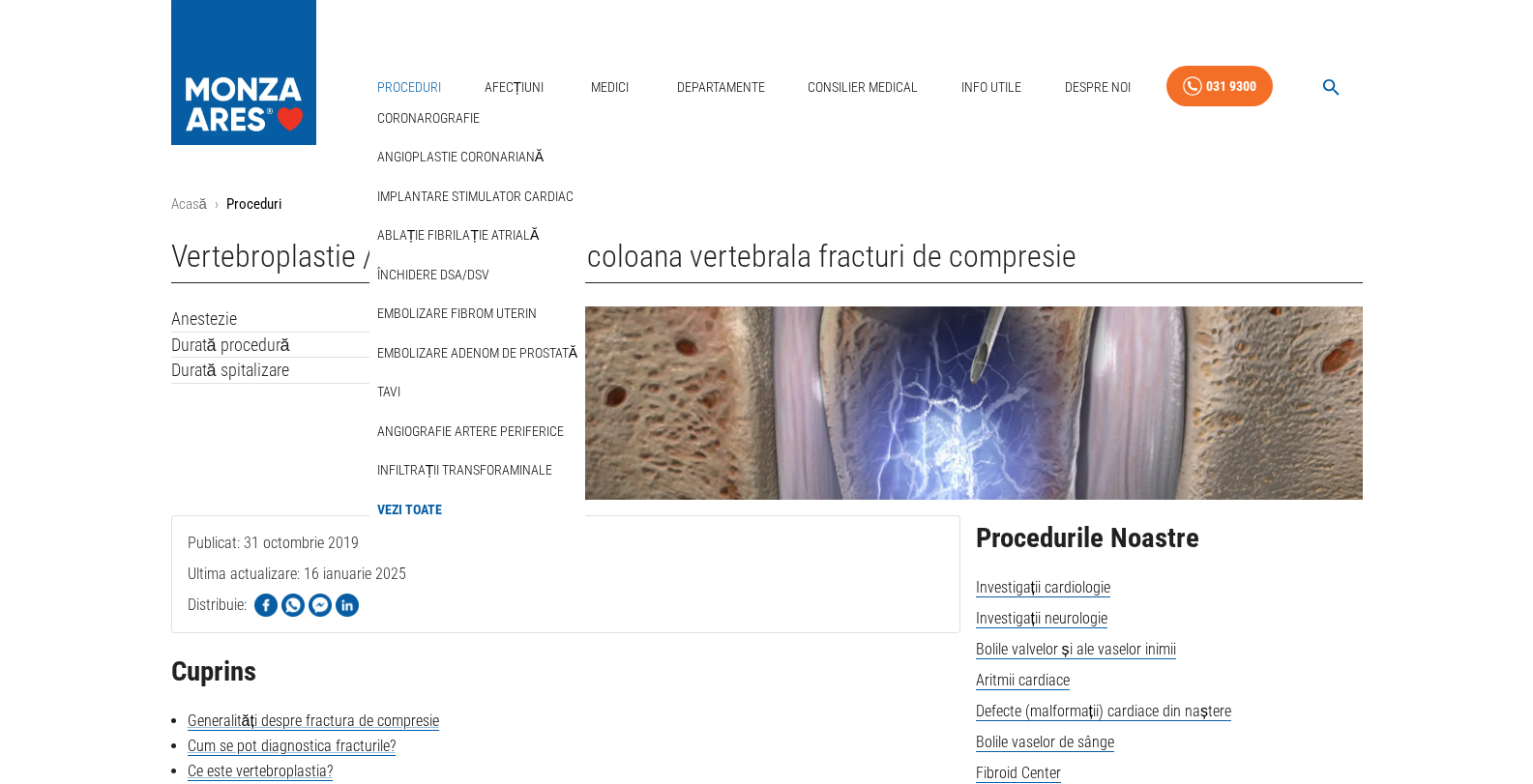 click on "Proceduri" at bounding box center (409, 87) 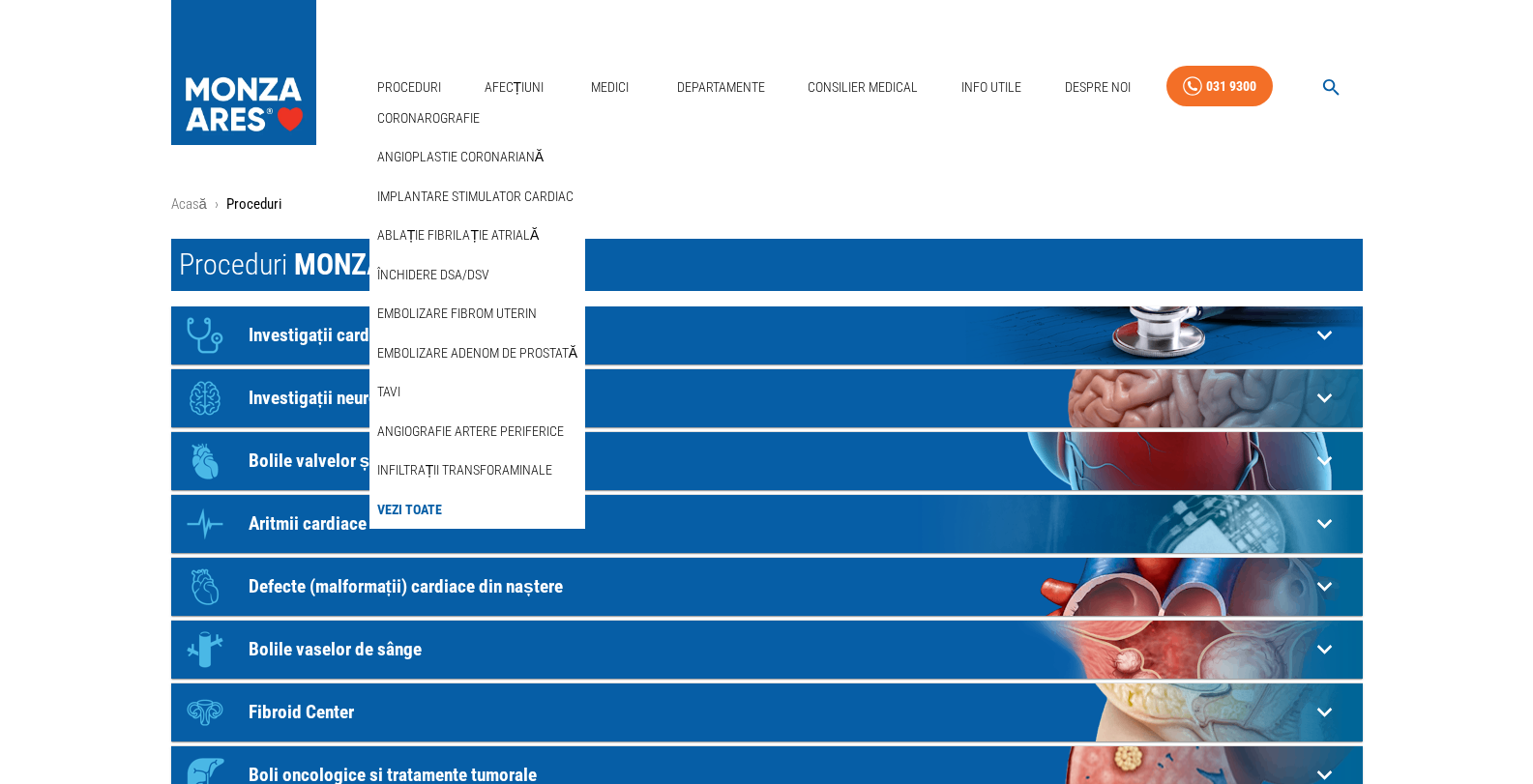 click on "Vezi Toate" at bounding box center [409, 509] 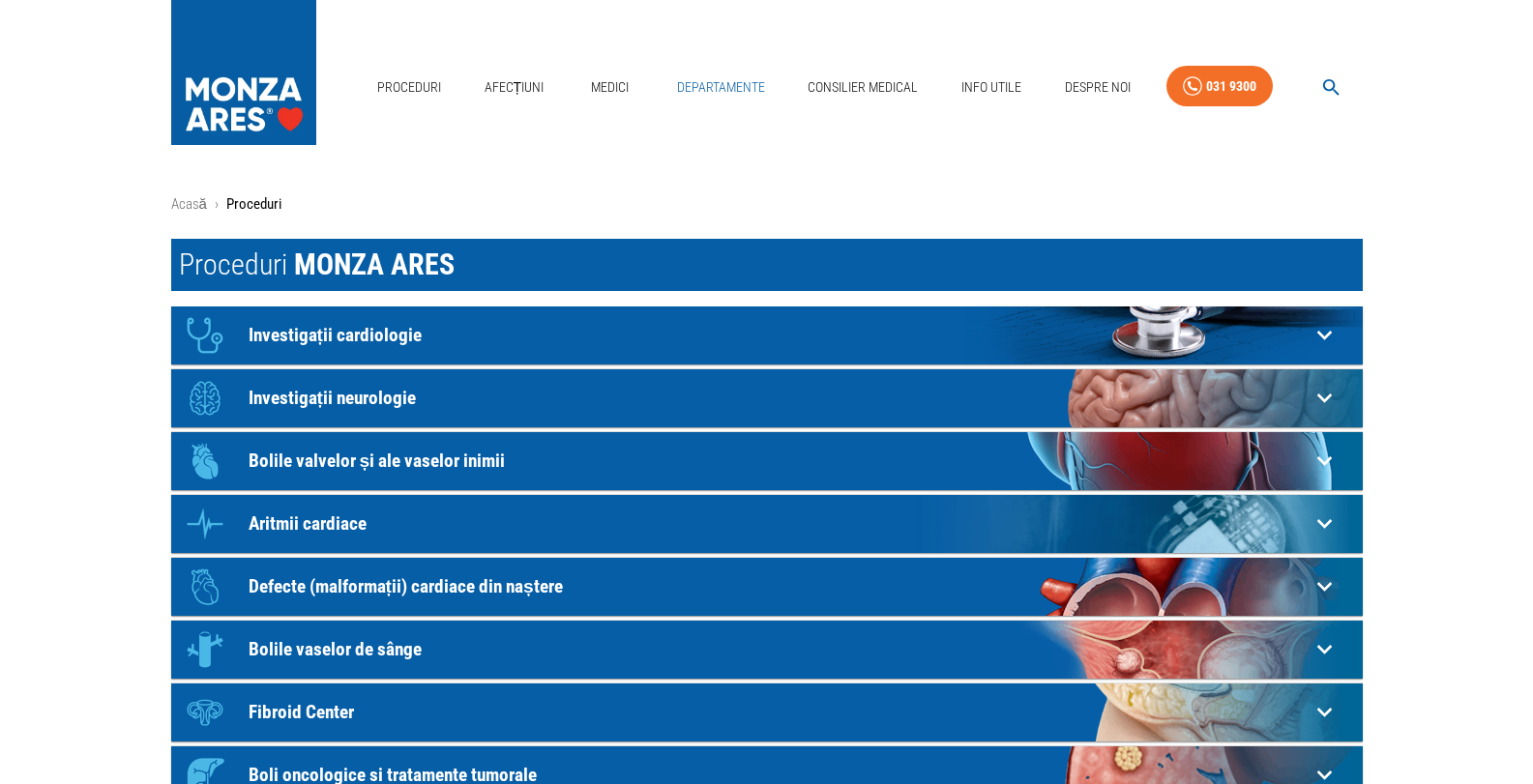 click on "Departamente" at bounding box center [721, 87] 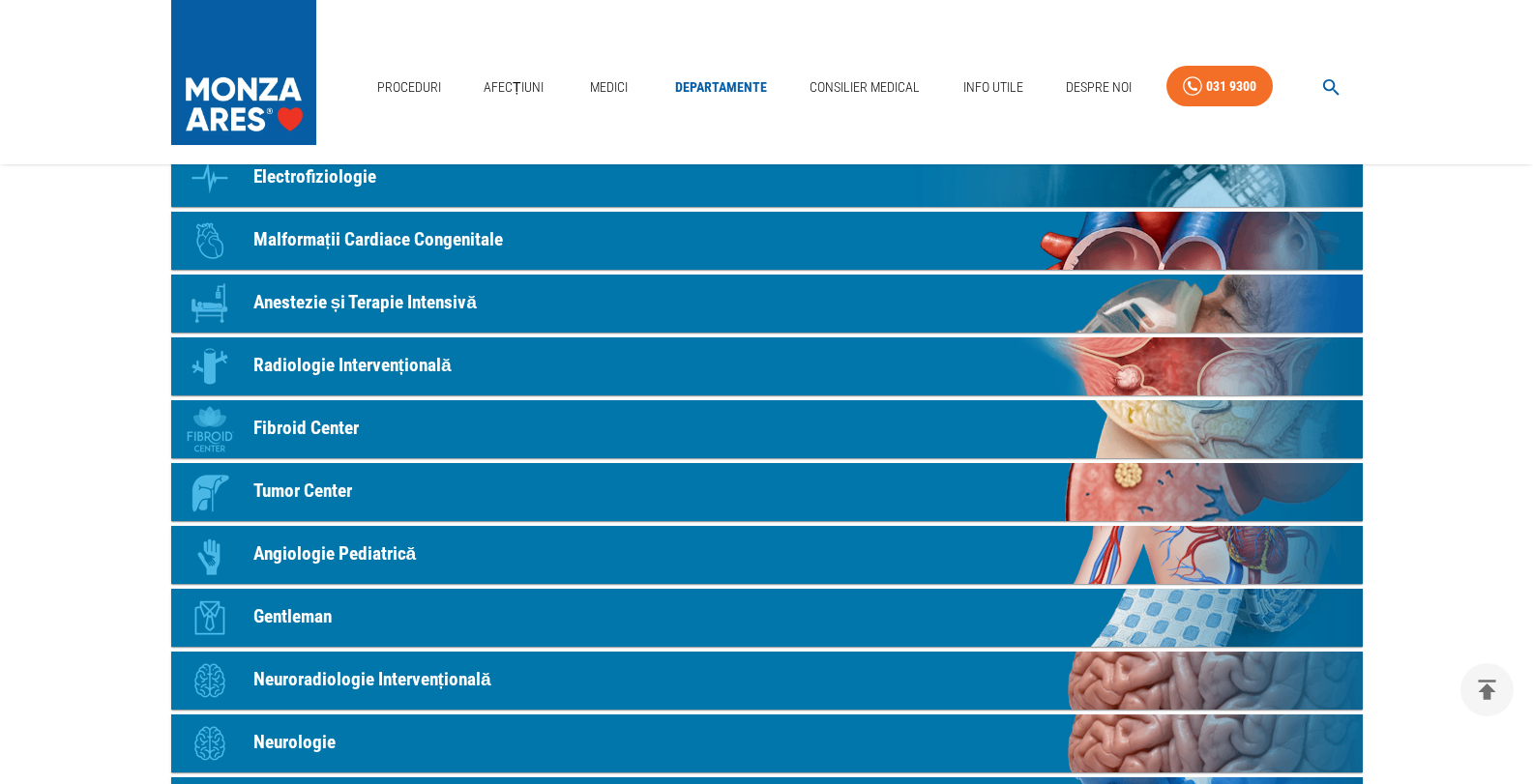 scroll, scrollTop: 580, scrollLeft: 0, axis: vertical 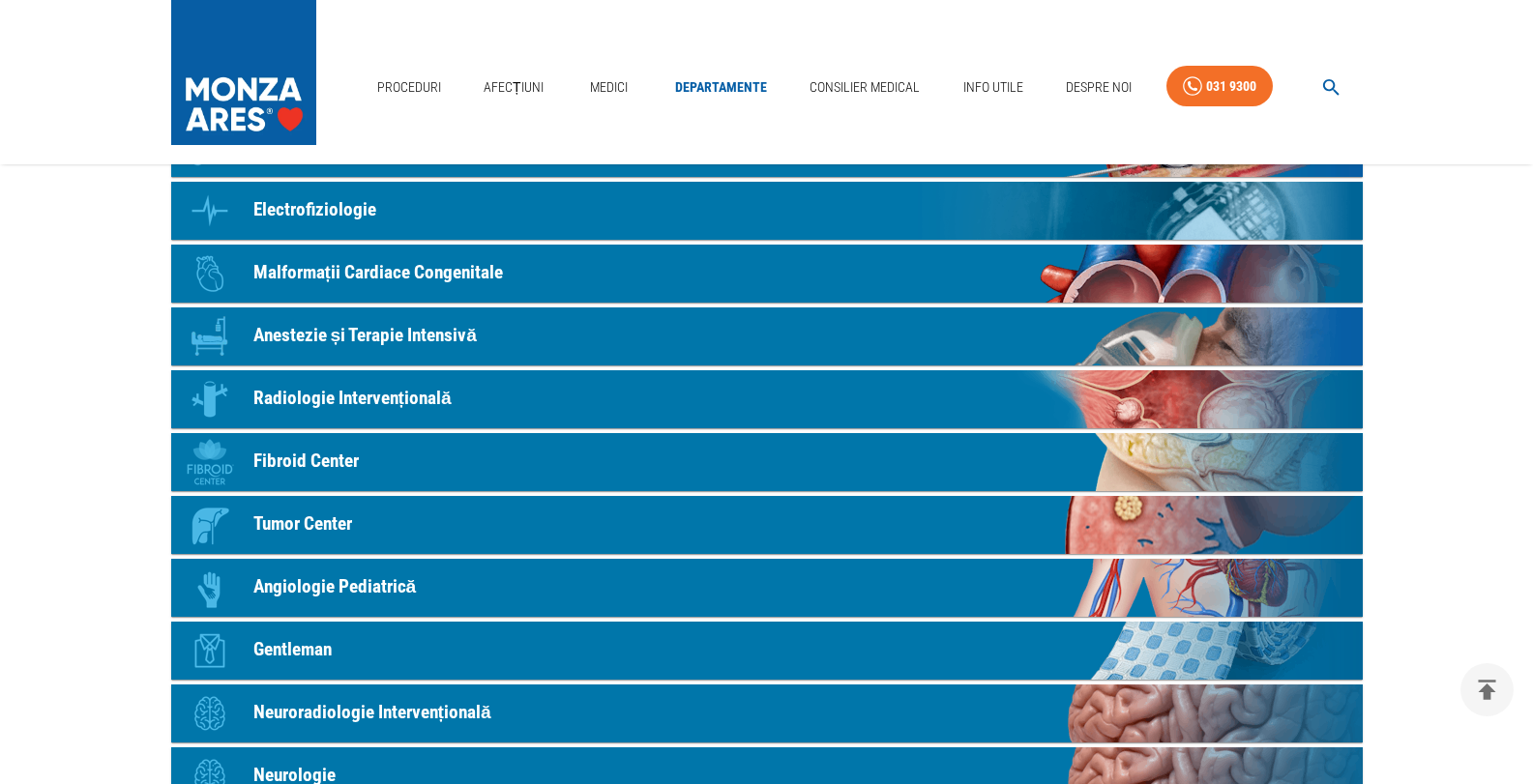 click on "Radiologie Intervențională" at bounding box center [352, 398] 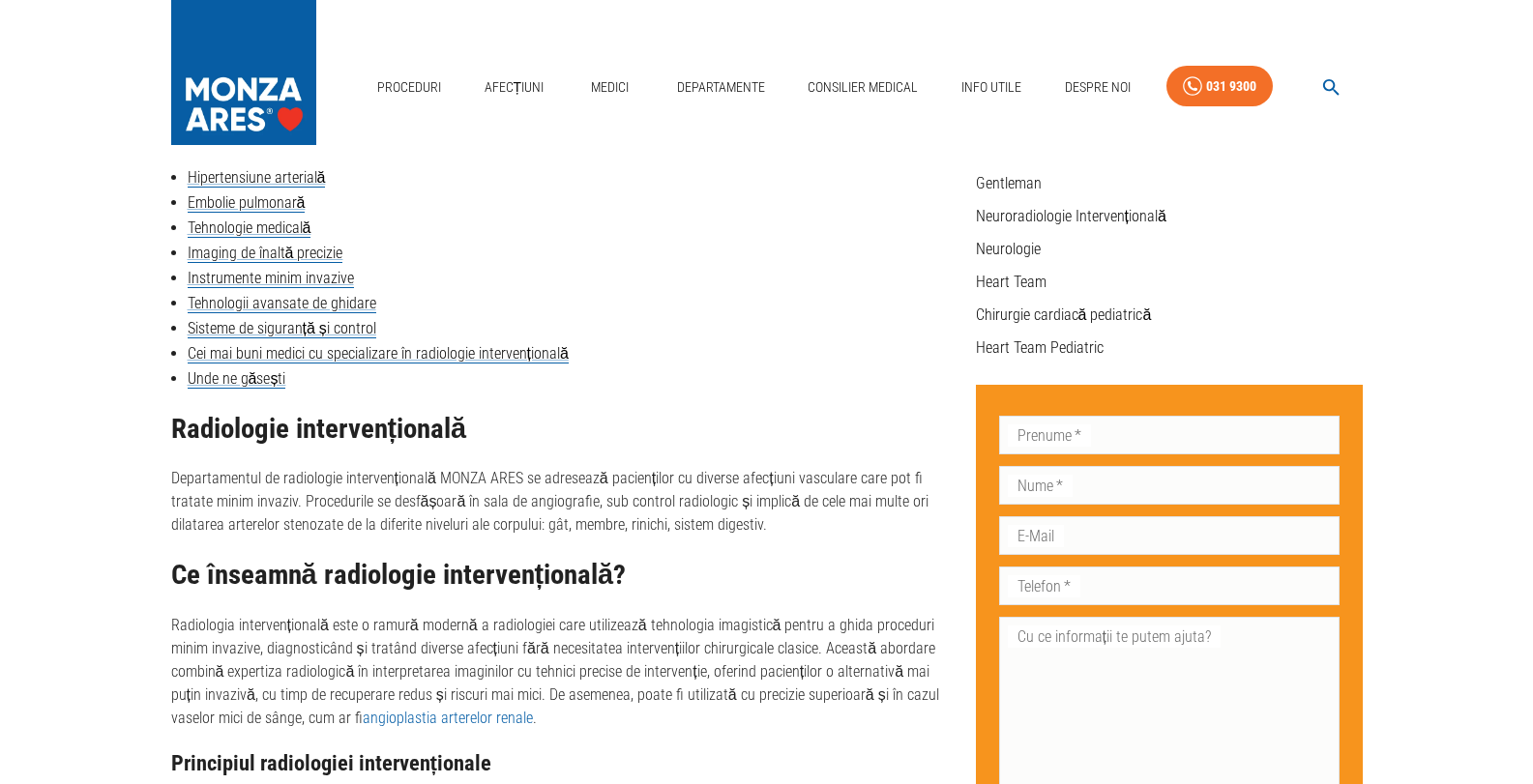 scroll, scrollTop: 0, scrollLeft: 0, axis: both 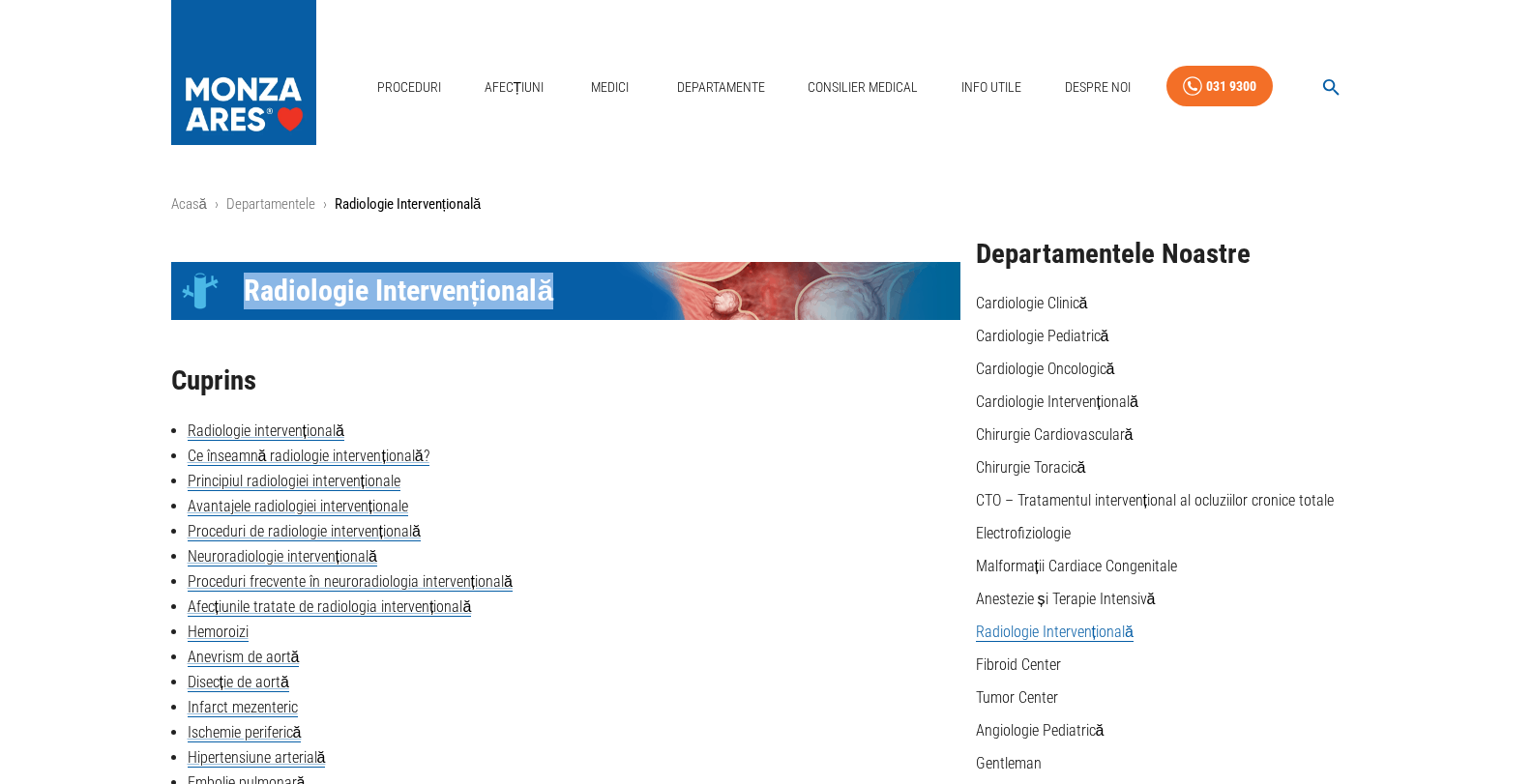 drag, startPoint x: 579, startPoint y: 292, endPoint x: 246, endPoint y: 297, distance: 333.03754 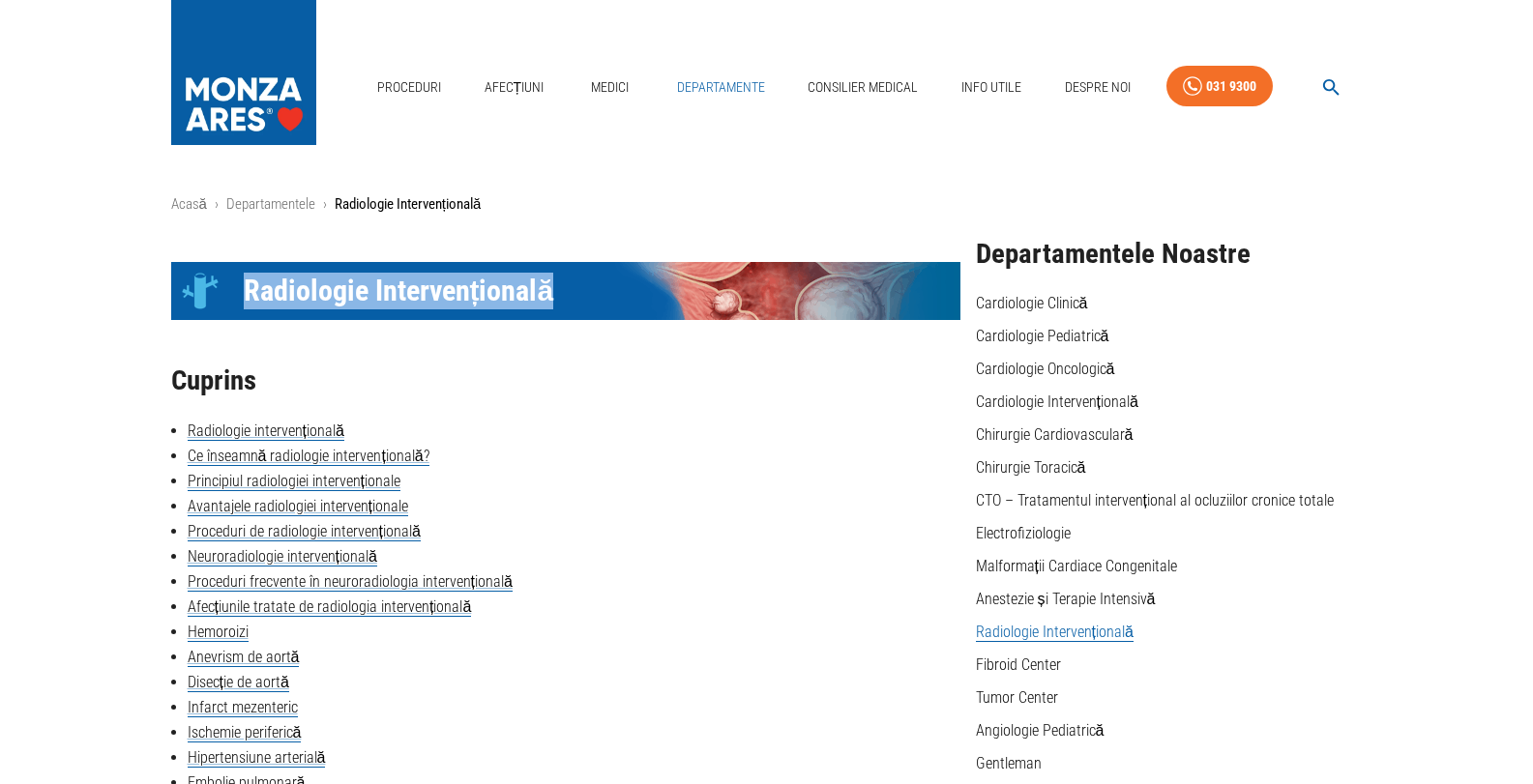 click on "Departamente" at bounding box center [721, 87] 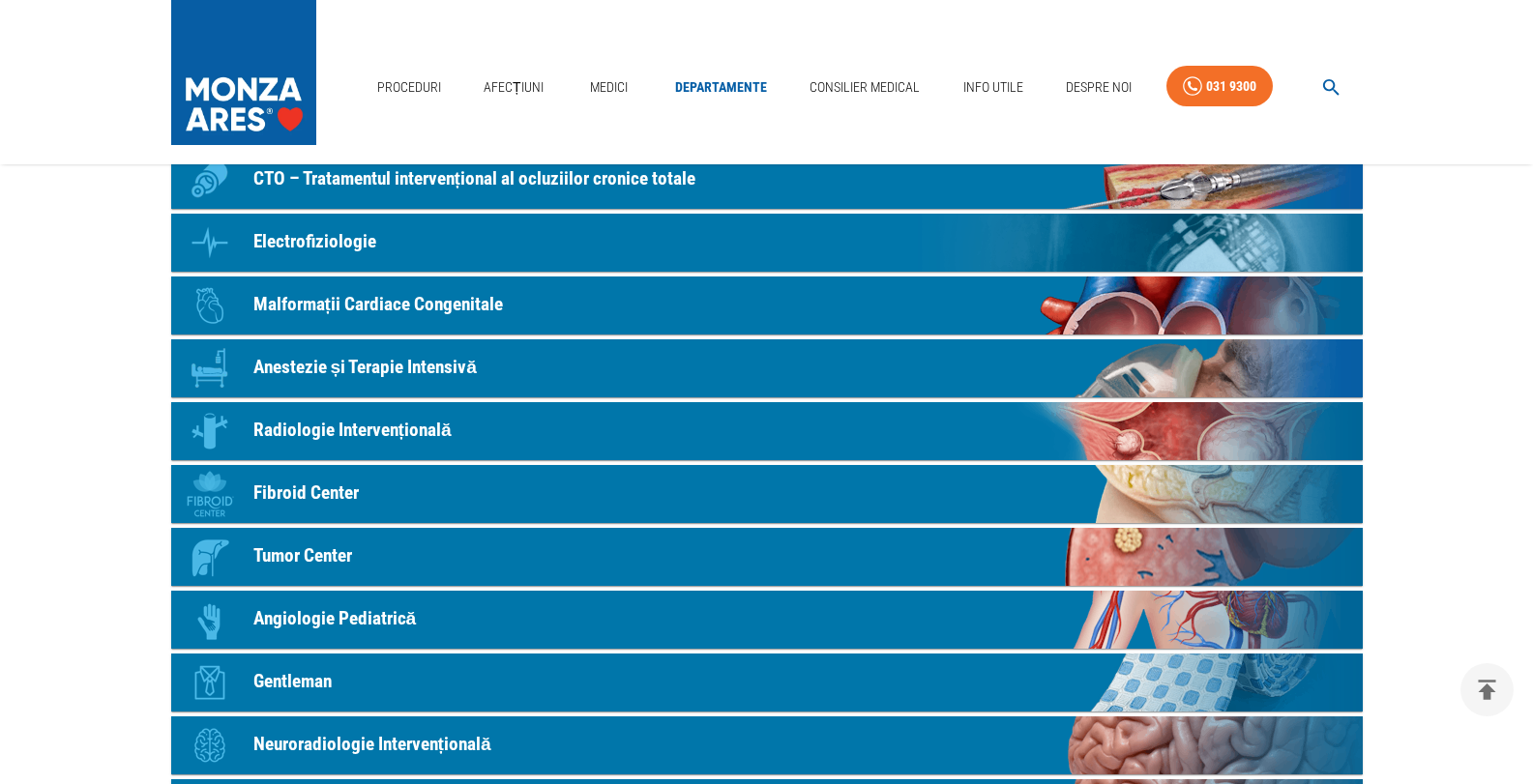 scroll, scrollTop: 580, scrollLeft: 0, axis: vertical 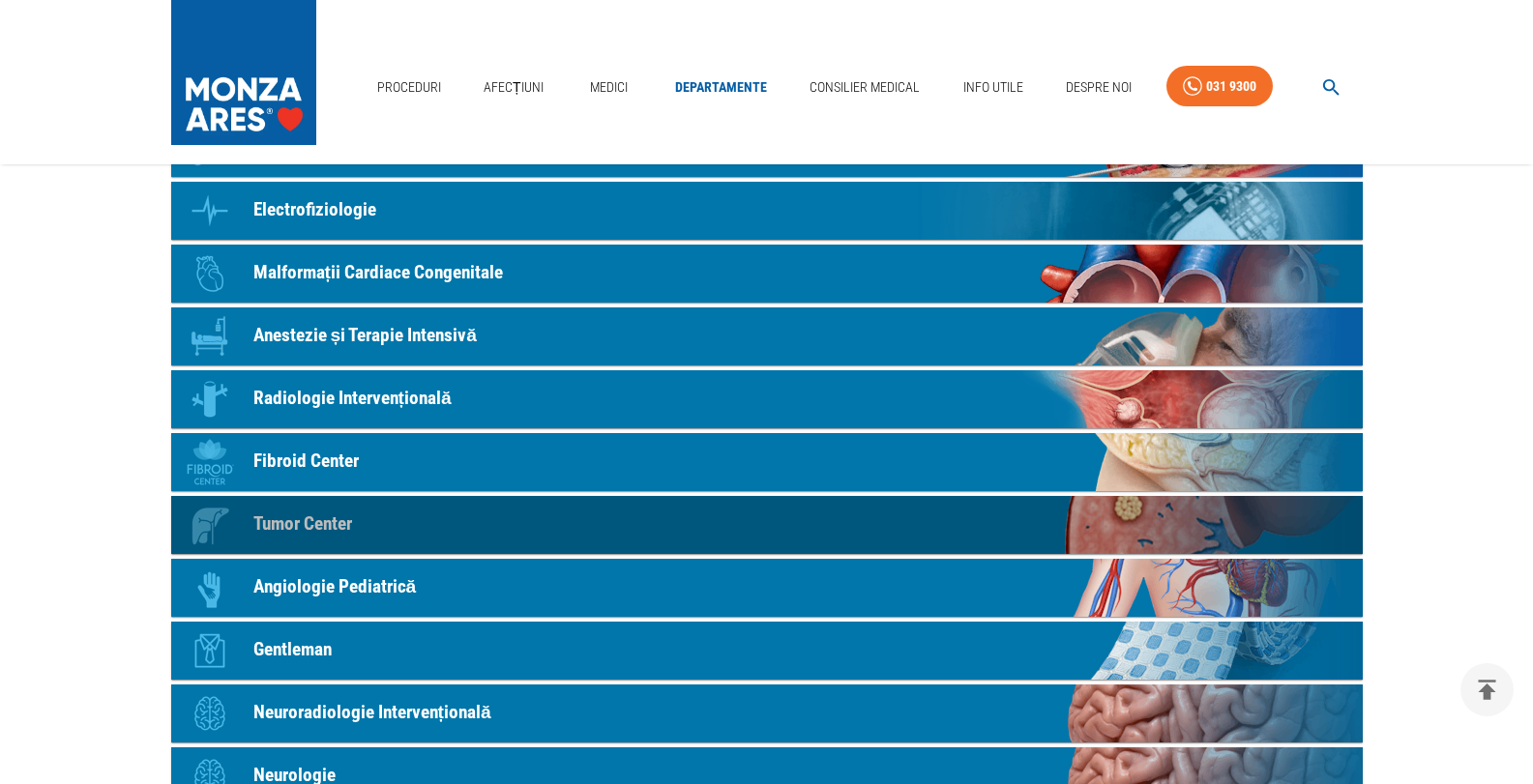 click on "Tumor Center" at bounding box center (303, 524) 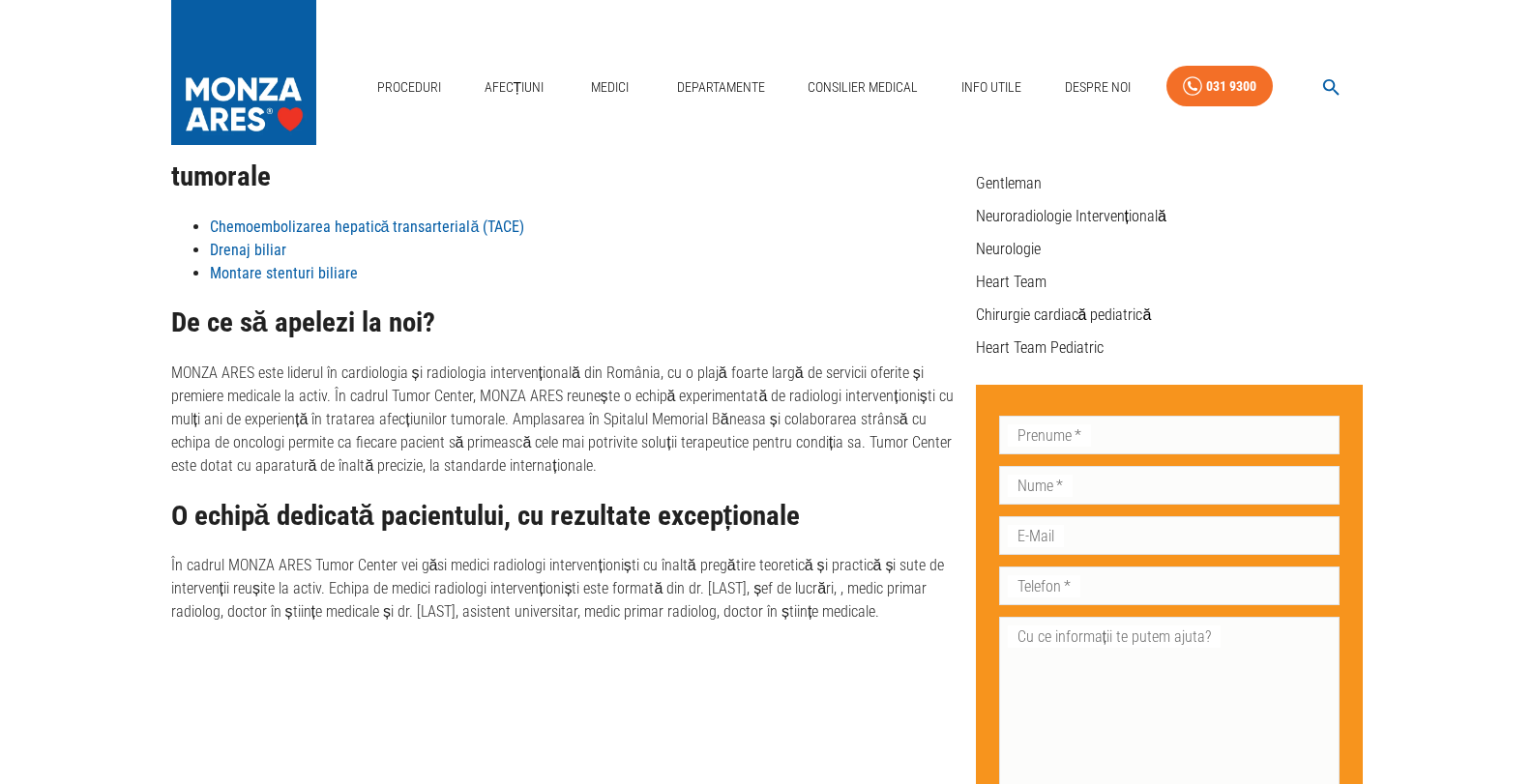 scroll, scrollTop: 0, scrollLeft: 0, axis: both 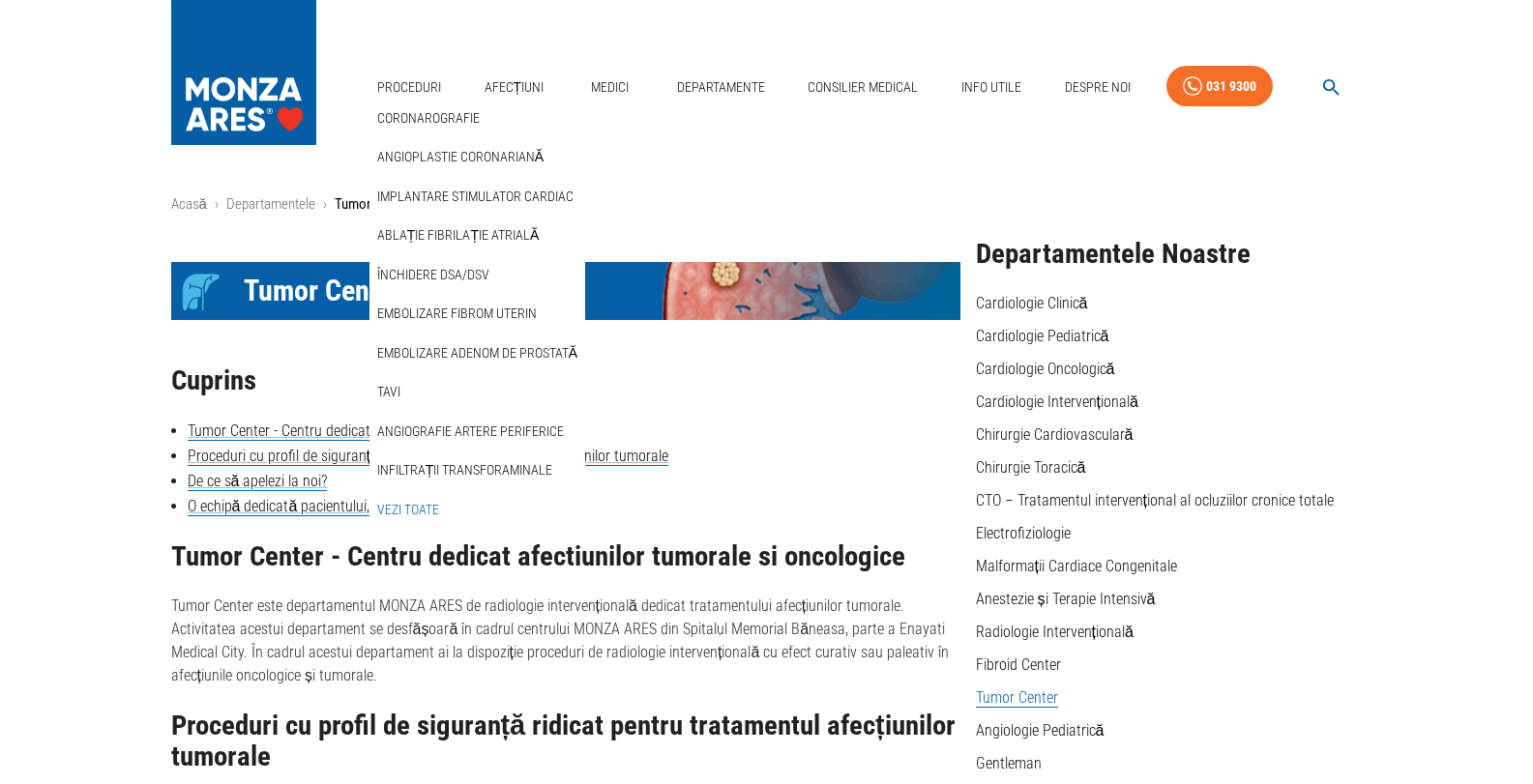 click on "Vezi Toate" at bounding box center [408, 509] 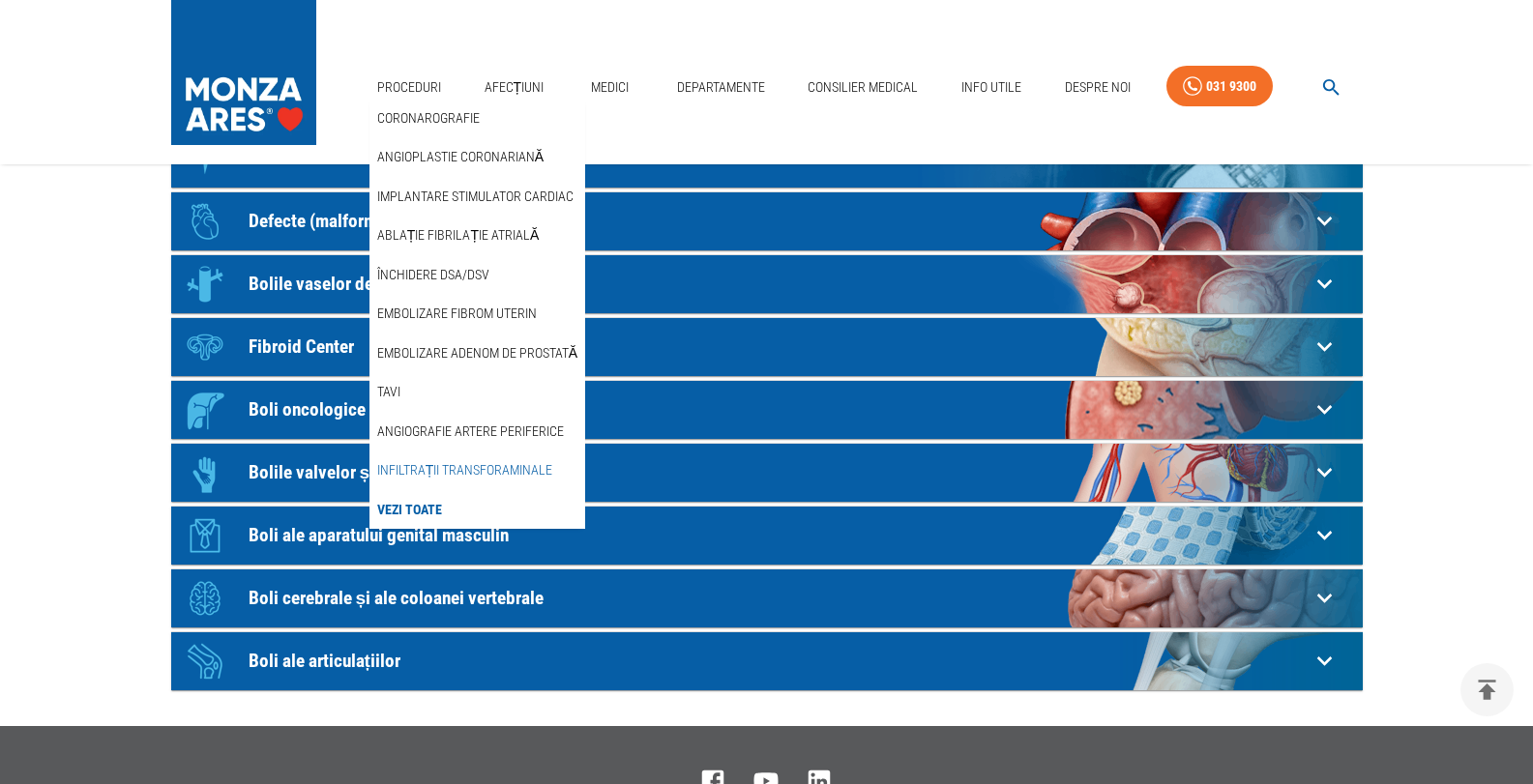 scroll, scrollTop: 387, scrollLeft: 0, axis: vertical 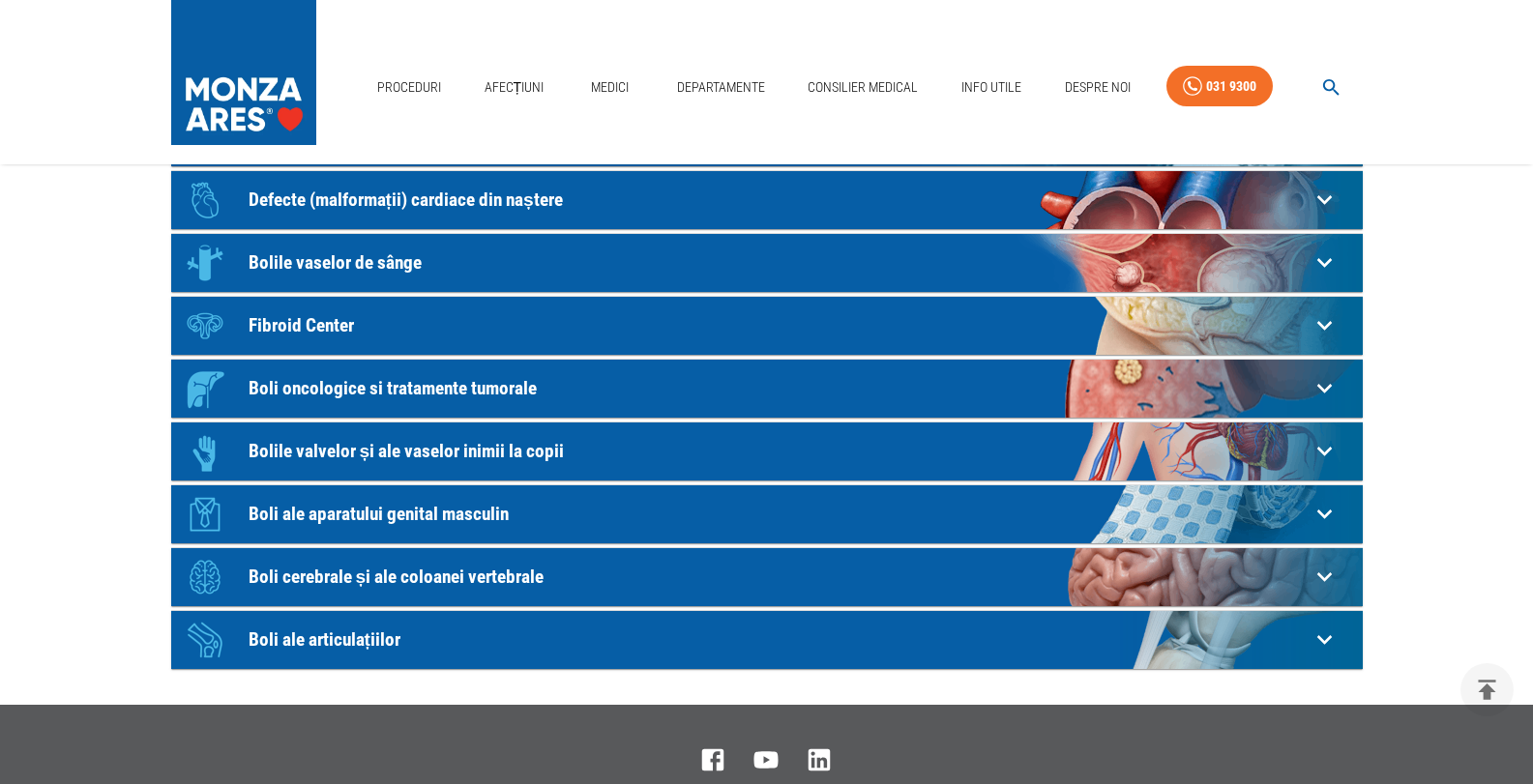 click on "Acasă › Proceduri Proceduri   MONZA ARES Icon Investigații cardiologie Electrocardiograma - ECG / EKG  Consult Cardiologic Ecocardiografie / Ecografie cardiacă Ecografie doppler carotidiana Ecografia doppler de artere / vene Holter EKG - Monitorizarea ritmului inimii 24H Ecografia cu dobutamină /  Ecografia de stres Holter TA - Monitorizare tensiune arteriala Test de efort / Ergometrie Ecocardiografia transesofagiană Programare Stimulator Cardiac Evaluare si control cardiovascular complet post COVID-19  Ecografia cu bule / cu substanță de contrast Ecocardiografia speckle tracking Consultație diabetologie Indice Gleznă/Braț  Ecografia cu substanță de contrast Sonovue Consultație cardiologie pediatrică Programul de readaptare cardiacă/ recuperare cardiovasculară post COVID-19 Icon Investigații neurologie Consultatia neurologica Ecografia doppler de artera temporala Ecografia extracraniană / Doppler extracranian Ecografia arterei centrale a retinei Testul L-Dopa Icon Icon Aritmii cardiace" at bounding box center (766, 240) 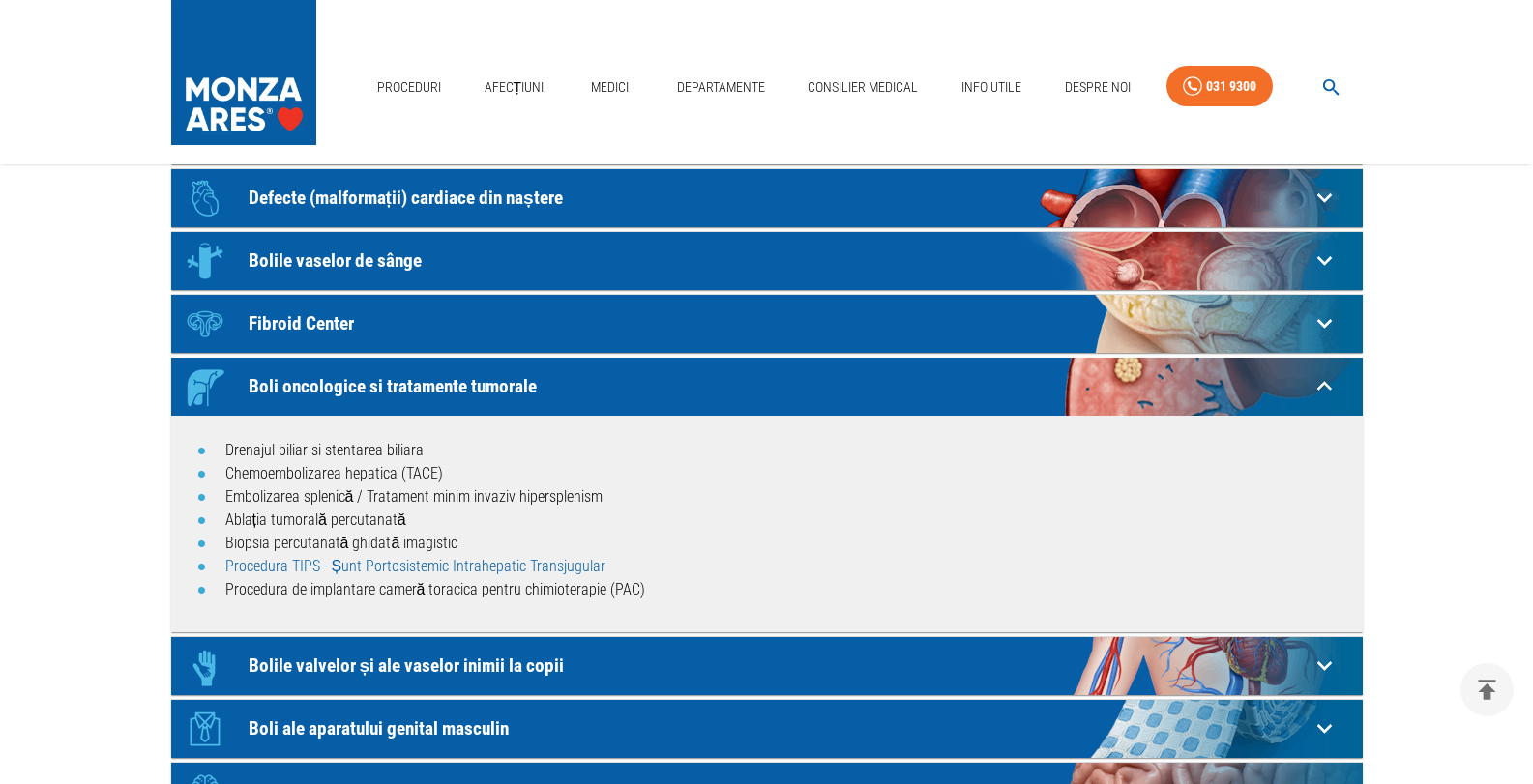 scroll, scrollTop: 387, scrollLeft: 0, axis: vertical 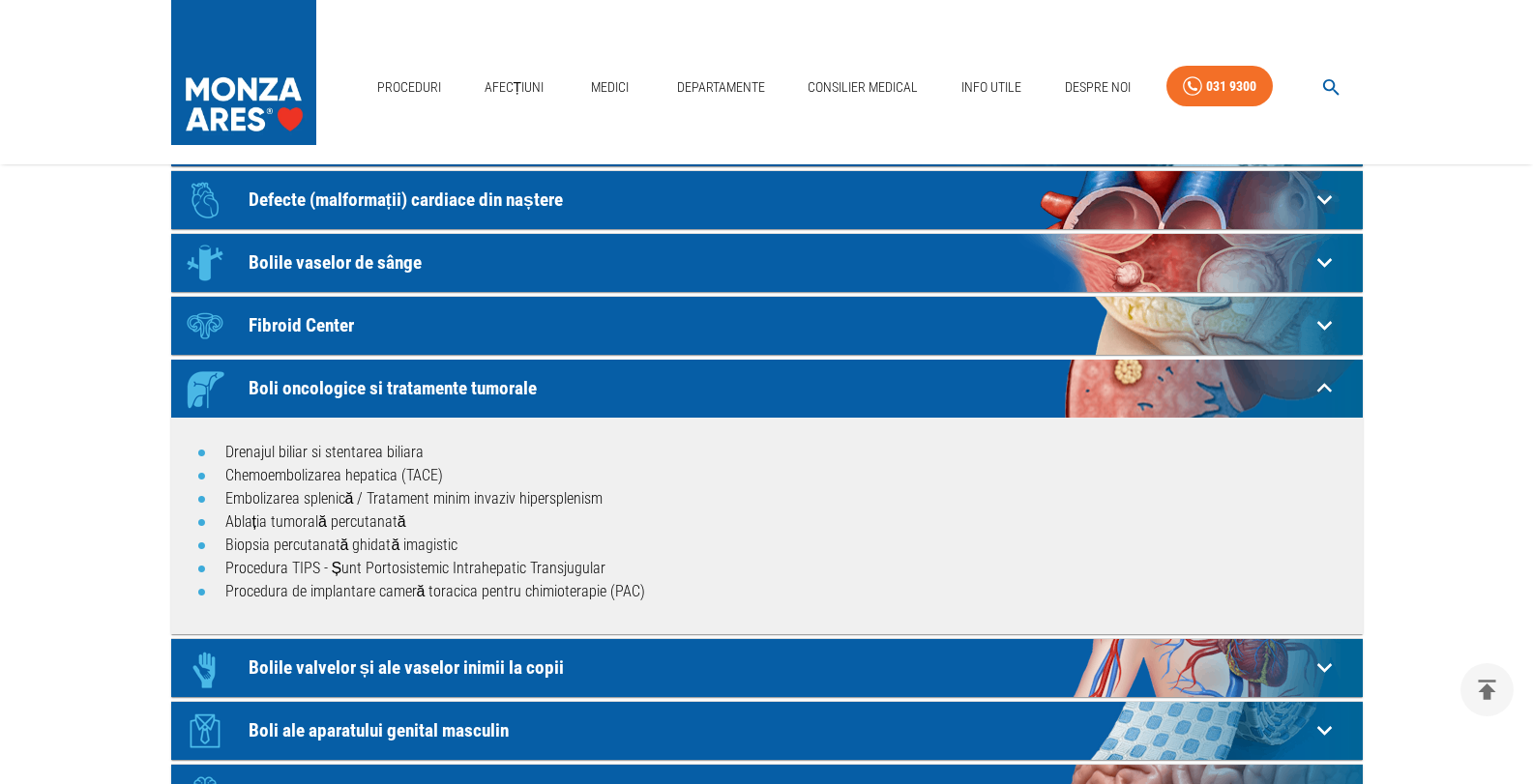 click on "Boli oncologice si tratamente tumorale" at bounding box center [779, 388] 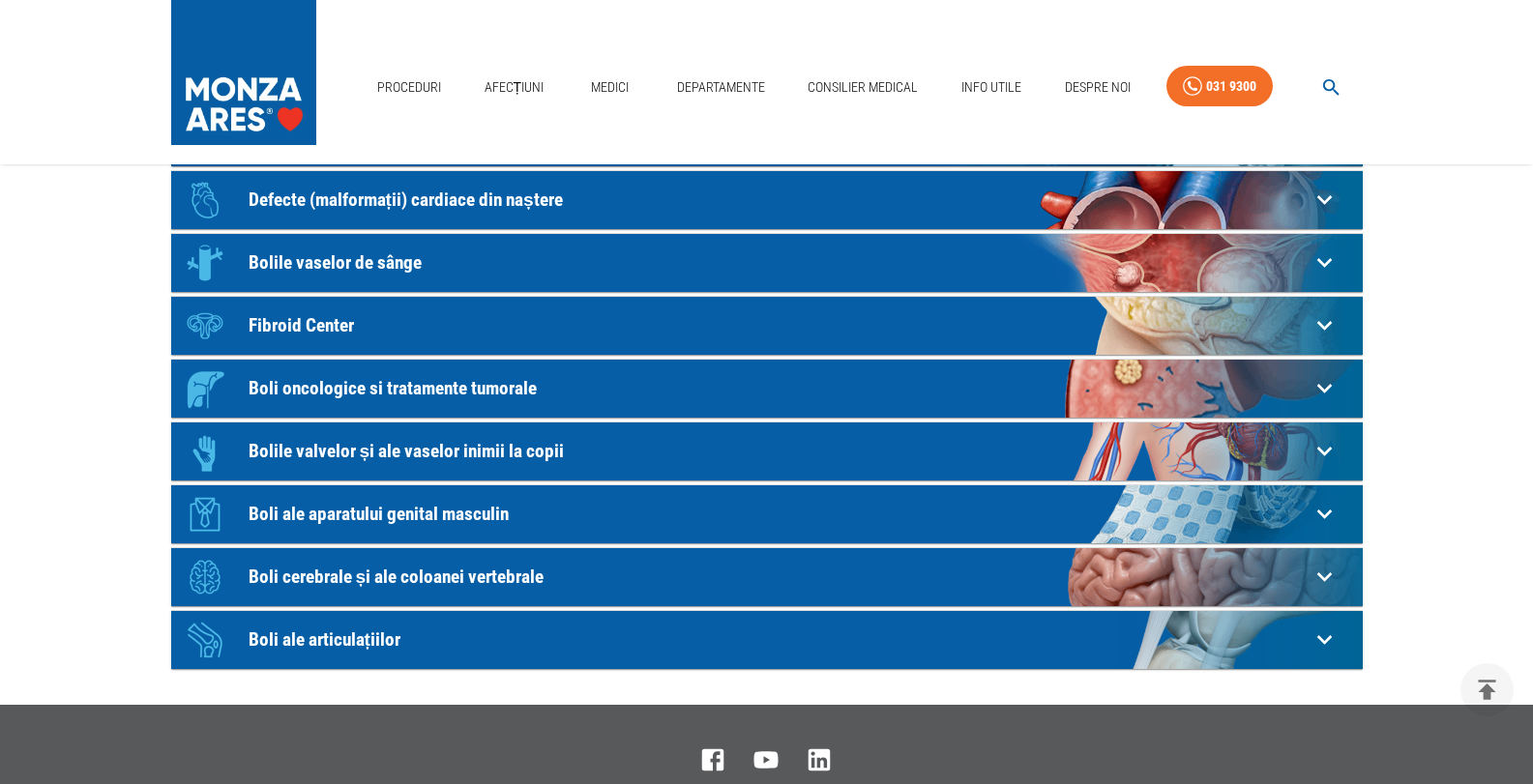 click on "Boli oncologice si tratamente tumorale" at bounding box center (779, -52) 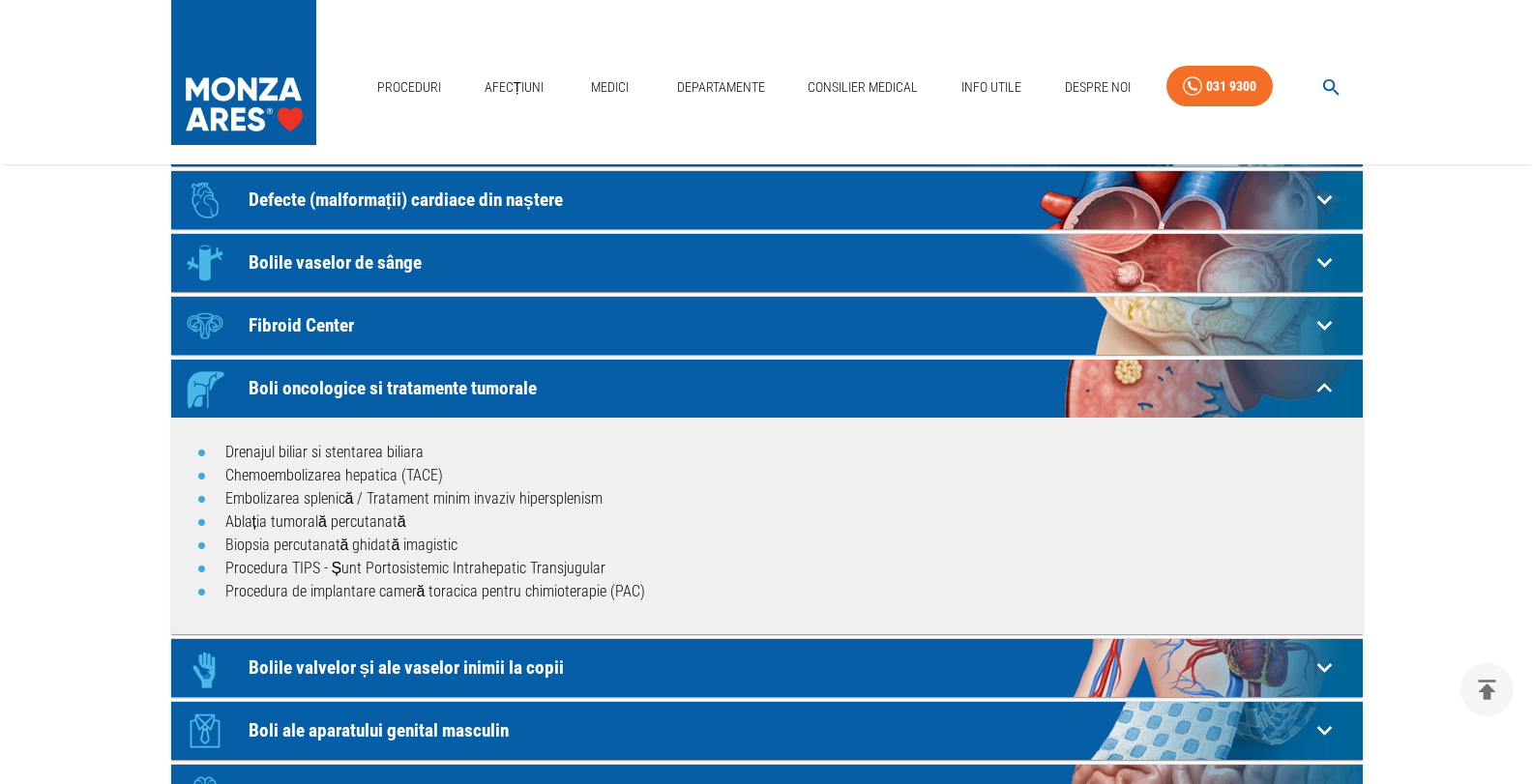drag, startPoint x: 255, startPoint y: 392, endPoint x: 298, endPoint y: 390, distance: 43.04649 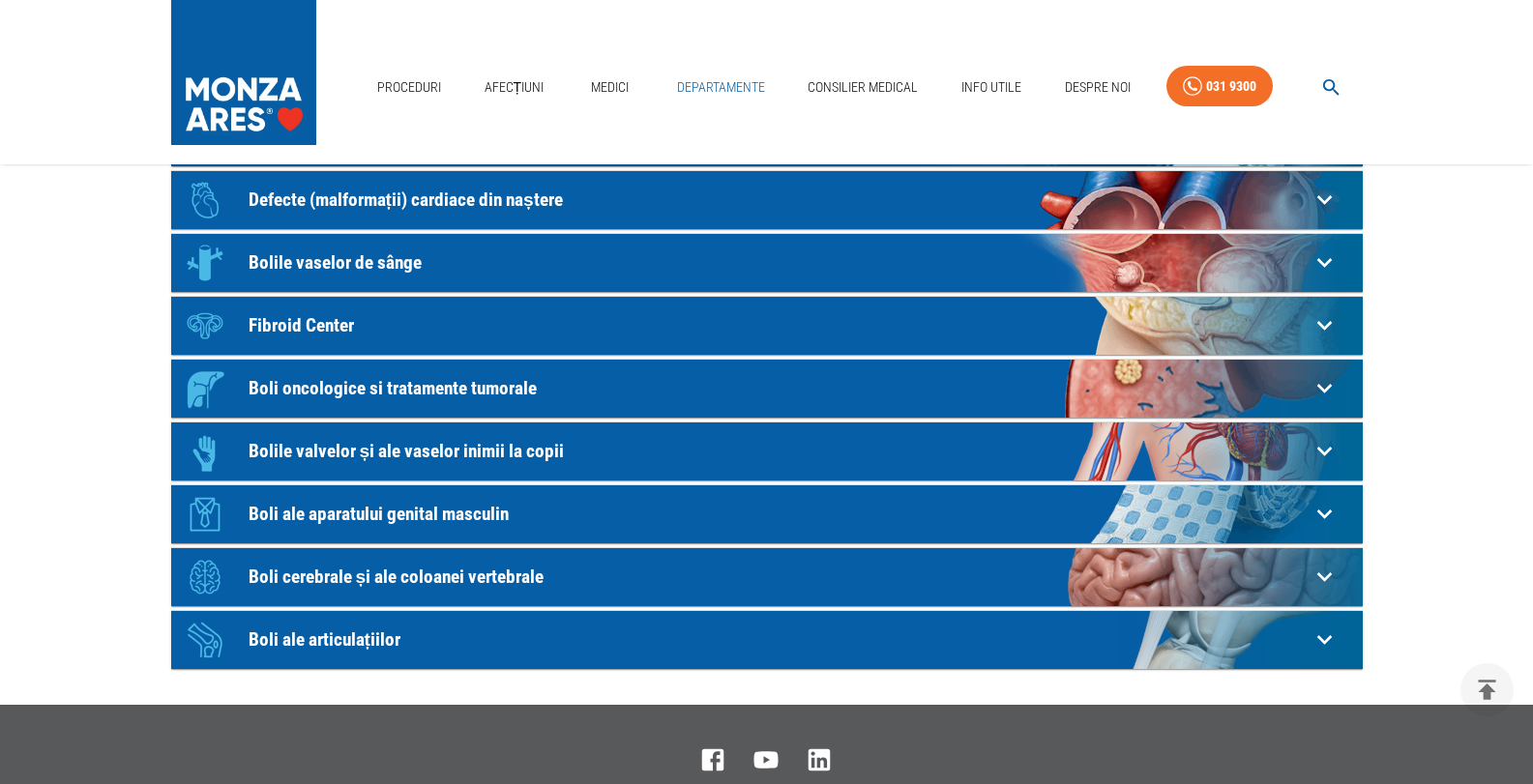 click on "Departamente" at bounding box center (721, 87) 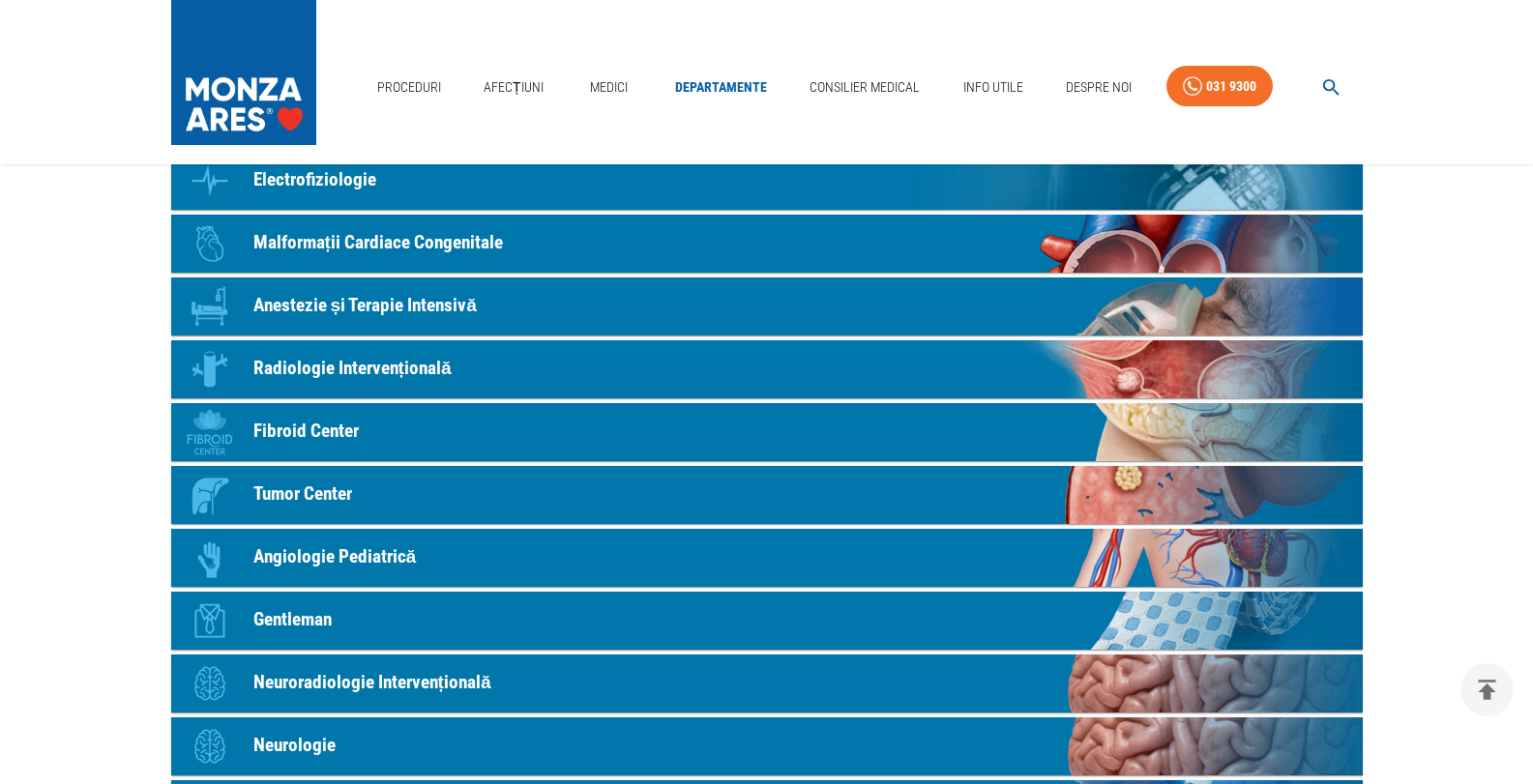 scroll, scrollTop: 580, scrollLeft: 0, axis: vertical 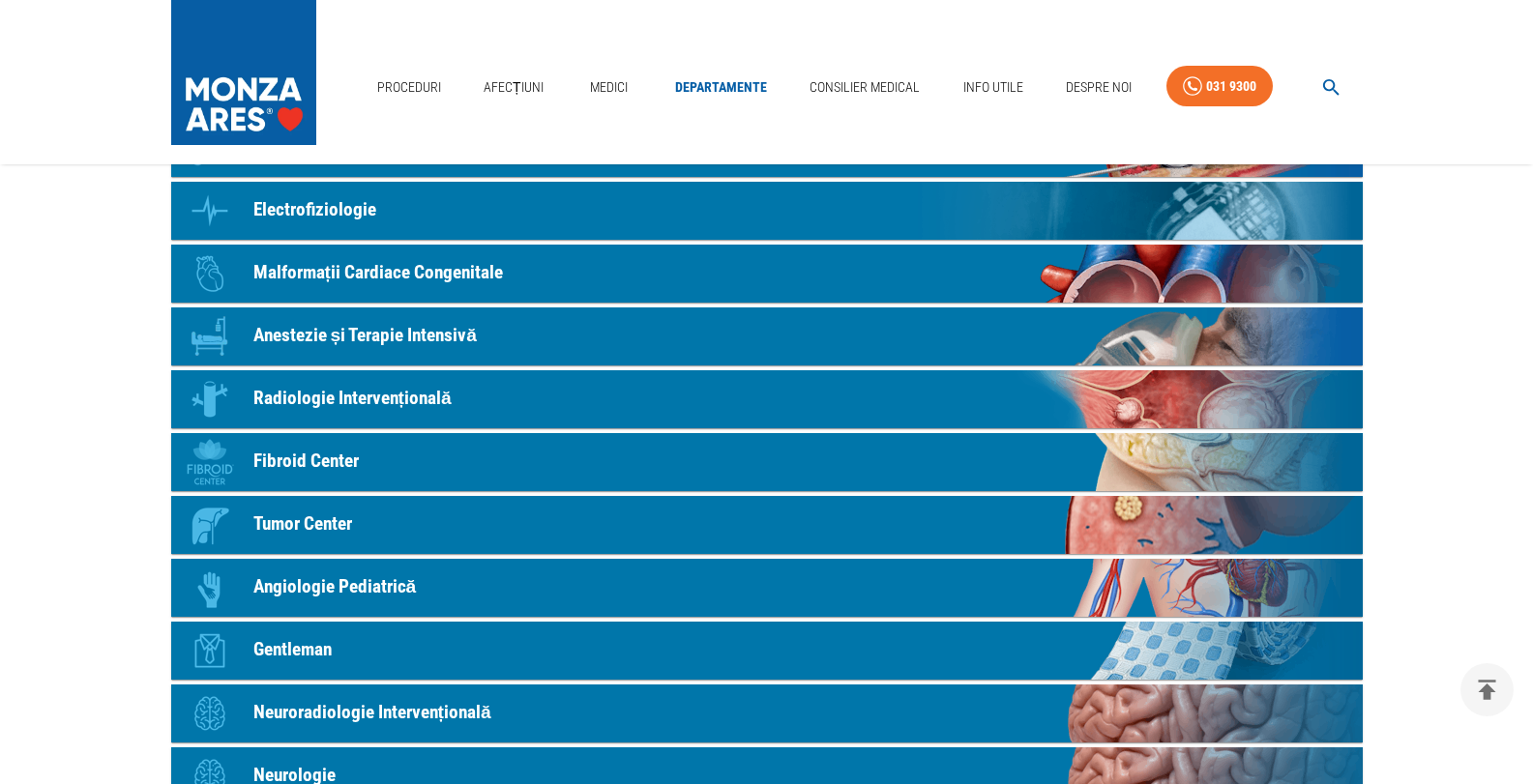 click on "Radiologie Intervențională" at bounding box center [352, 398] 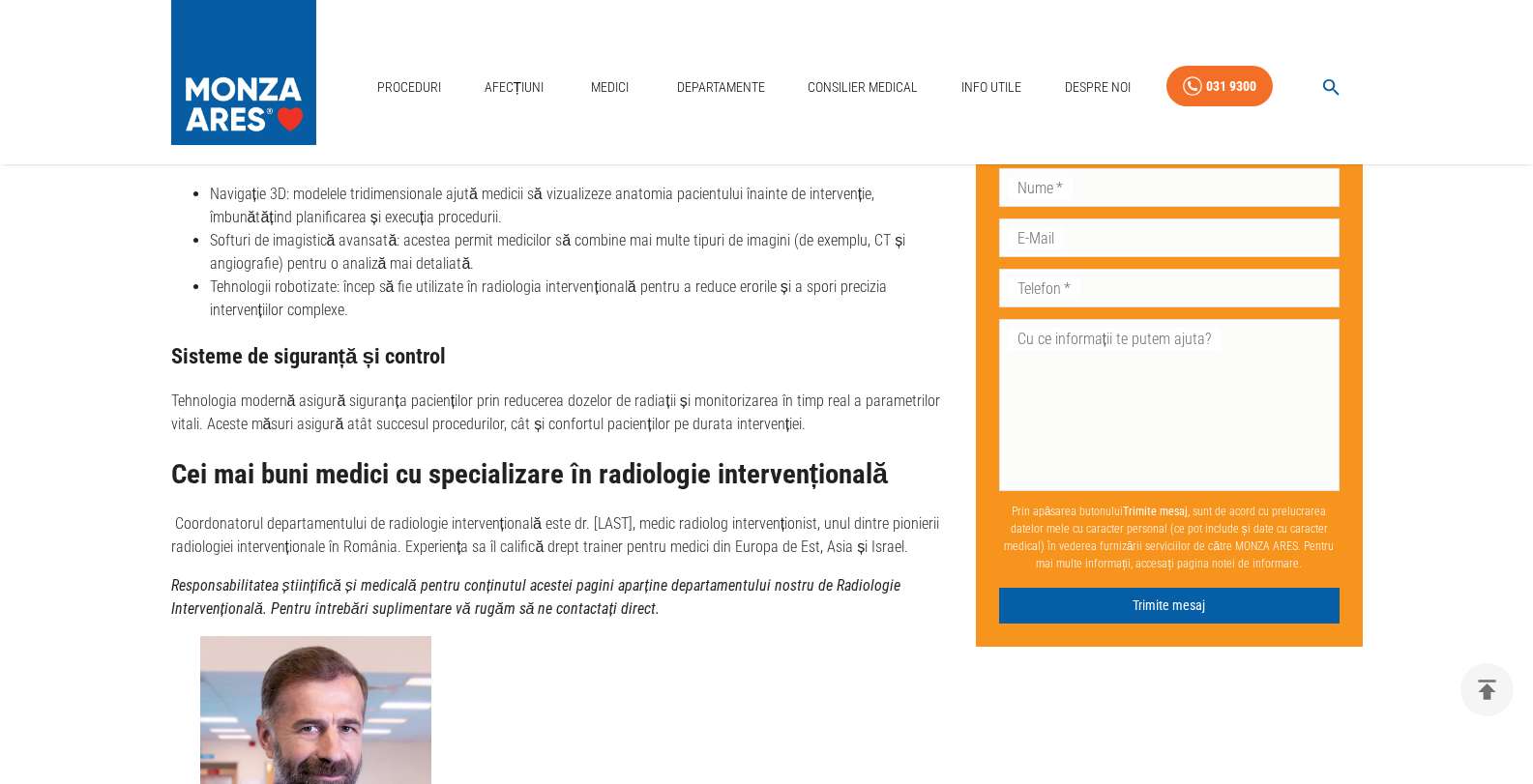 scroll, scrollTop: 5317, scrollLeft: 0, axis: vertical 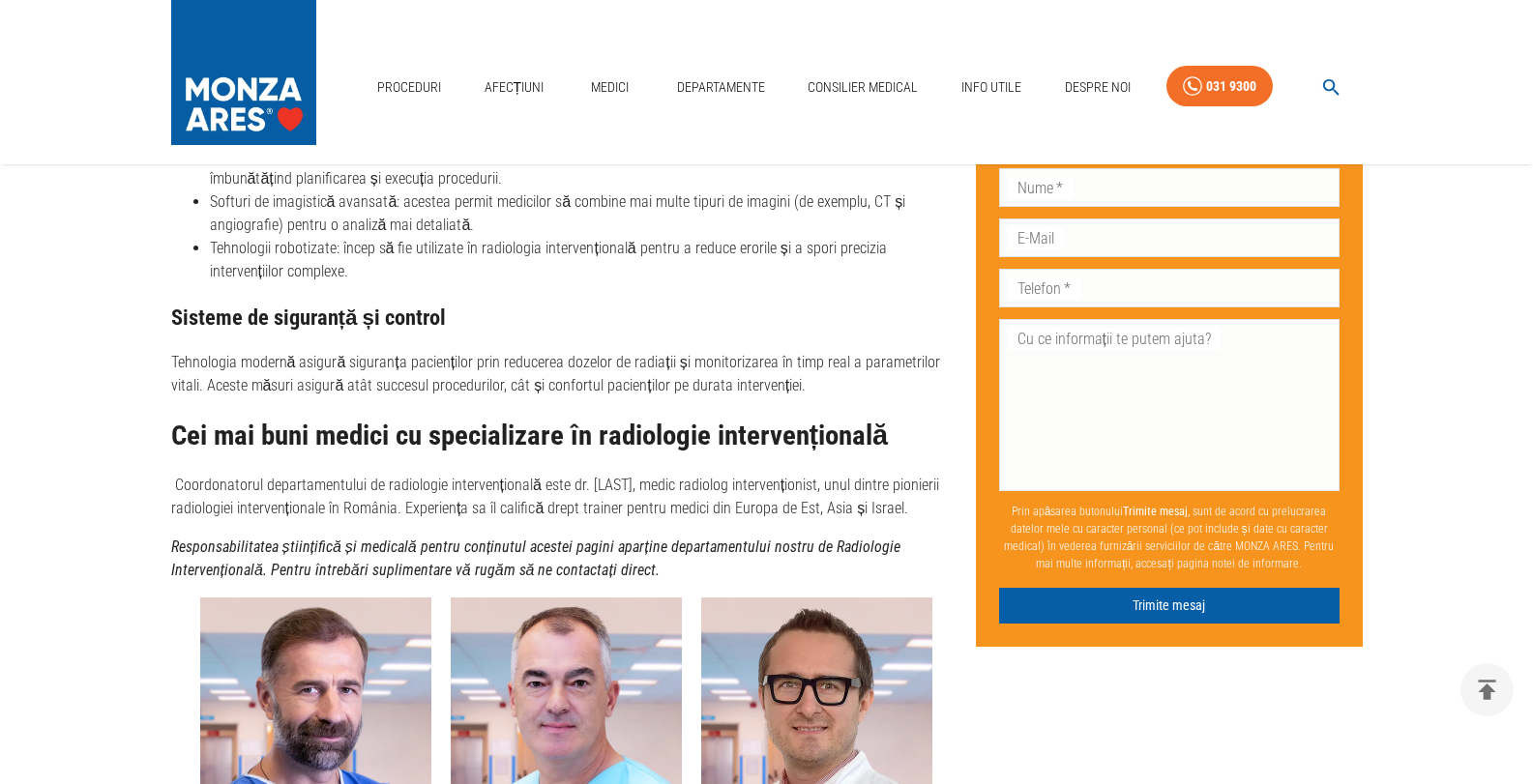 click on "Icon Radiologie Intervențională Cuprins Radiologie intervențională Ce înseamnă radiologie intervențională? Principiul radiologiei intervenționale Avantajele radiologiei intervenționale Proceduri de radiologie intervențională Neuroradiologie intervențională Proceduri frecvente în neuroradiologia intervențională Afecțiunile tratate de radiologia intervențională Hemoroizi Anevrism de aortă Disecție de aortă Infarct mezenteric Ischemie periferică Hipertensiune arterială Embolie pulmonară Tehnologie medicală Imaging de înaltă precizie Instrumente minim invazive Tehnologii avansate de ghidare Sisteme de siguranță și control Cei mai buni medici cu specializare în radiologie intervențională Unde ne găsești Radiologie intervențională Ce înseamnă radiologie intervențională? angioplastia arterelor renale . Principiul radiologiei intervenționale Avantajele radiologiei intervenționale Proceduri de radiologie intervențională Tratamentul disecției de aortă  Hemoroizi   + −" at bounding box center (566, -1774) 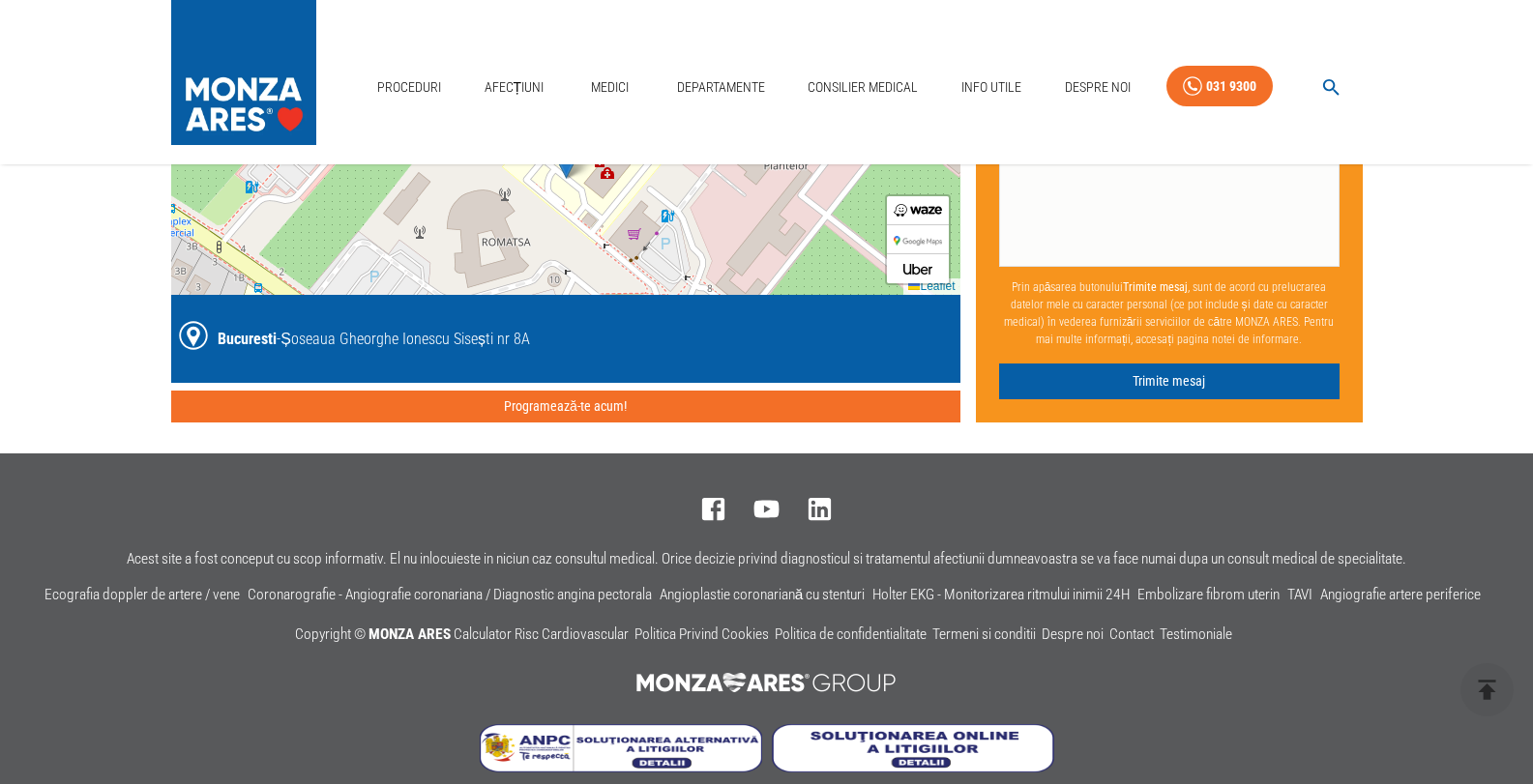 scroll, scrollTop: 6403, scrollLeft: 0, axis: vertical 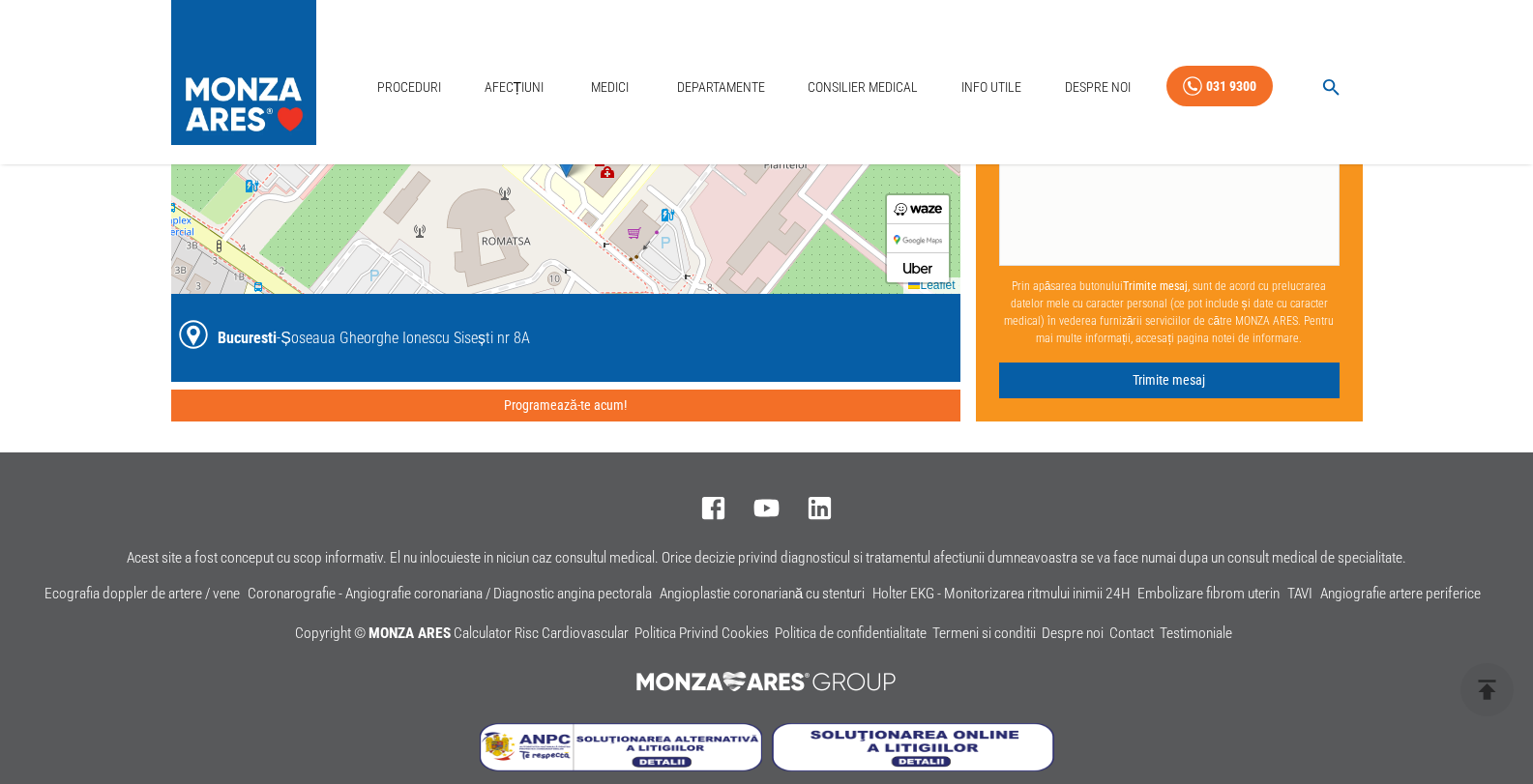 click on "Acasă › Departamentele › Radiologie Intervențională Icon Radiologie Intervențională Cuprins Radiologie intervențională Ce înseamnă radiologie intervențională? Principiul radiologiei intervenționale Avantajele radiologiei intervenționale Proceduri de radiologie intervențională Neuroradiologie intervențională Proceduri frecvente în neuroradiologia intervențională Afecțiunile tratate de radiologia intervențională Hemoroizi Anevrism de aortă Disecție de aortă Infarct mezenteric Ischemie periferică Hipertensiune arterială Embolie pulmonară Tehnologie medicală Imaging de înaltă precizie Instrumente minim invazive Tehnologii avansate de ghidare Sisteme de siguranță și control Cei mai buni medici cu specializare în radiologie intervențională Unde ne găsești Radiologie intervențională Ce înseamnă radiologie intervențională? angioplastia arterelor renale . Principiul radiologiei intervenționale Avantajele radiologiei intervenționale Tratamentul disecției de aortă  +" at bounding box center (766, -2894) 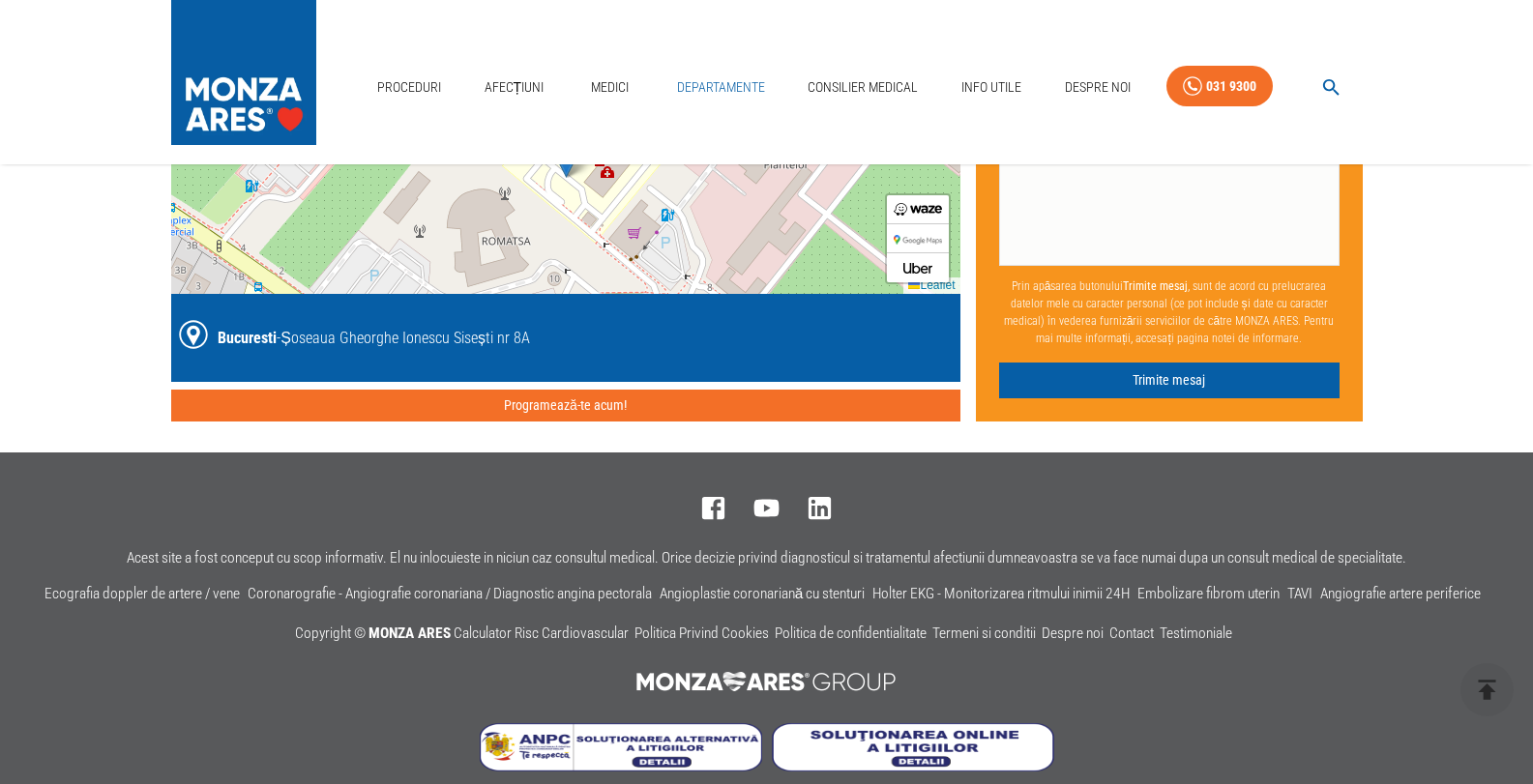 click on "Departamente" at bounding box center [721, 87] 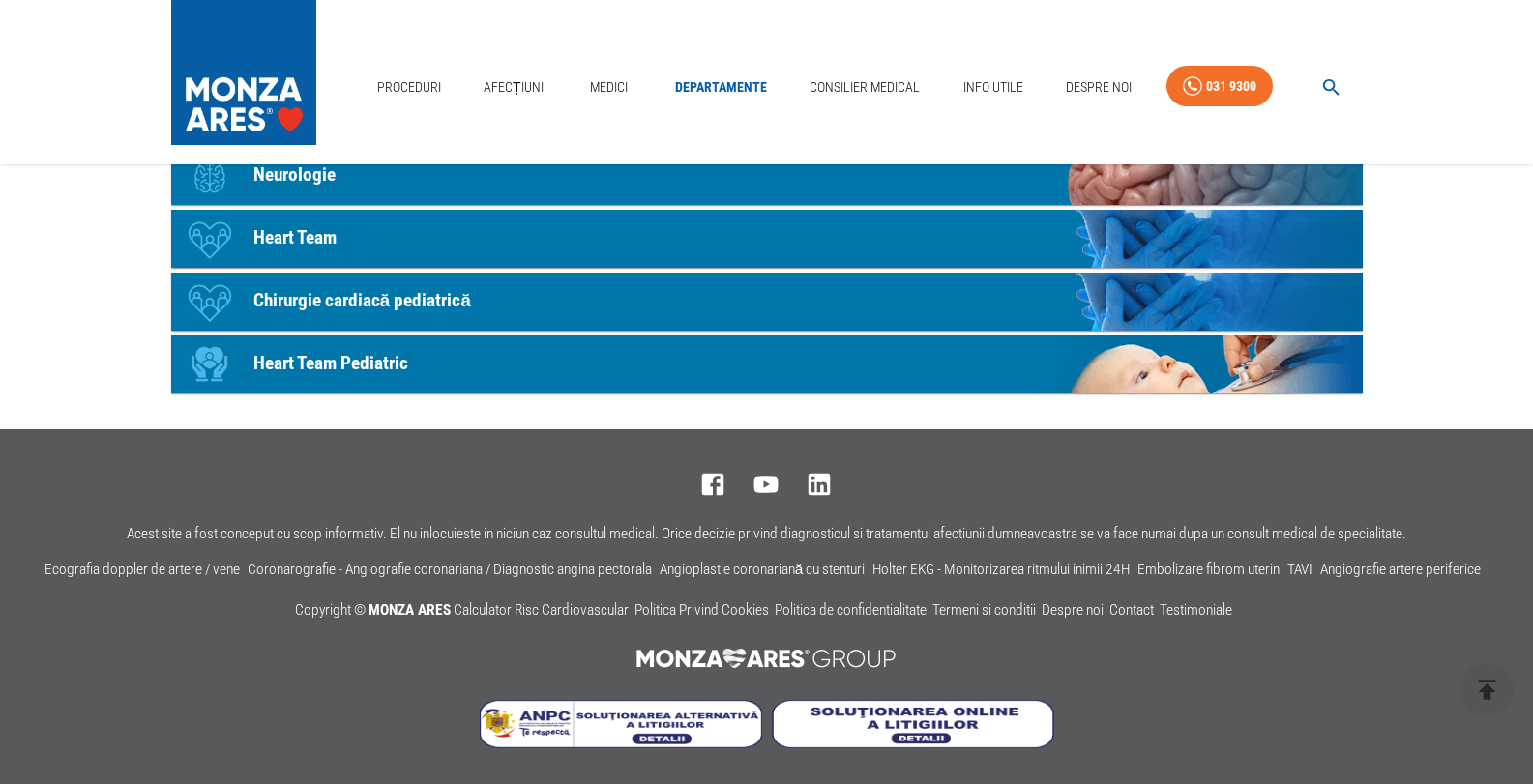 scroll, scrollTop: 0, scrollLeft: 0, axis: both 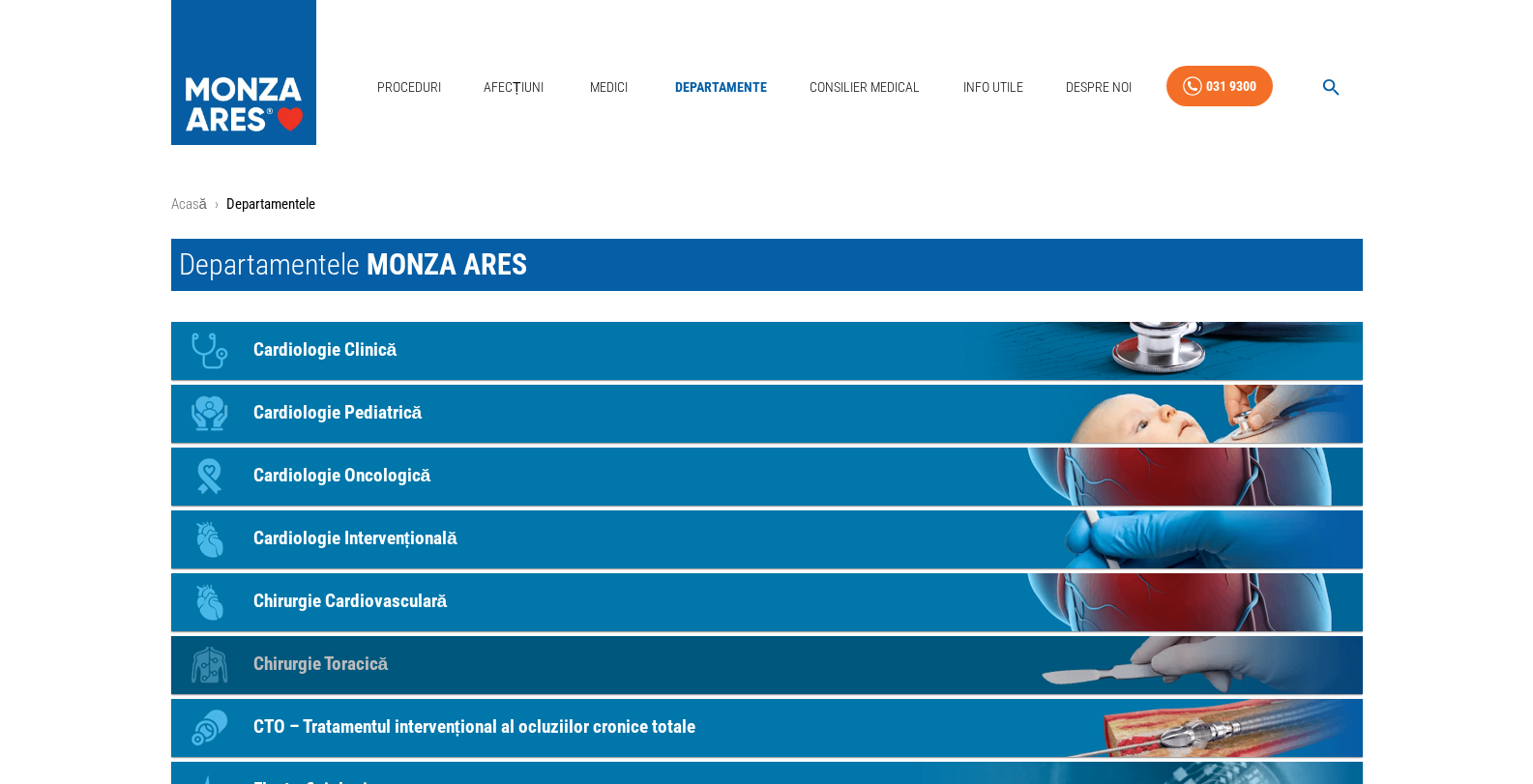 click on "Chirurgie Toracică" at bounding box center (321, 664) 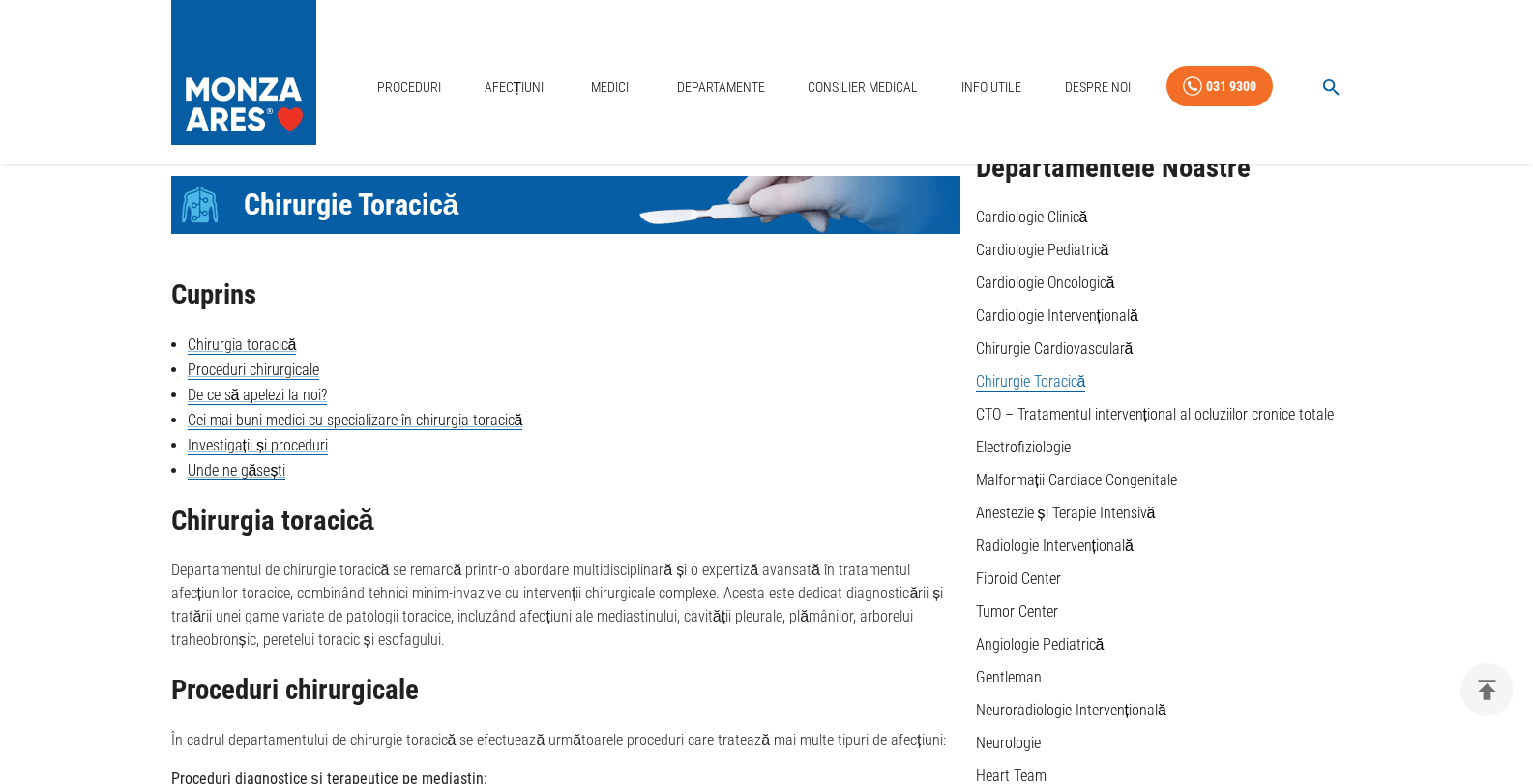 scroll, scrollTop: 193, scrollLeft: 0, axis: vertical 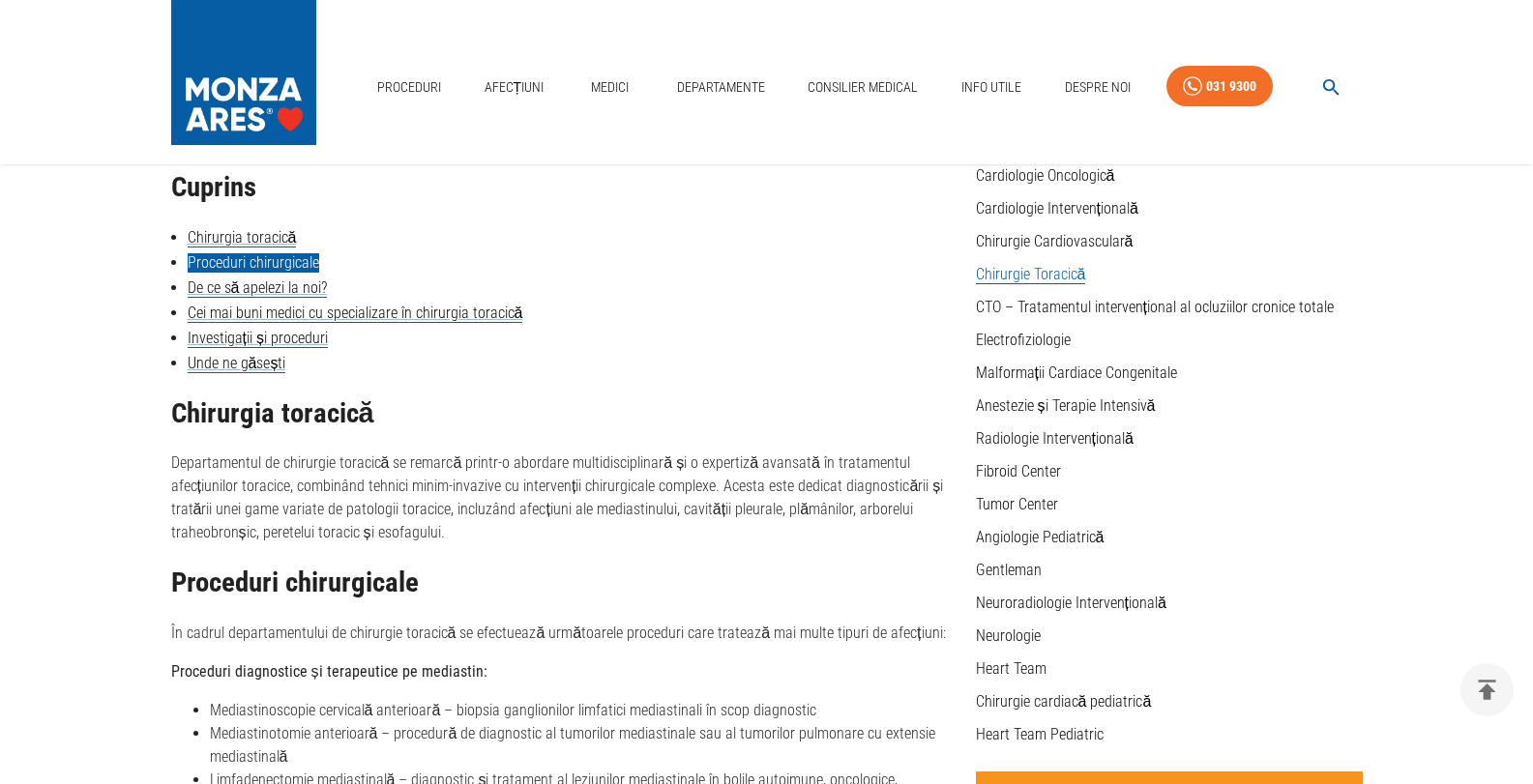 click on "Proceduri chirurgicale" at bounding box center [253, 263] 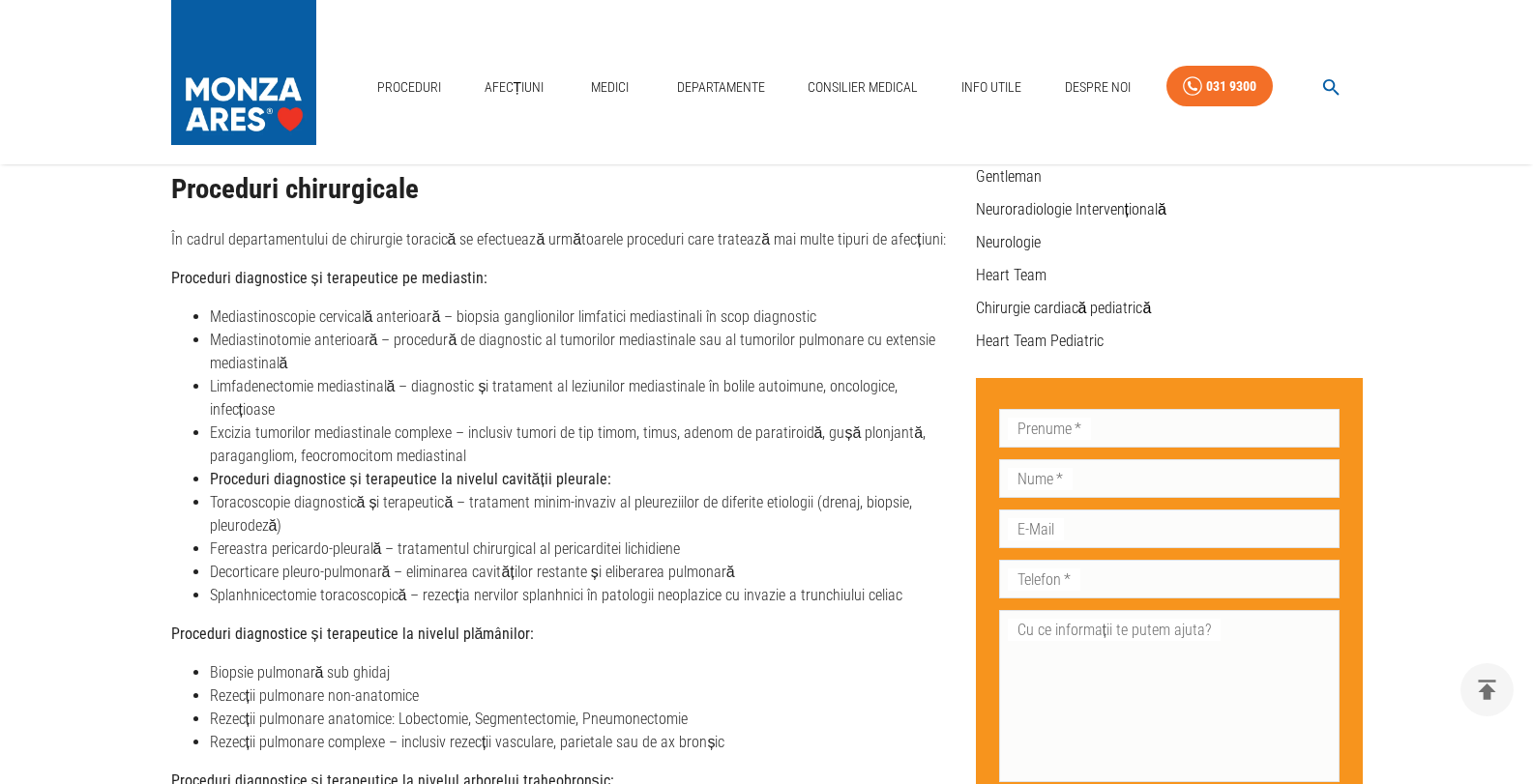 click on "Excizia tumorilor mediastinale complexe – inclusiv tumori de tip timom, timus, adenom de paratiroidă, gușă plonjantă, paragangliom, feocromocitom mediastinal" at bounding box center [585, 445] 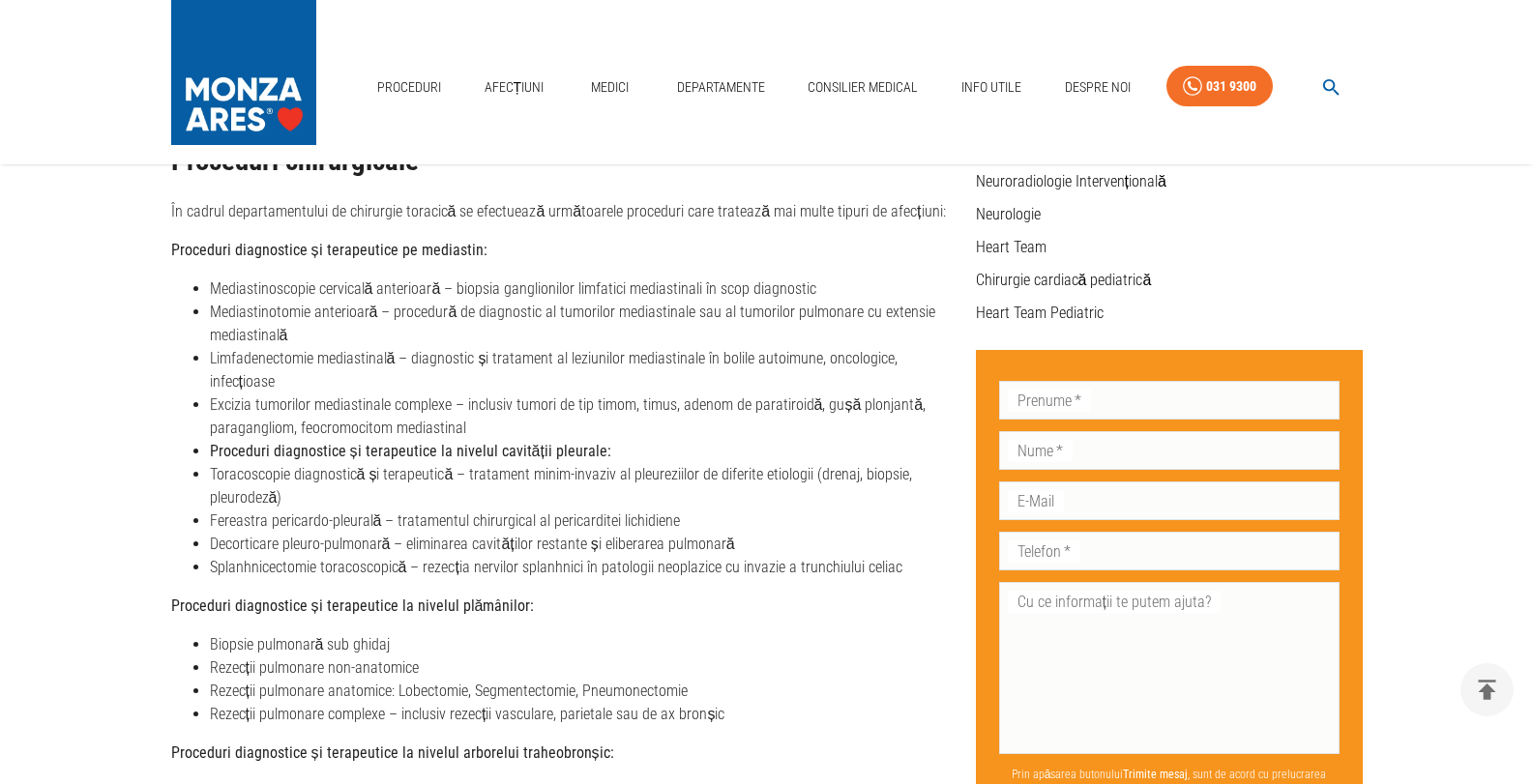 scroll, scrollTop: 580, scrollLeft: 0, axis: vertical 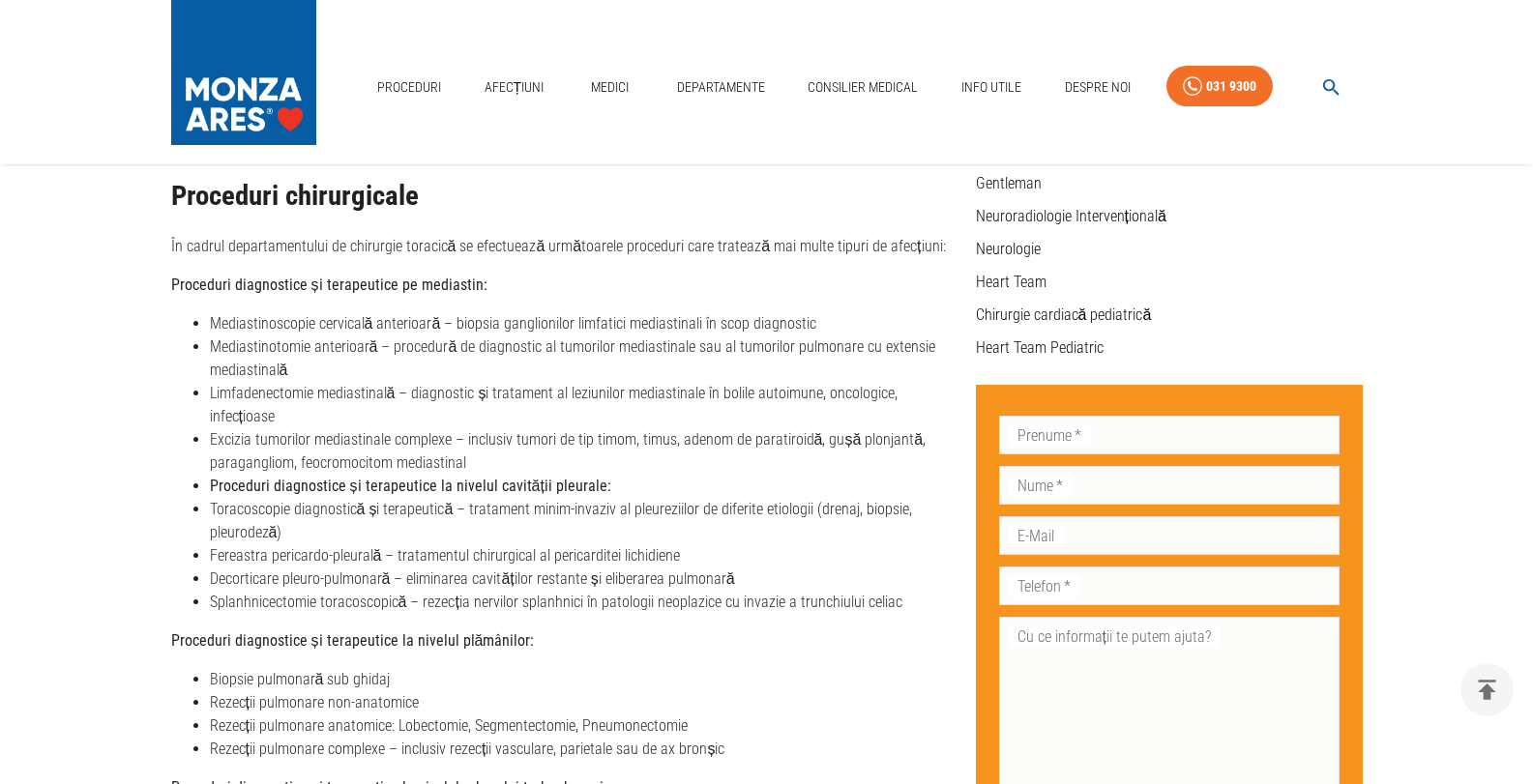 click on "Proceduri diagnostice și terapeutice pe mediastin:" at bounding box center [566, 285] 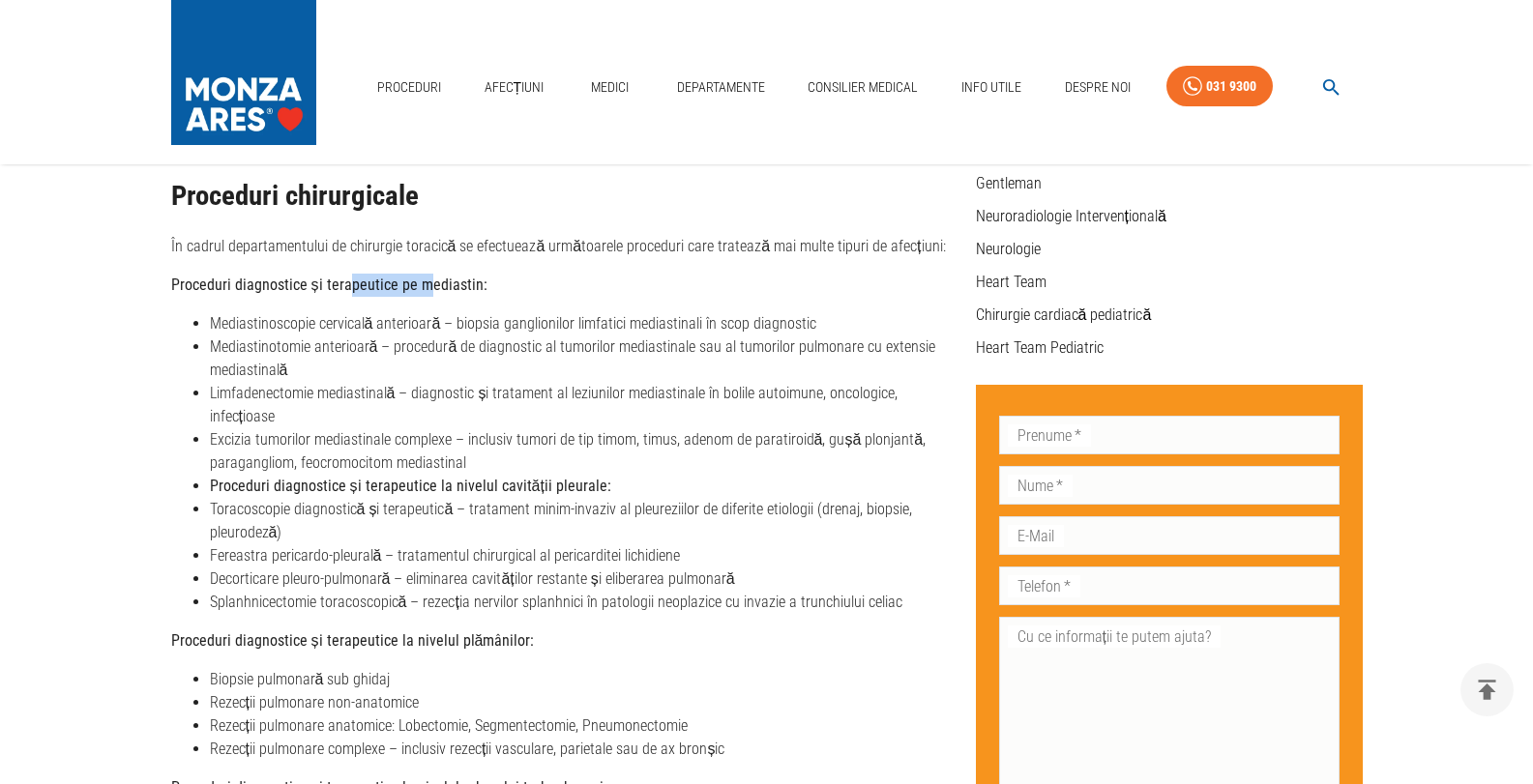 click on "Proceduri diagnostice și terapeutice pe mediastin:" at bounding box center (329, 284) 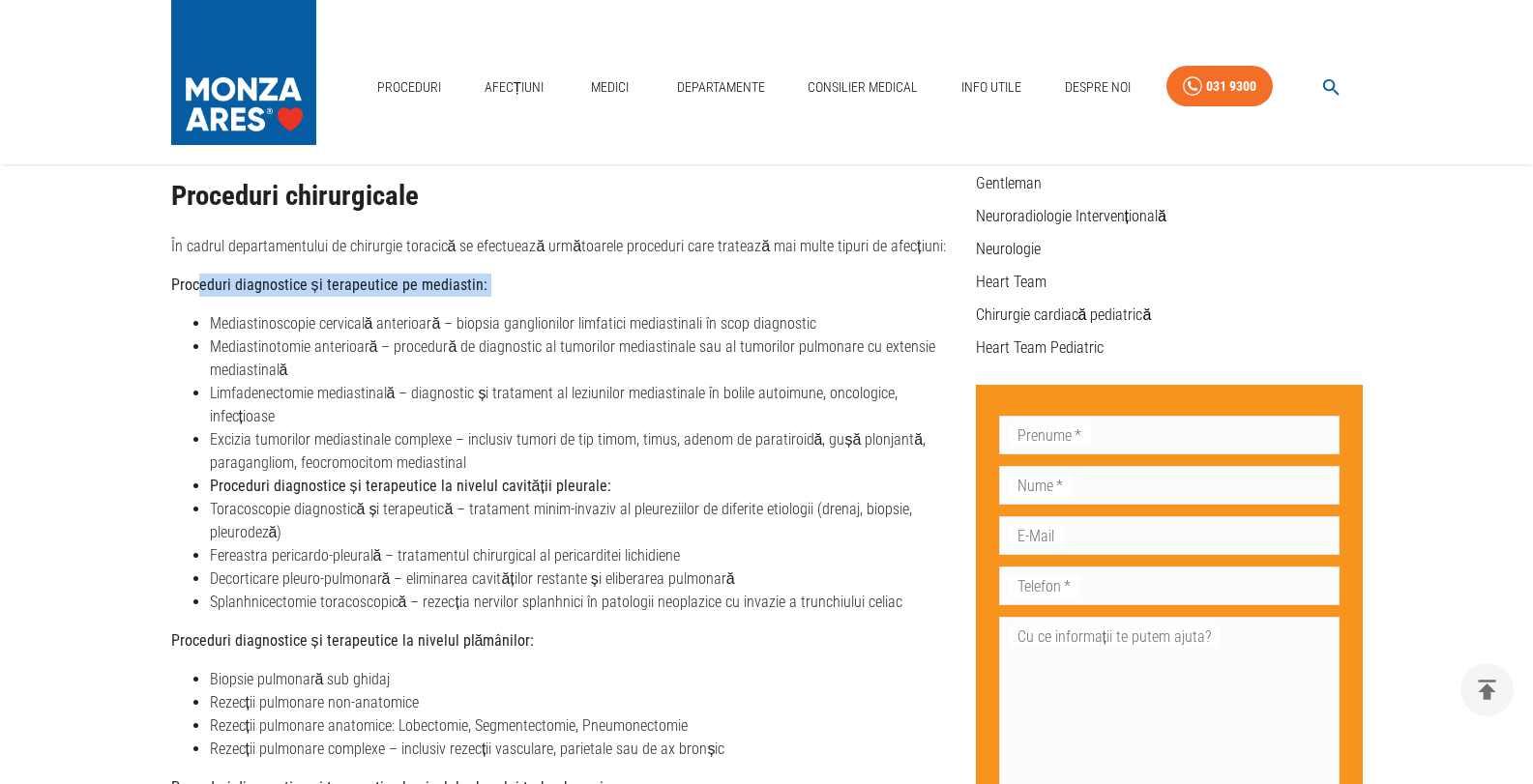 click on "Proceduri diagnostice și terapeutice pe mediastin:" at bounding box center [329, 284] 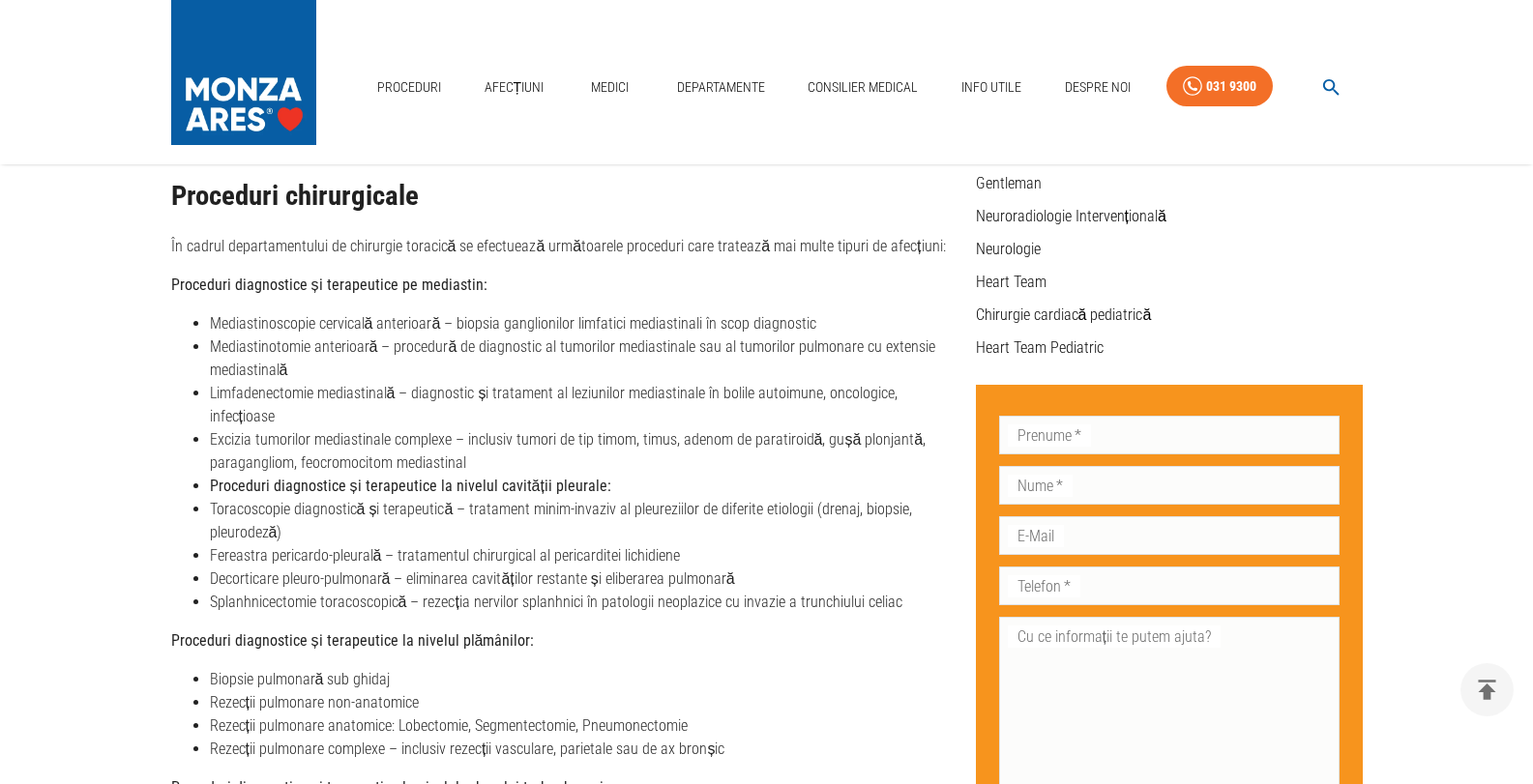 click on "Proceduri diagnostice și terapeutice la nivelul plămânilor:" at bounding box center [353, 640] 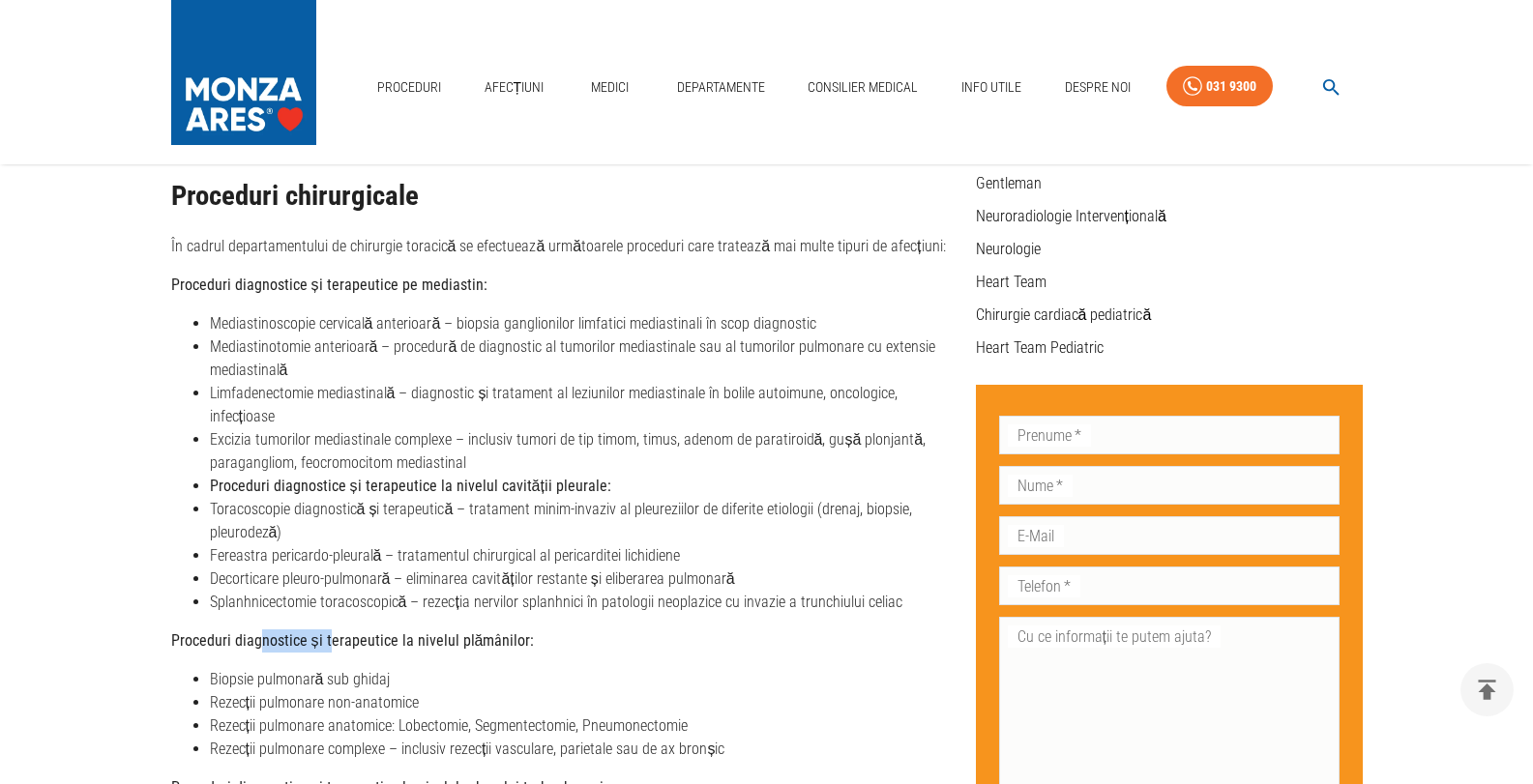 click on "Proceduri diagnostice și terapeutice la nivelul plămânilor:" at bounding box center (353, 640) 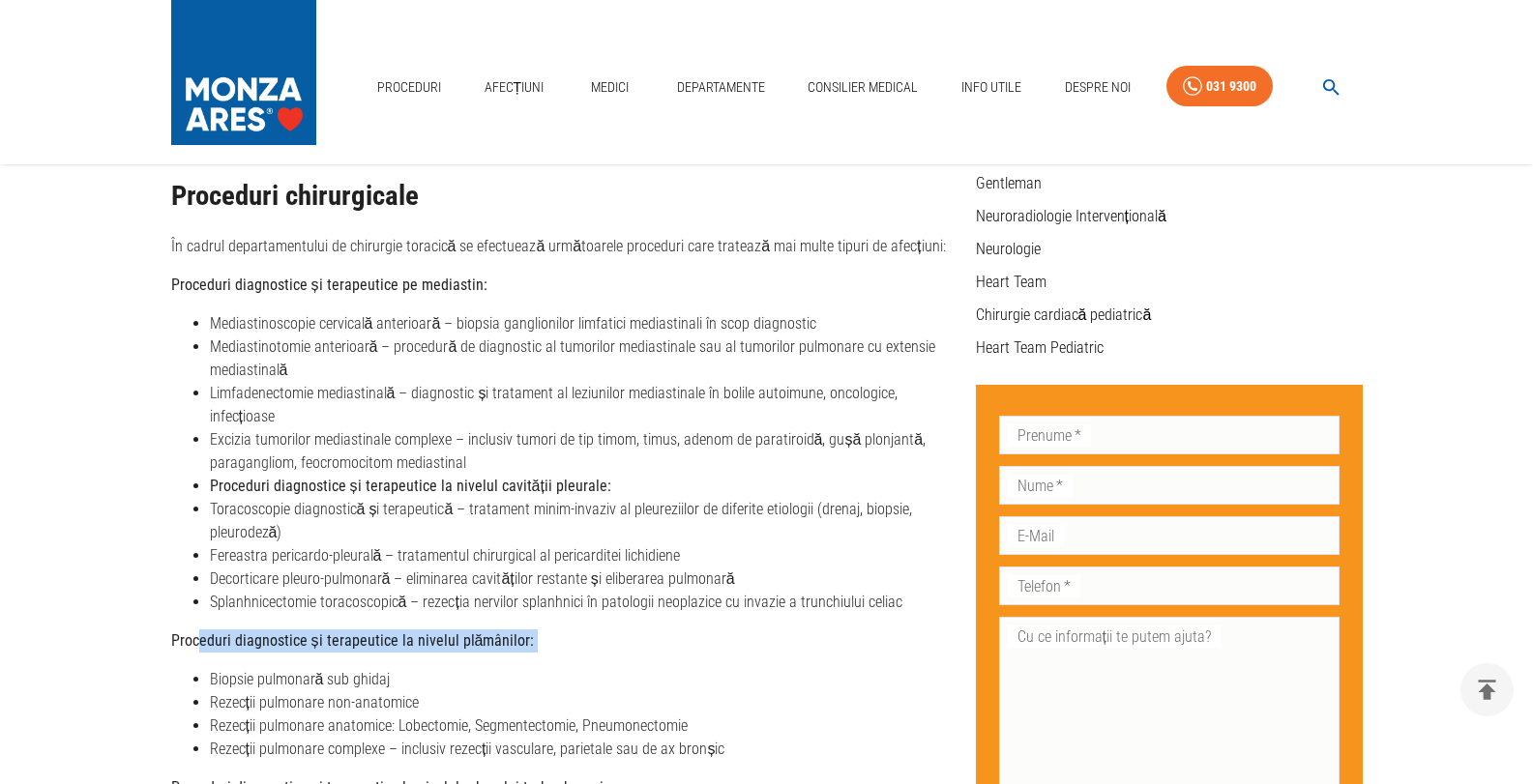 click on "Proceduri diagnostice și terapeutice la nivelul plămânilor:" at bounding box center (353, 640) 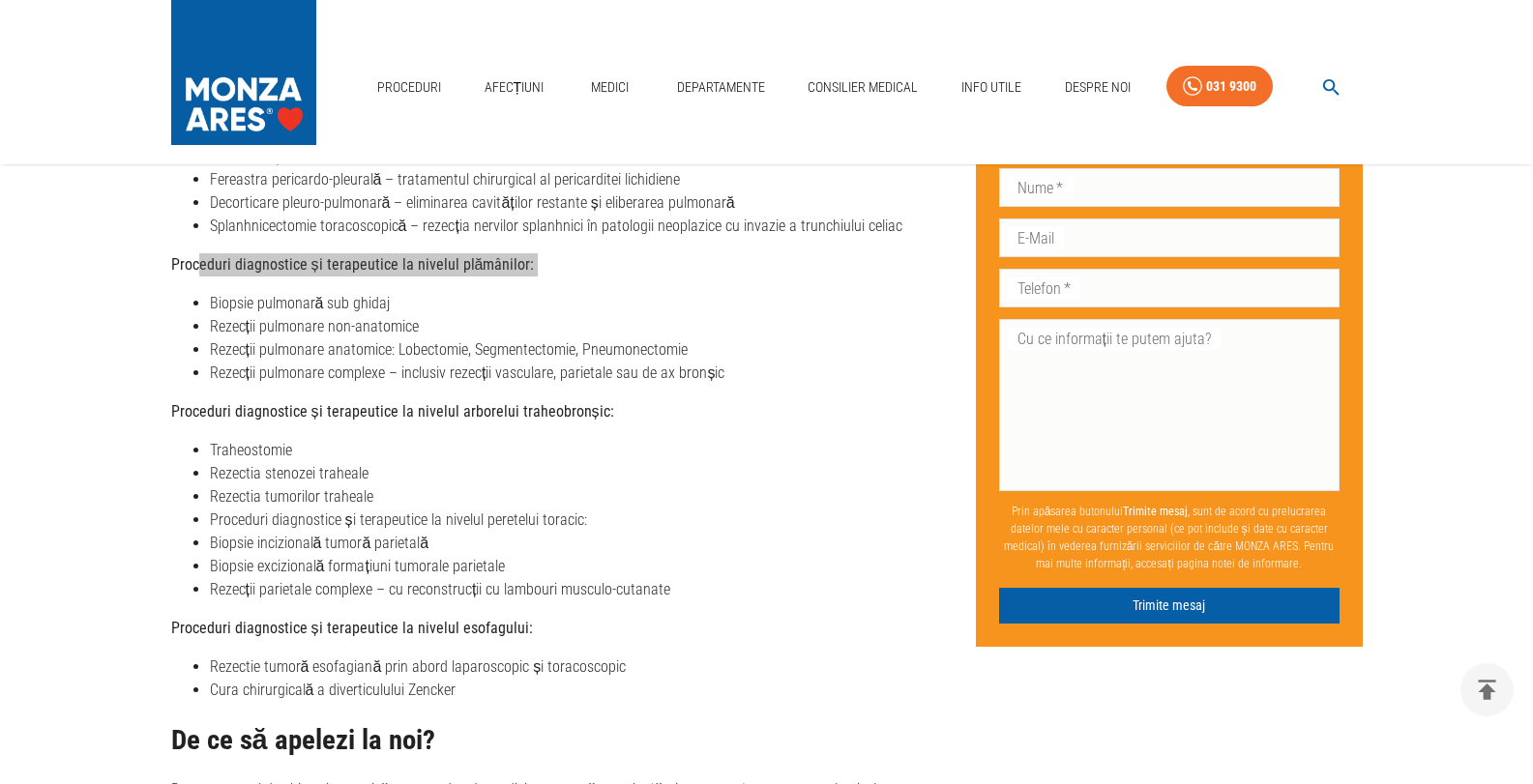 scroll, scrollTop: 967, scrollLeft: 0, axis: vertical 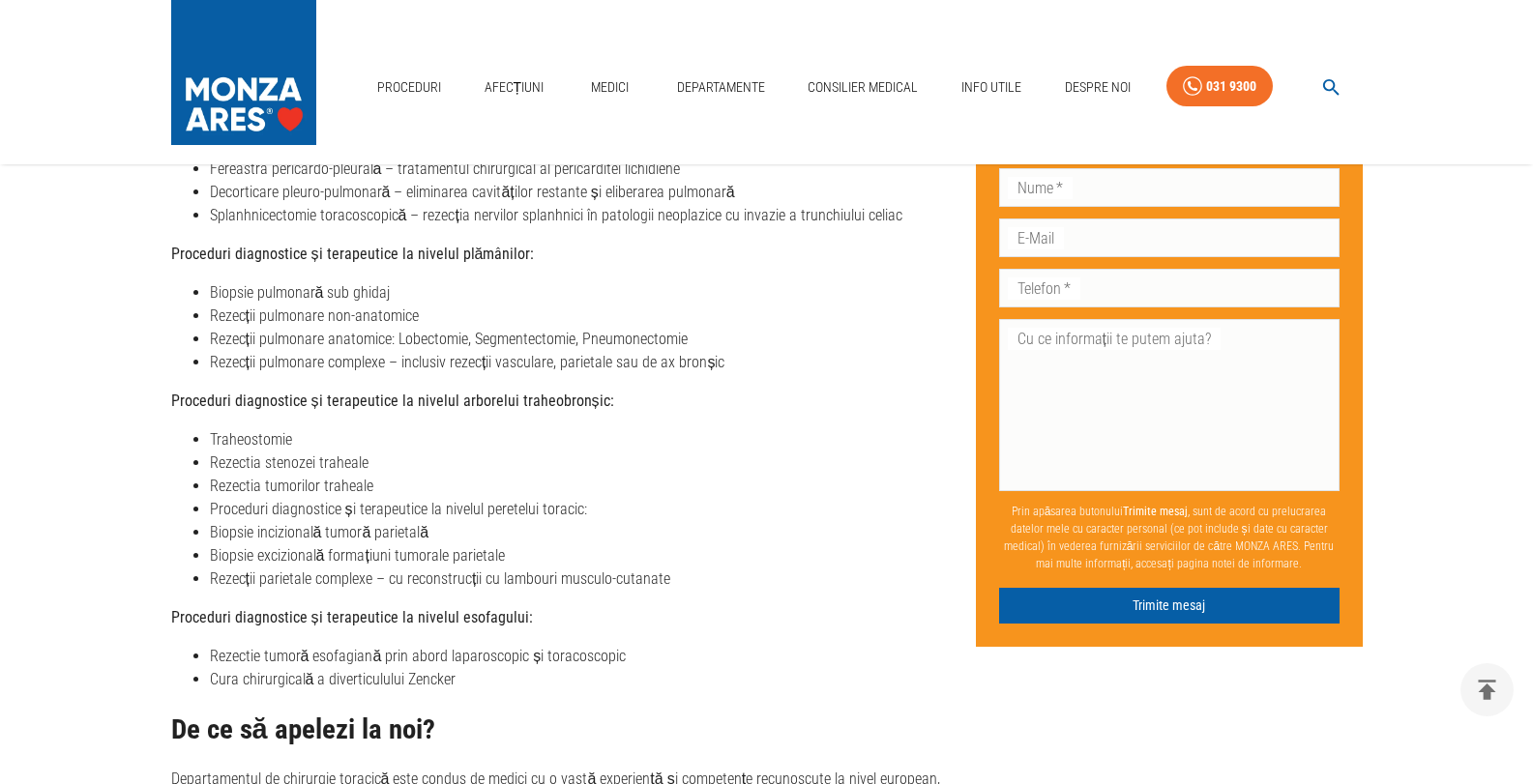 click on "Proceduri diagnostice și terapeutice la nivelul arborelui traheobronșic:" at bounding box center [393, 400] 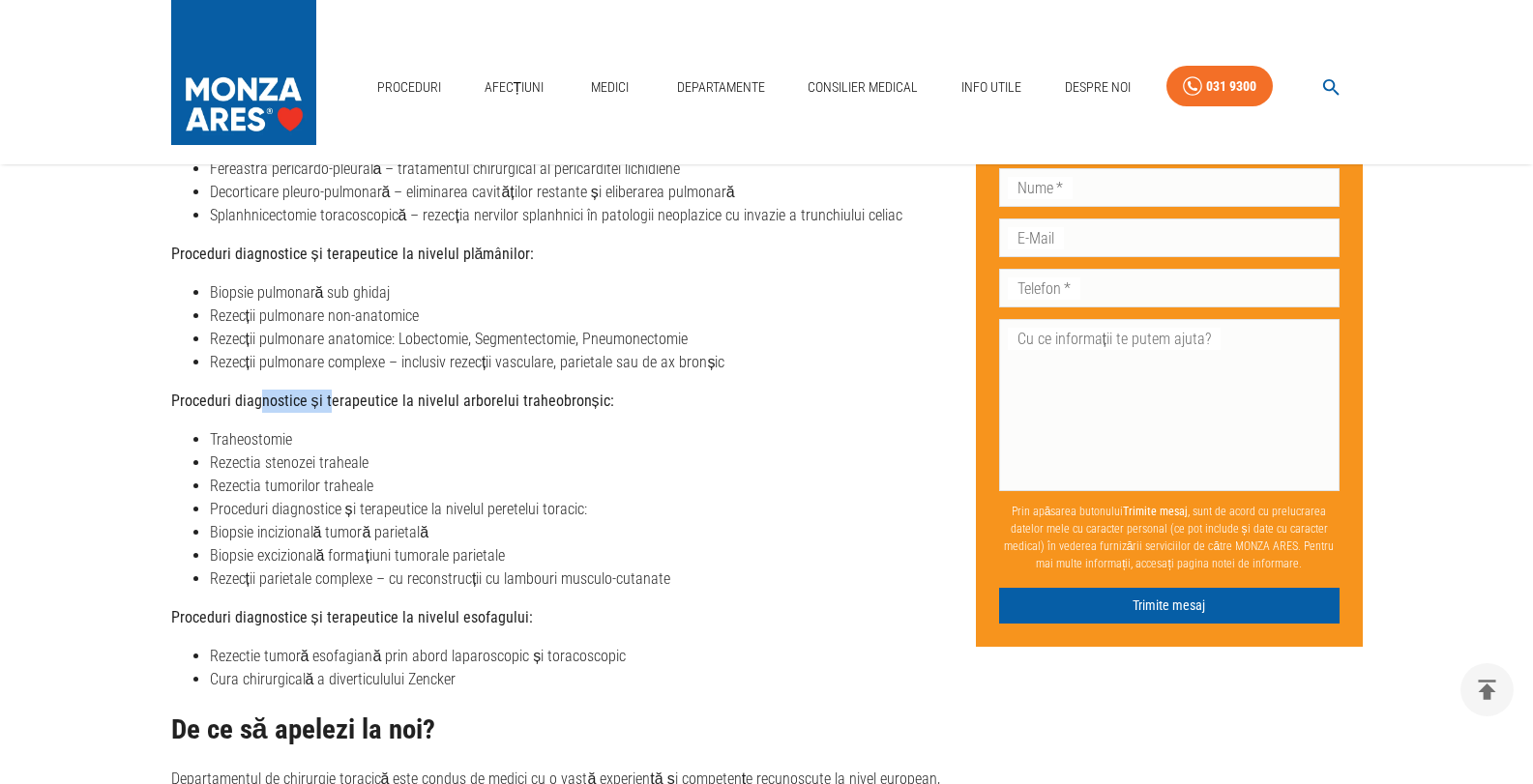 click on "Proceduri diagnostice și terapeutice la nivelul arborelui traheobronșic:" at bounding box center (393, 400) 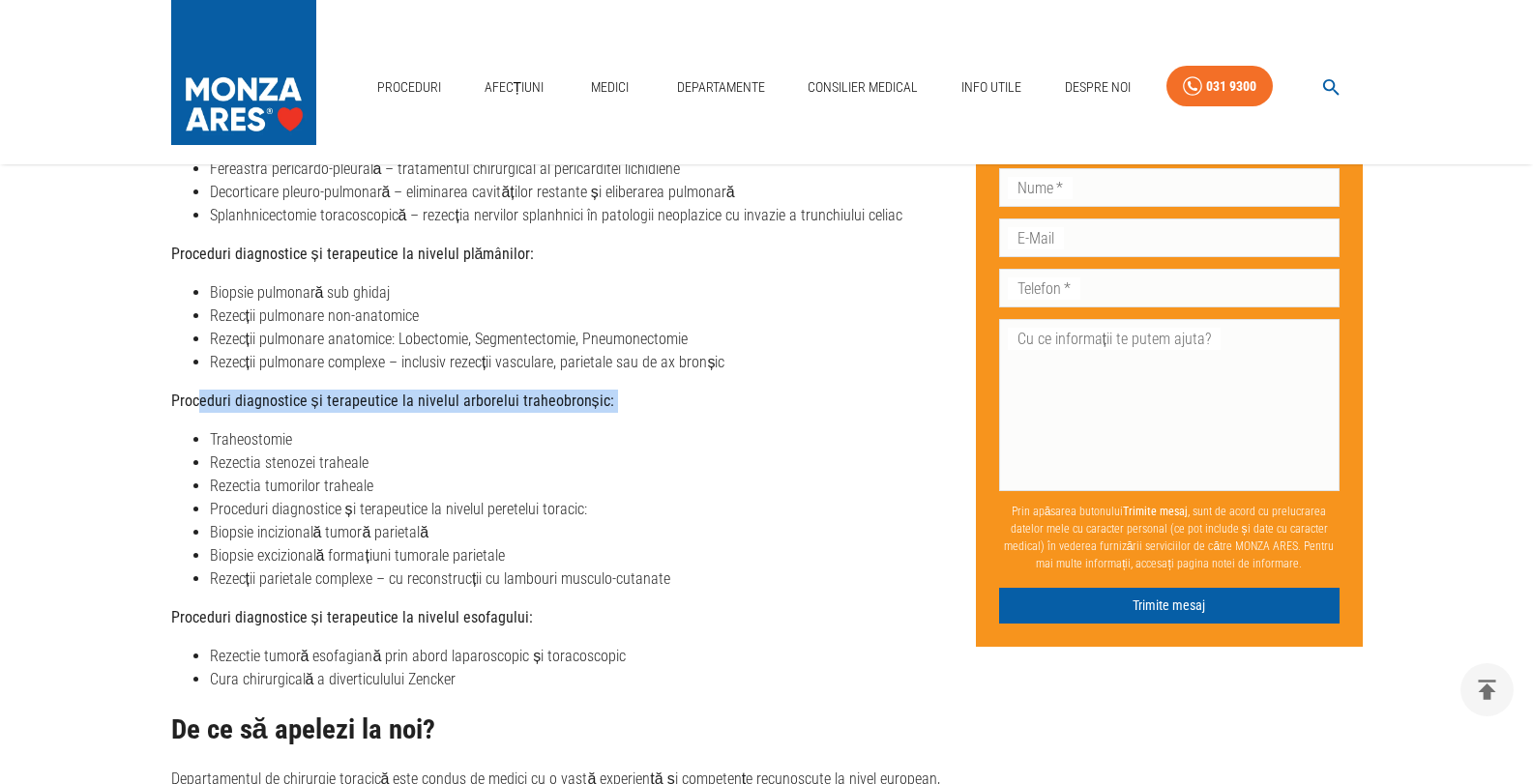 click on "Proceduri diagnostice și terapeutice la nivelul arborelui traheobronșic:" at bounding box center [393, 400] 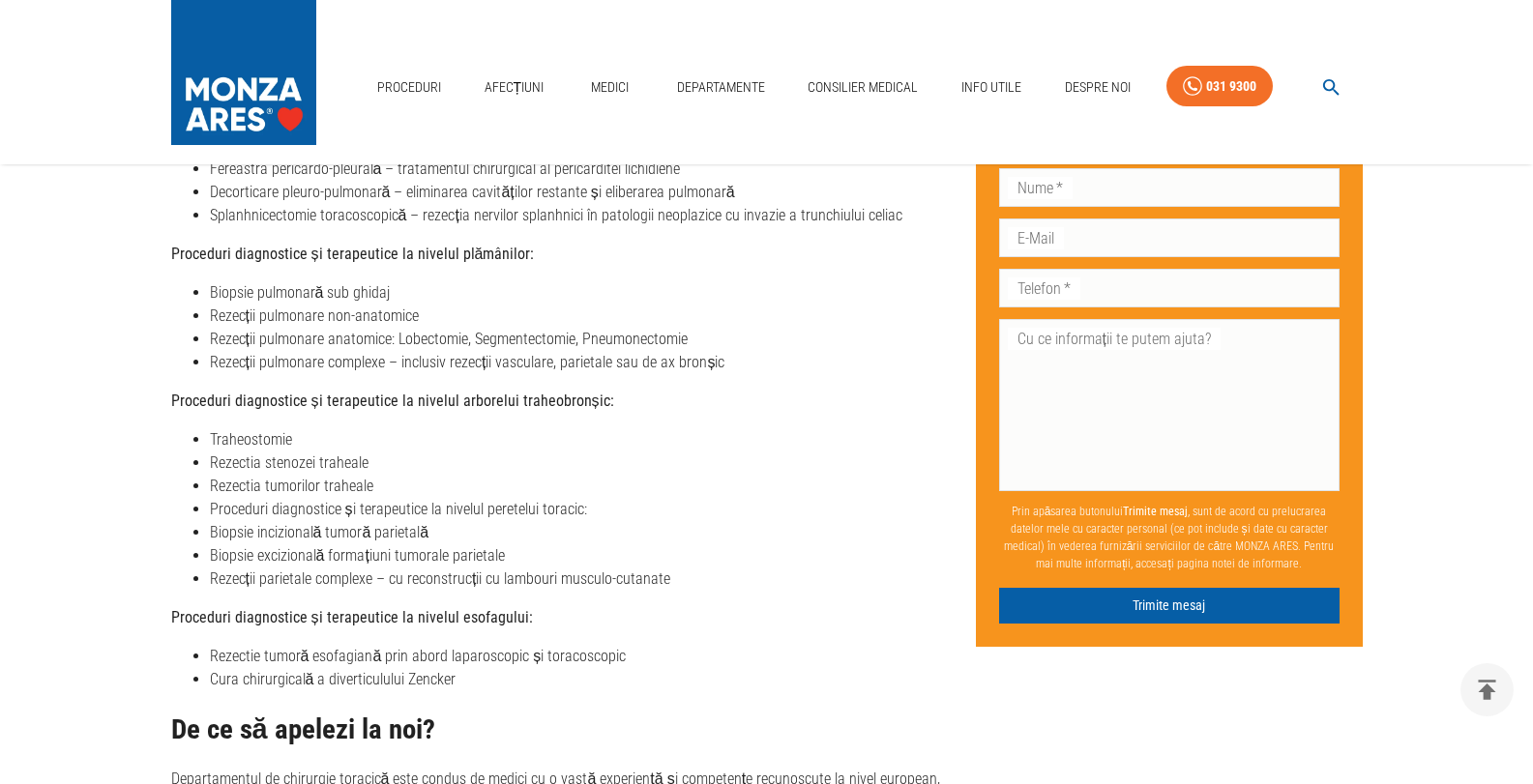 click on "Proceduri diagnostice și terapeutice la nivelul esofagului:" at bounding box center [352, 617] 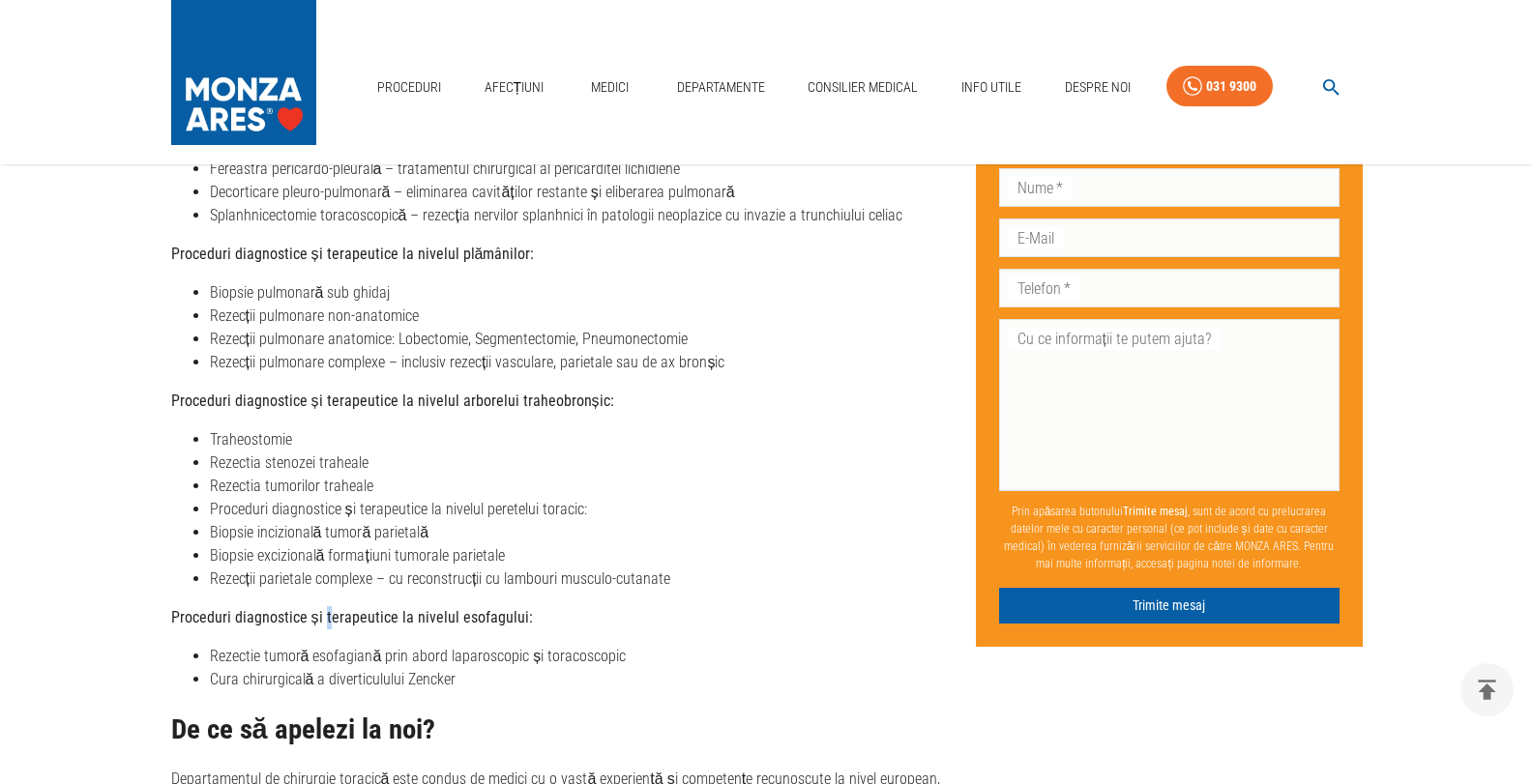 click on "Proceduri diagnostice și terapeutice la nivelul esofagului:" at bounding box center (352, 617) 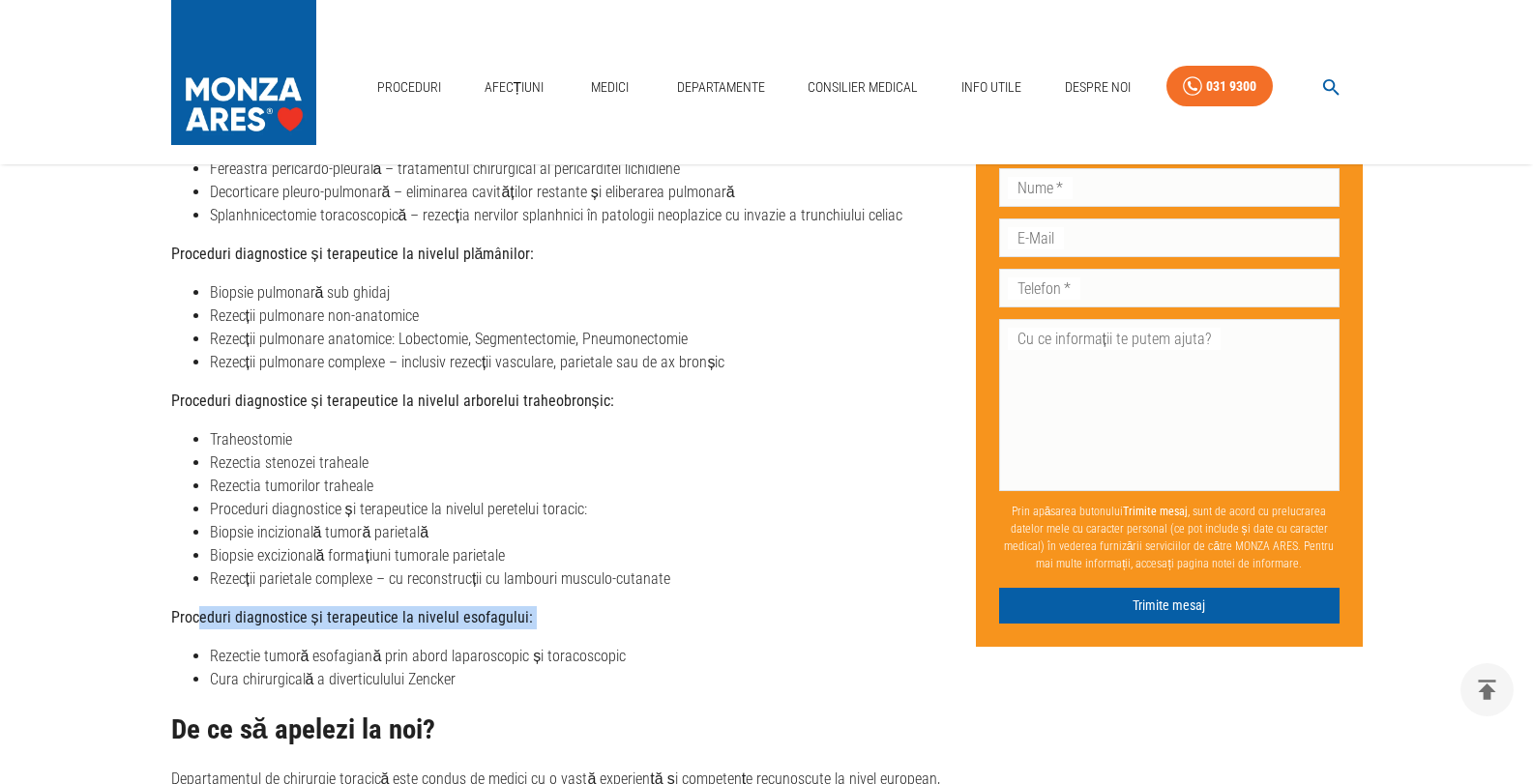click on "Proceduri diagnostice și terapeutice la nivelul esofagului:" at bounding box center (352, 617) 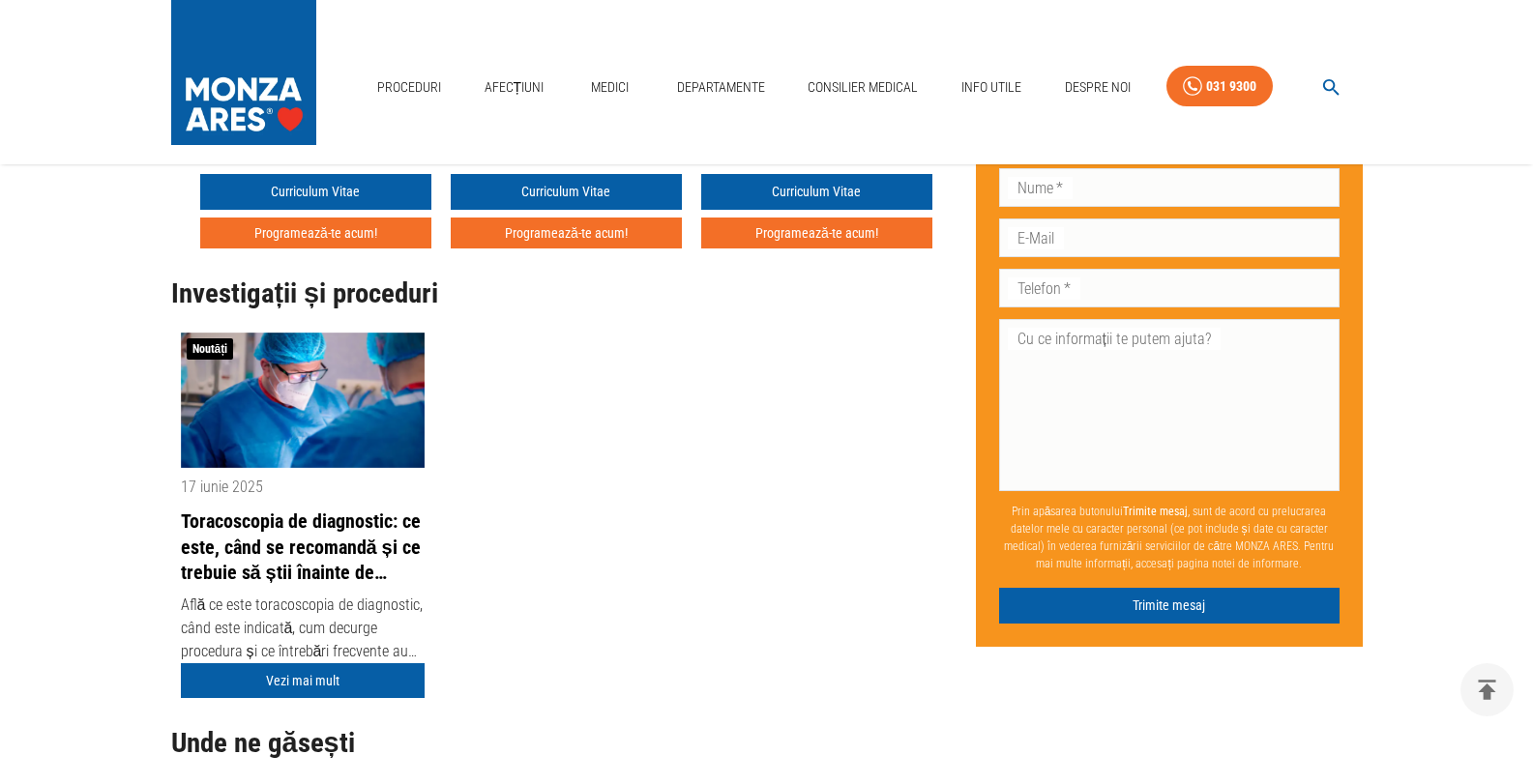 scroll, scrollTop: 2320, scrollLeft: 0, axis: vertical 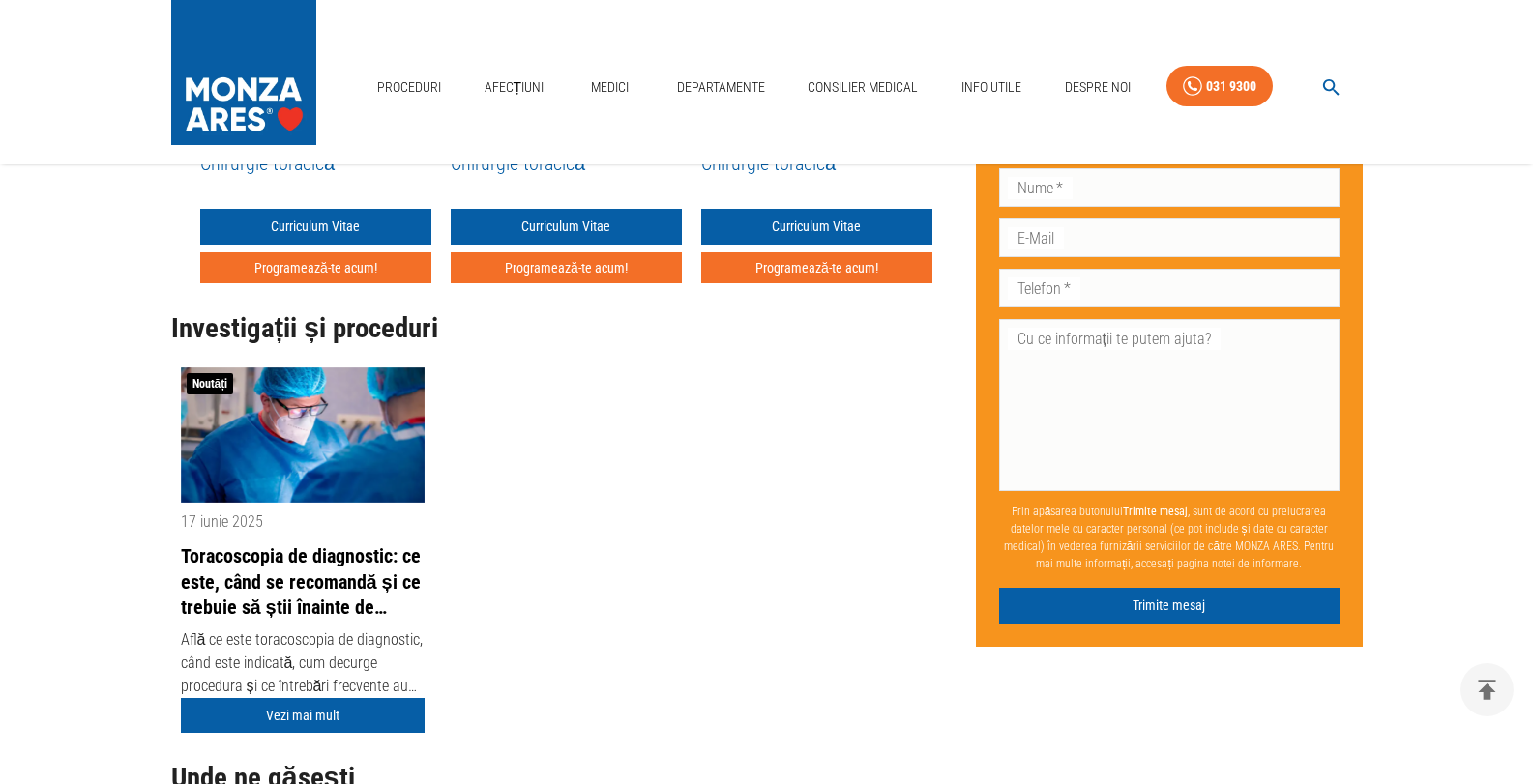 click on "Noutăți 17 iunie 2025  Toracoscopia de diagnostic: ce este, când se recomandă și ce trebuie să știi înainte de intervenție Află ce este toracoscopia de diagnostic, când este indicată, cum decurge procedura și ce întrebări frecvente au pacienții. Informații clare și medicale. Vezi mai mult" at bounding box center [566, 554] 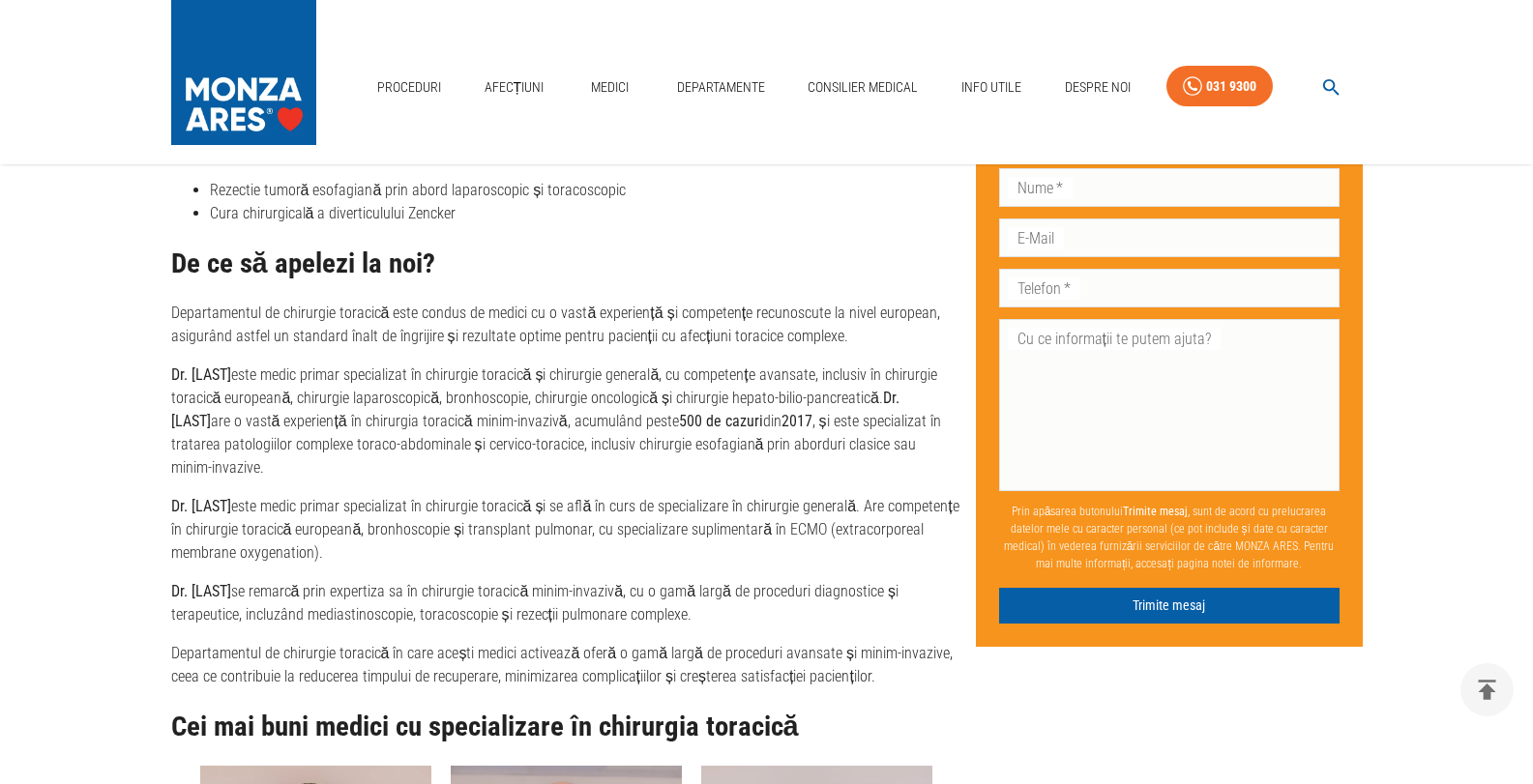 scroll, scrollTop: 1450, scrollLeft: 0, axis: vertical 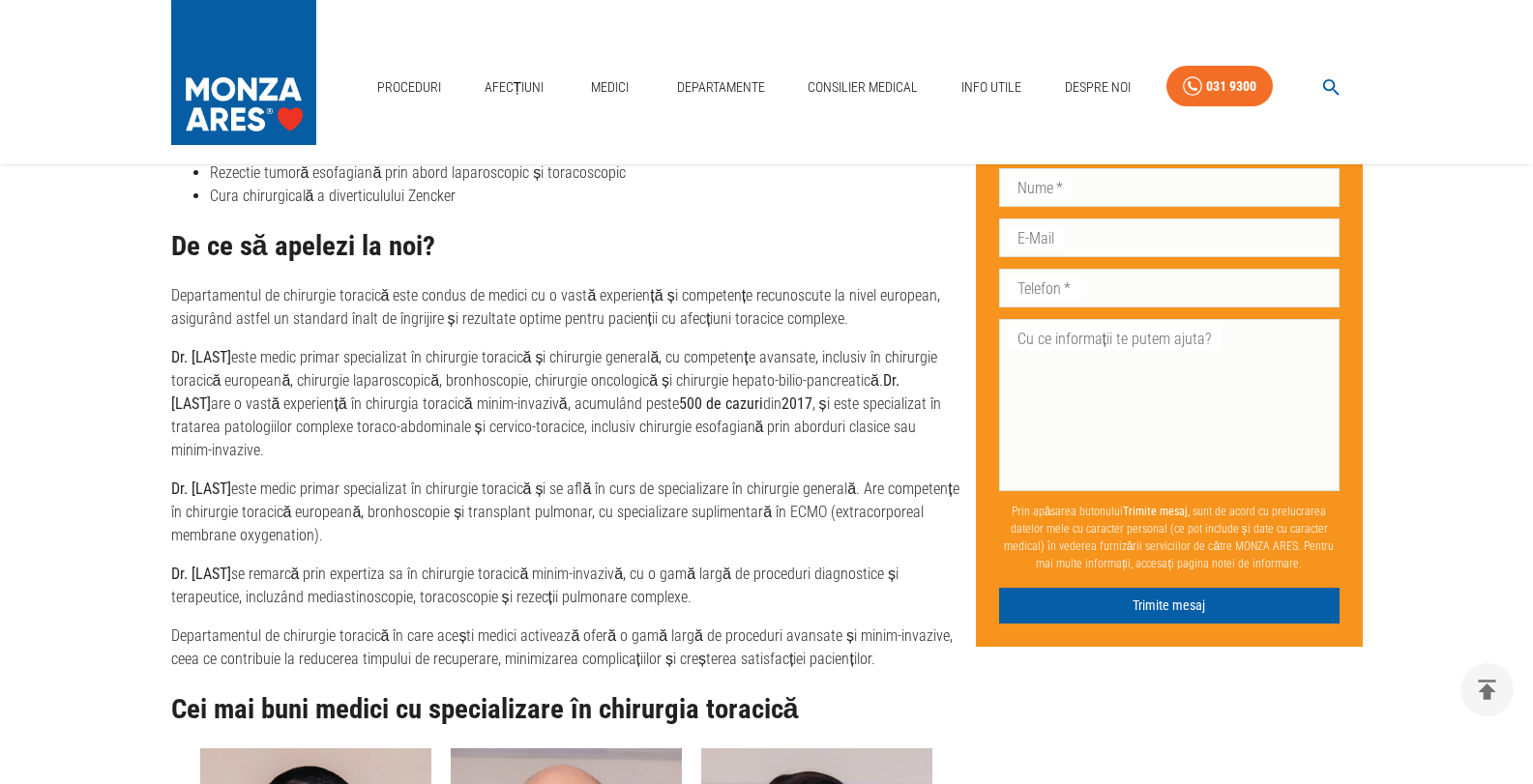 click on "Dr. Bogdan Cosmin Tănase  este medic primar specializat în chirurgie toracică și chirurgie generală, cu competențe avansate, inclusiv în chirurgie toracică europeană, chirurgie laparoscopică, bronhoscopie, chirurgie oncologică și chirurgie hepato-bilio-pancreatică.  Dr. Bogdan Cosmin Tănase  are o vastă experiență în chirurgia toracică minim-invazivă, acumulând peste  500 de cazuri  din  2017 , și este specializat în tratarea patologiilor complexe toraco-abdominale și cervico-toracice, inclusiv chirurgie esofagiană prin aborduri clasice sau minim-invazive." at bounding box center [566, 404] 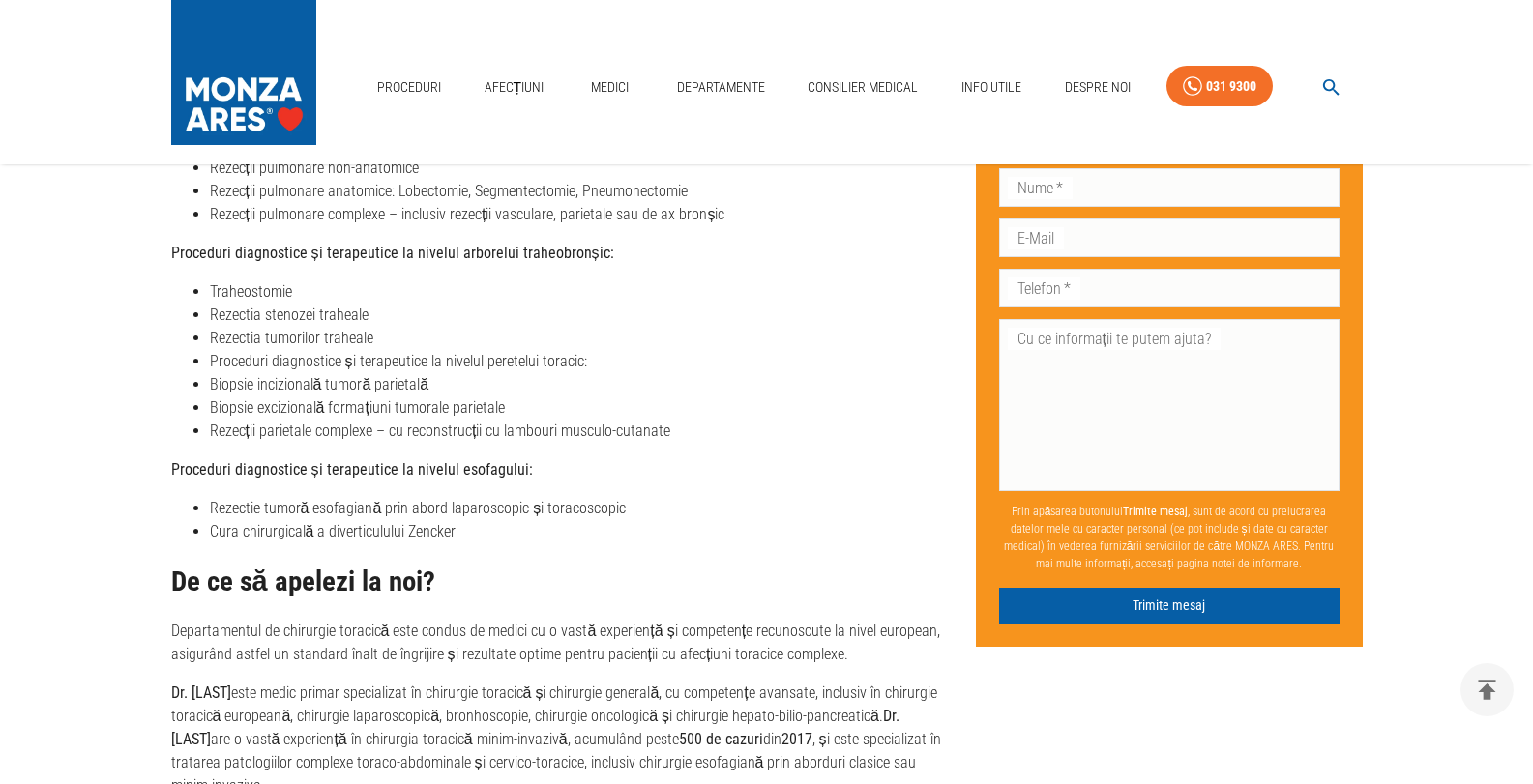 scroll, scrollTop: 1063, scrollLeft: 0, axis: vertical 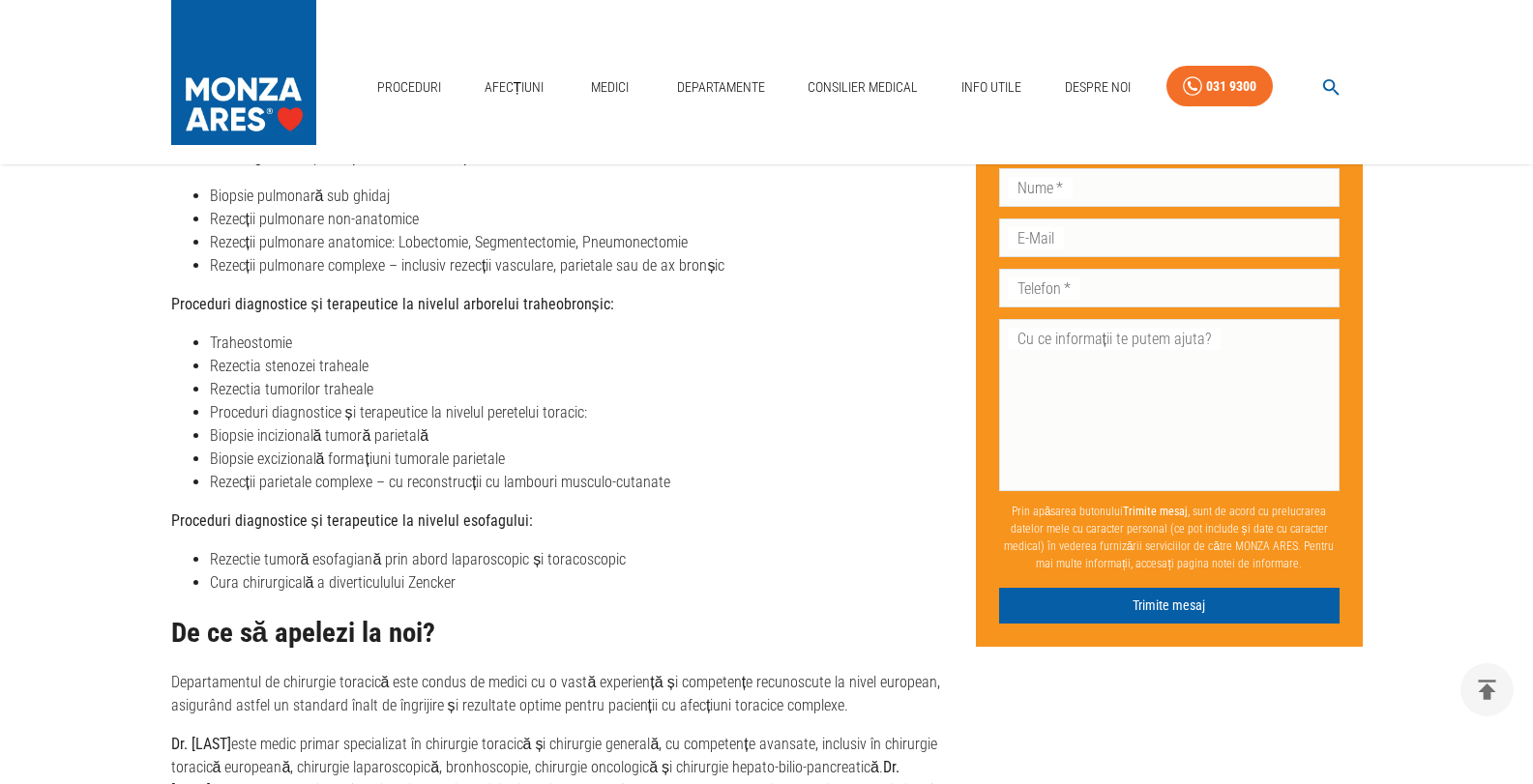click on "Proceduri diagnostice și terapeutice la nivelul esofagului:" at bounding box center [352, 520] 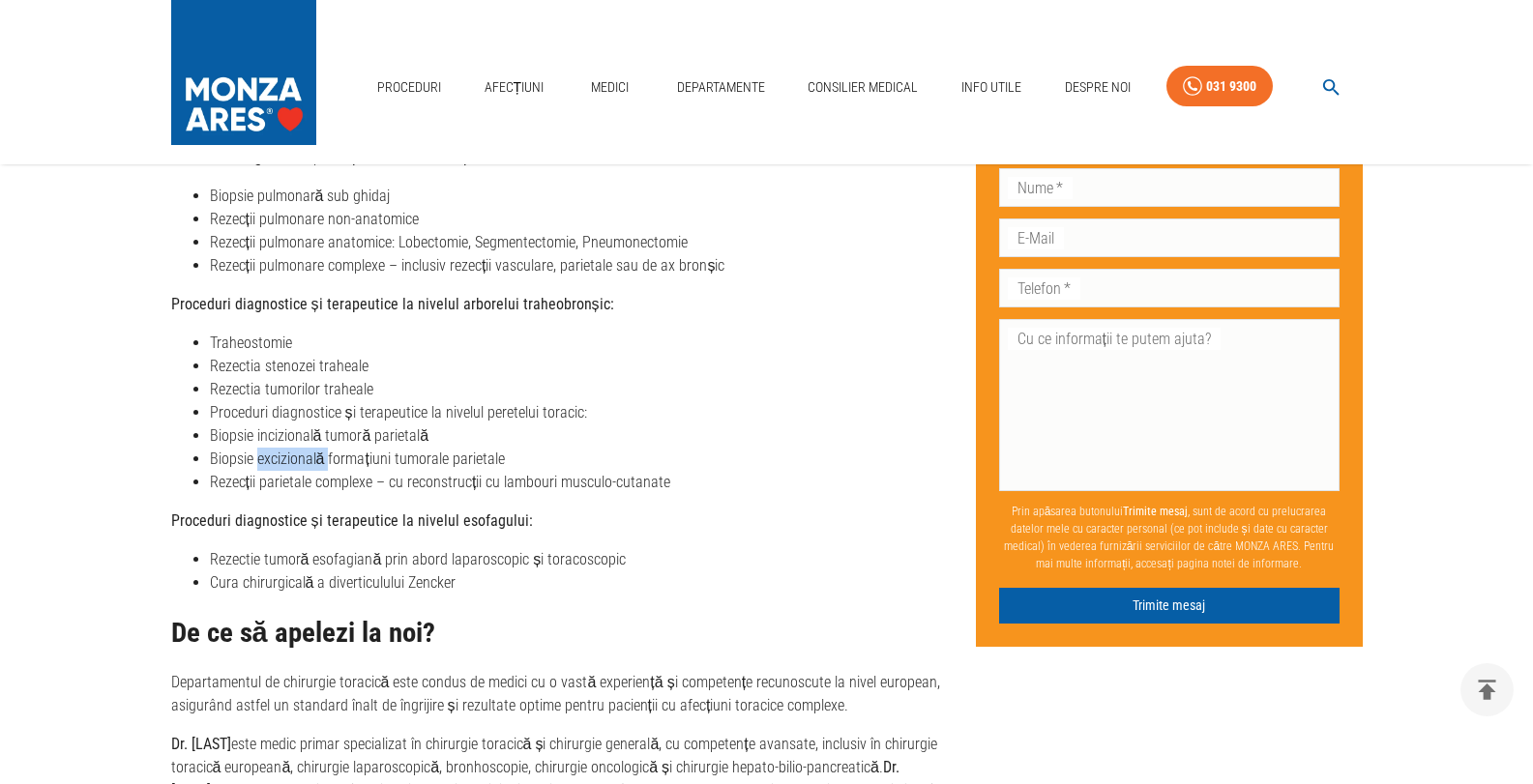 click on "Biopsie excizională formațiuni tumorale parietale" at bounding box center [585, 459] 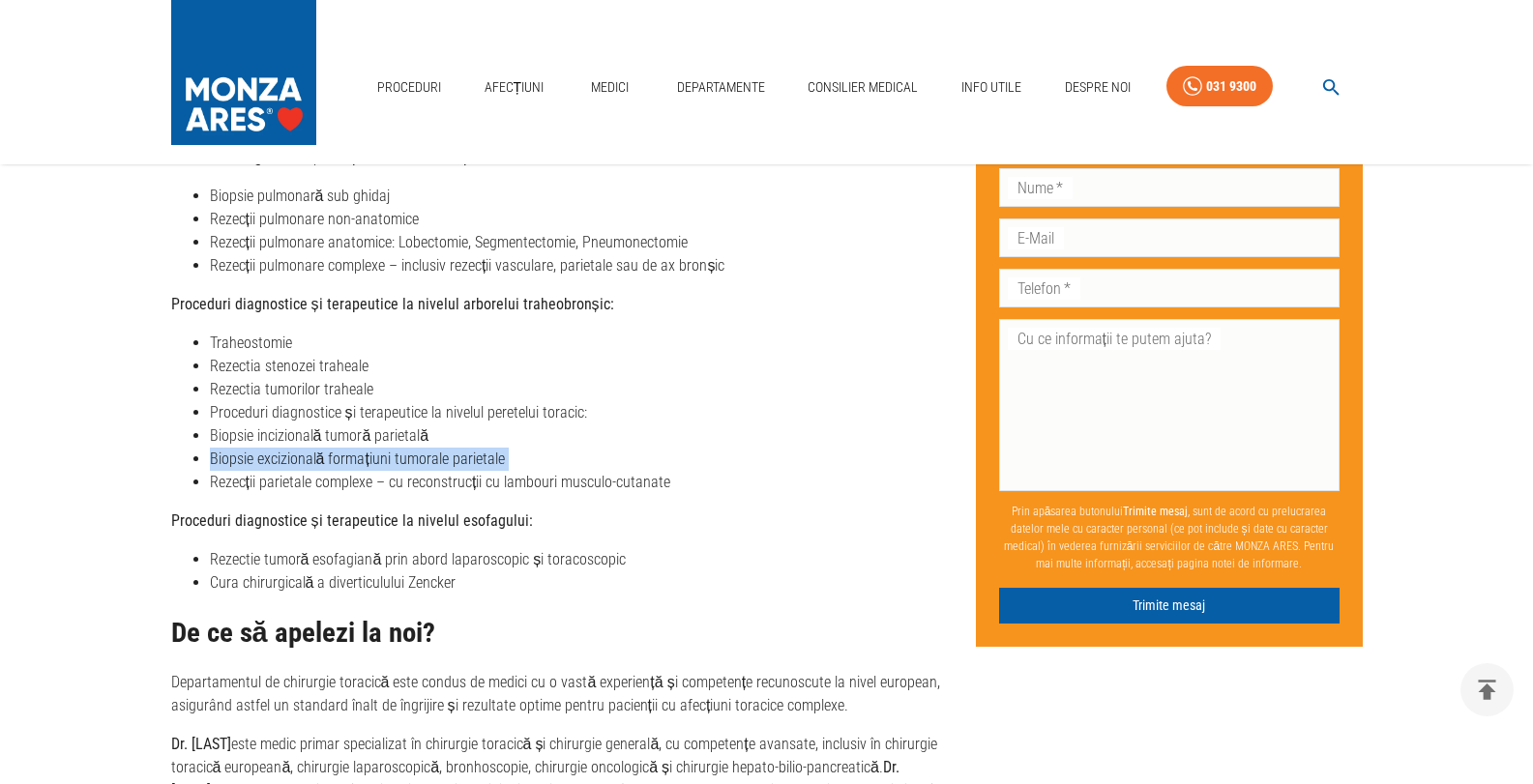 click on "Biopsie excizională formațiuni tumorale parietale" at bounding box center [585, 459] 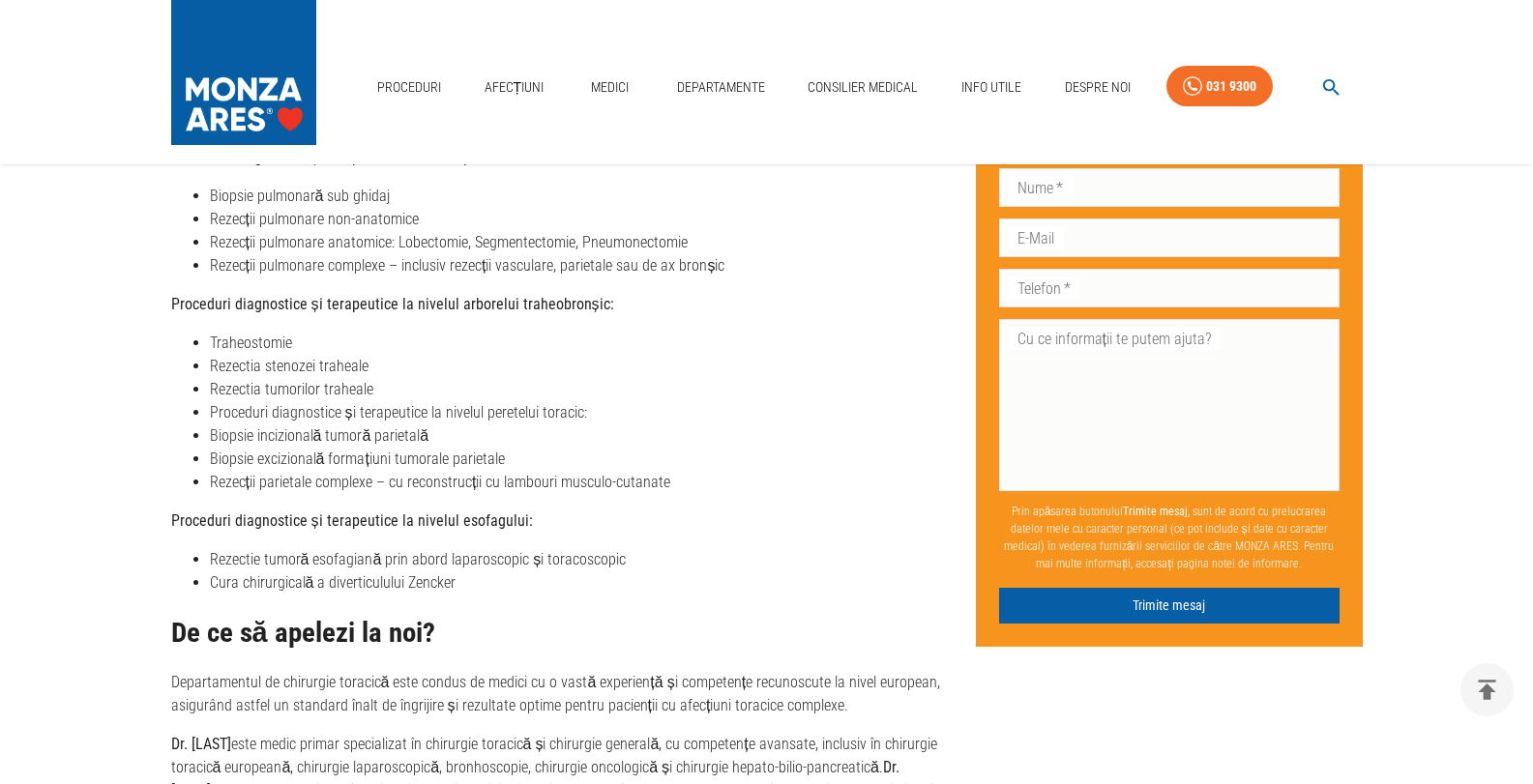 click on "Rezecții parietale complexe – cu reconstrucții cu lambouri musculo-cutanate" at bounding box center [585, 482] 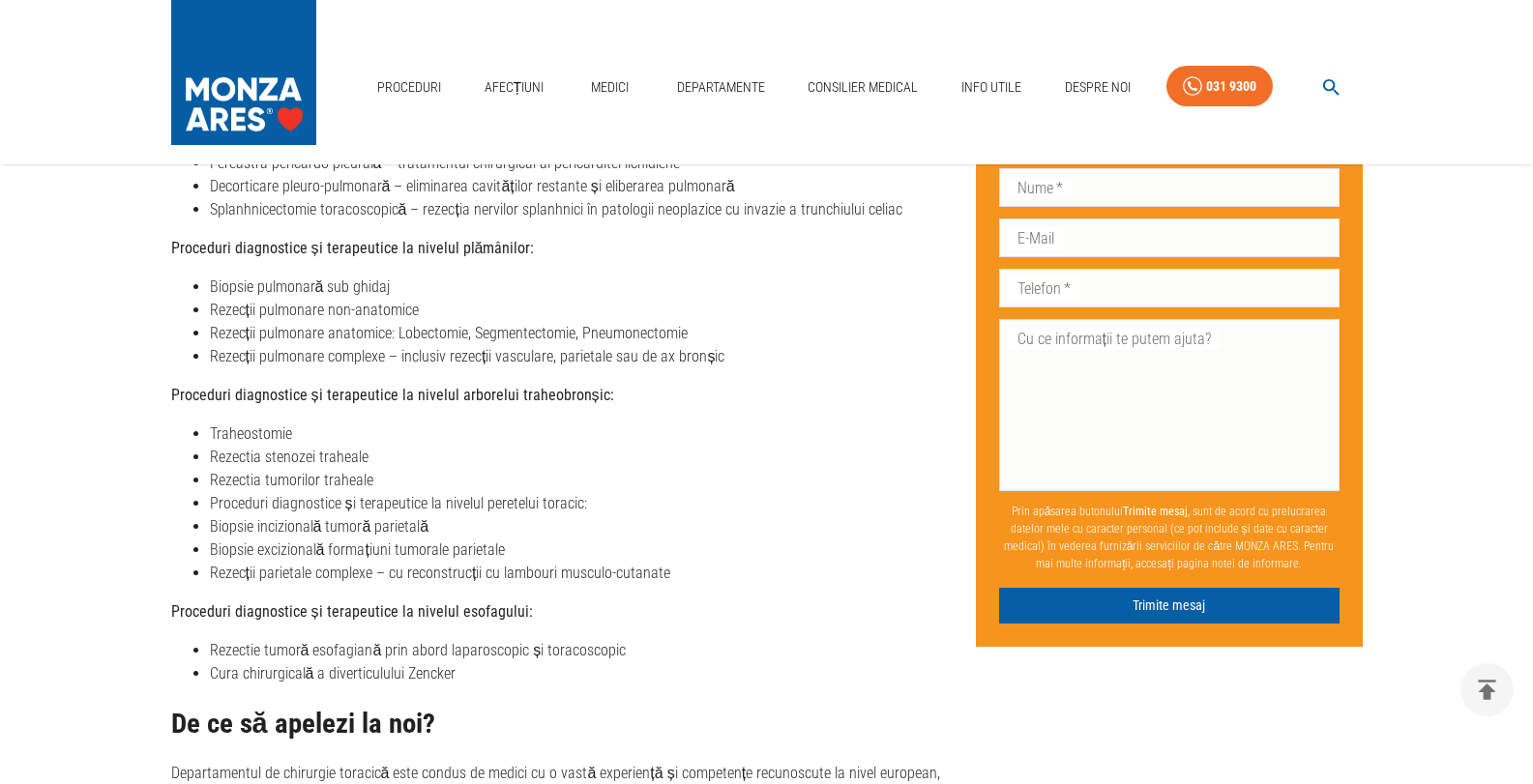scroll, scrollTop: 870, scrollLeft: 0, axis: vertical 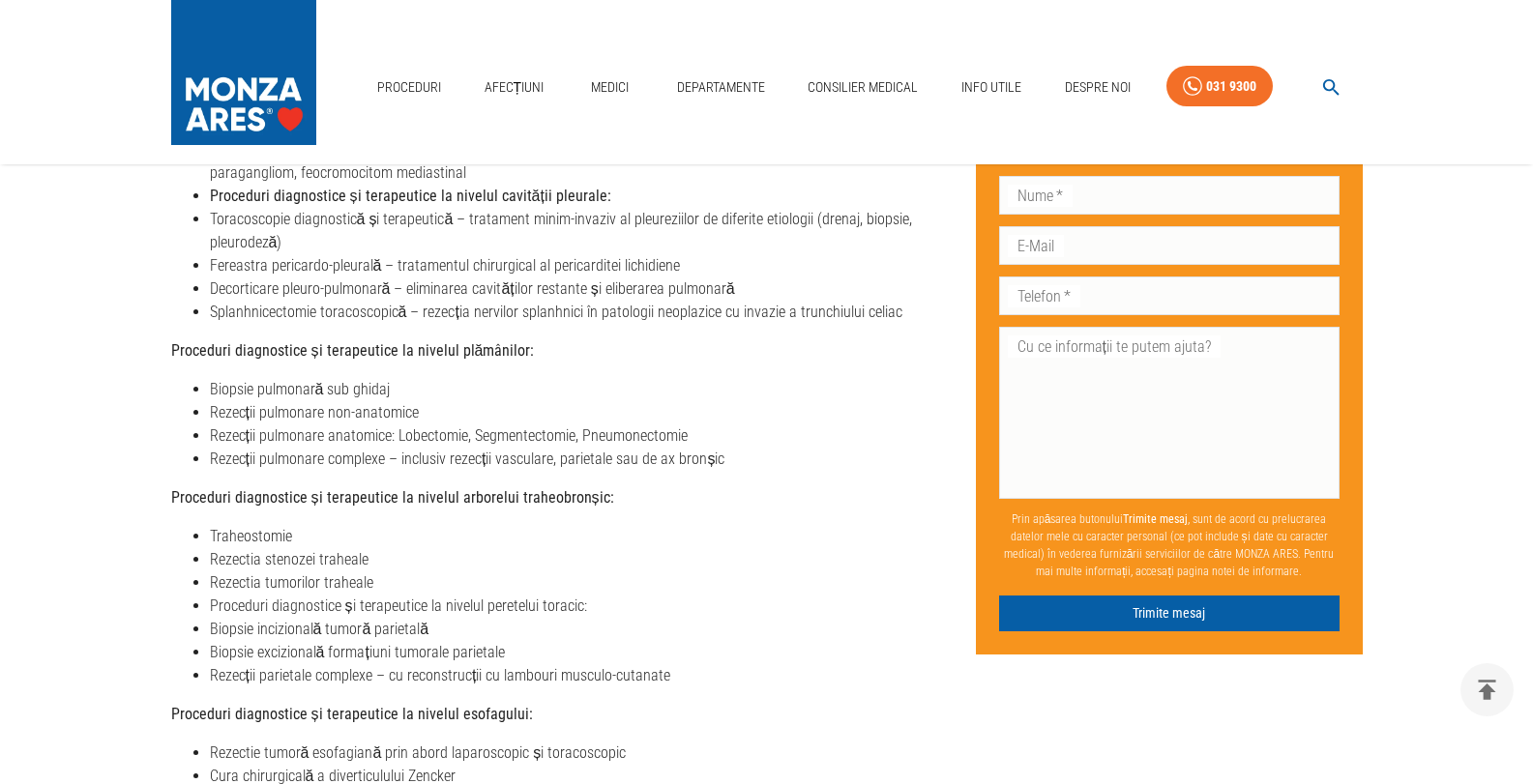click on "Biopsie pulmonară sub ghidaj" at bounding box center (585, 390) 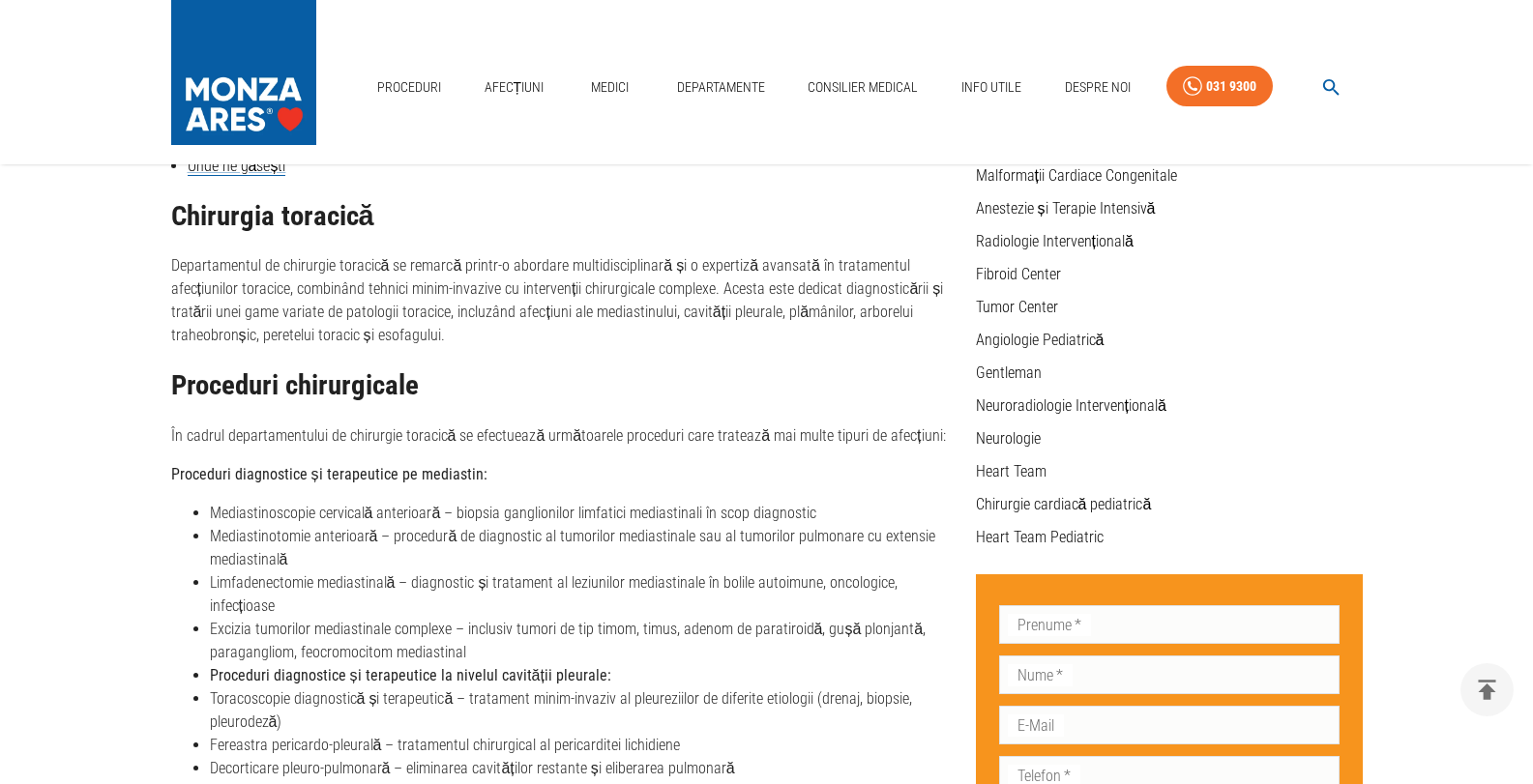scroll, scrollTop: 387, scrollLeft: 0, axis: vertical 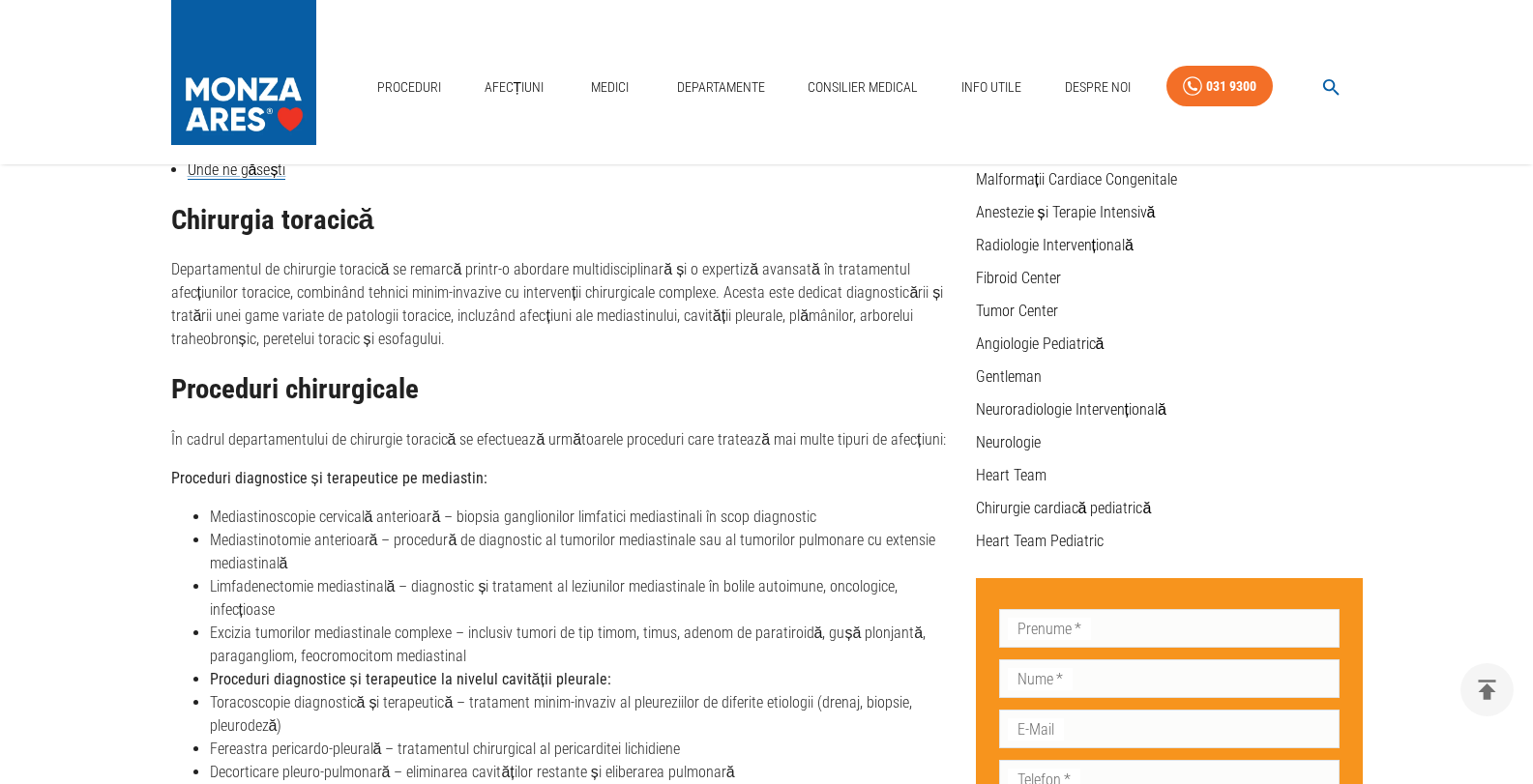 click on "Proceduri diagnostice și terapeutice la nivelul cavității pleurale:" at bounding box center (410, 679) 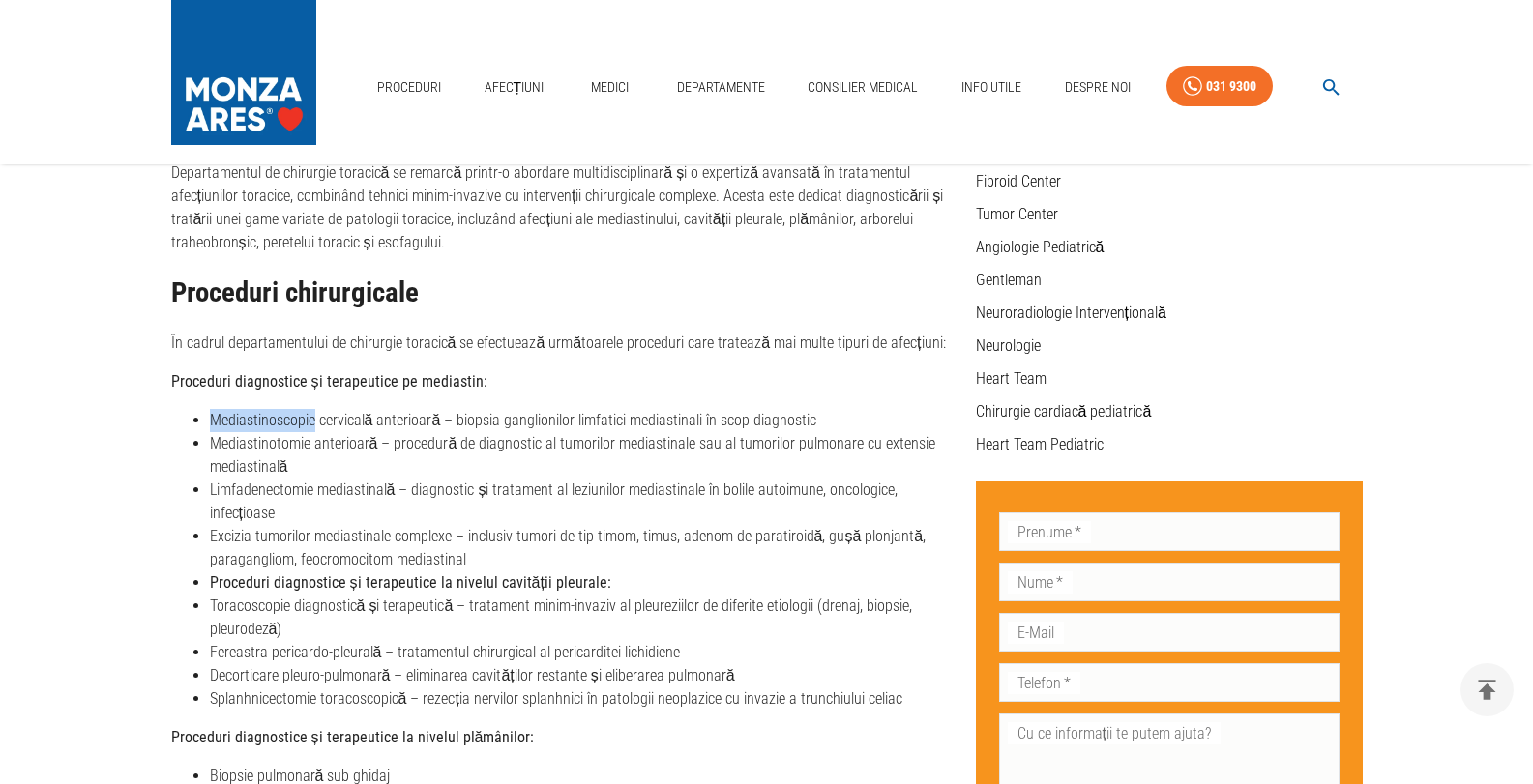 drag, startPoint x: 214, startPoint y: 423, endPoint x: 315, endPoint y: 427, distance: 101.079177 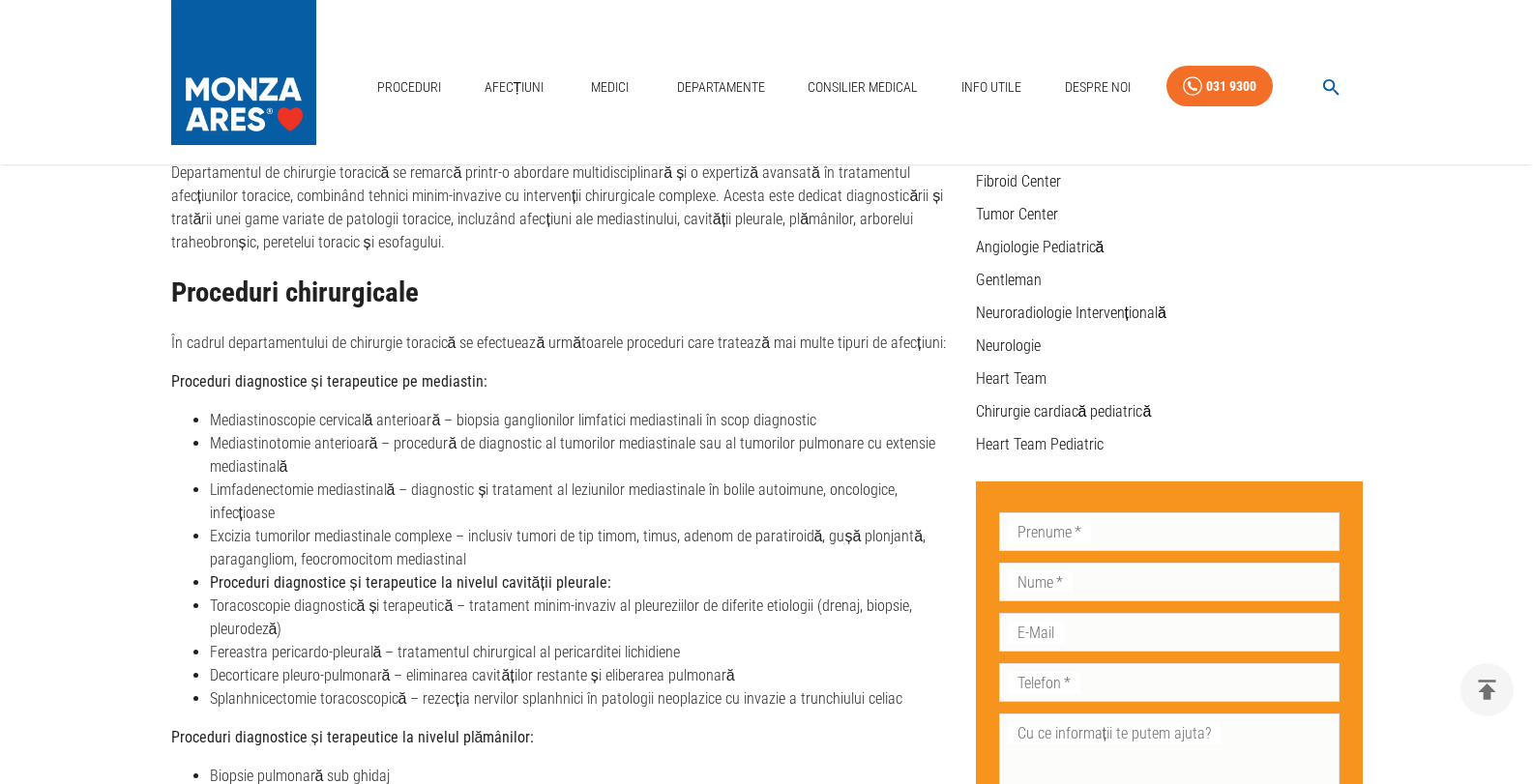 click on "Limfadenectomie mediastinală – diagnostic și tratament al leziunilor mediastinale în bolile autoimune, oncologice, infecțioase" at bounding box center [585, 502] 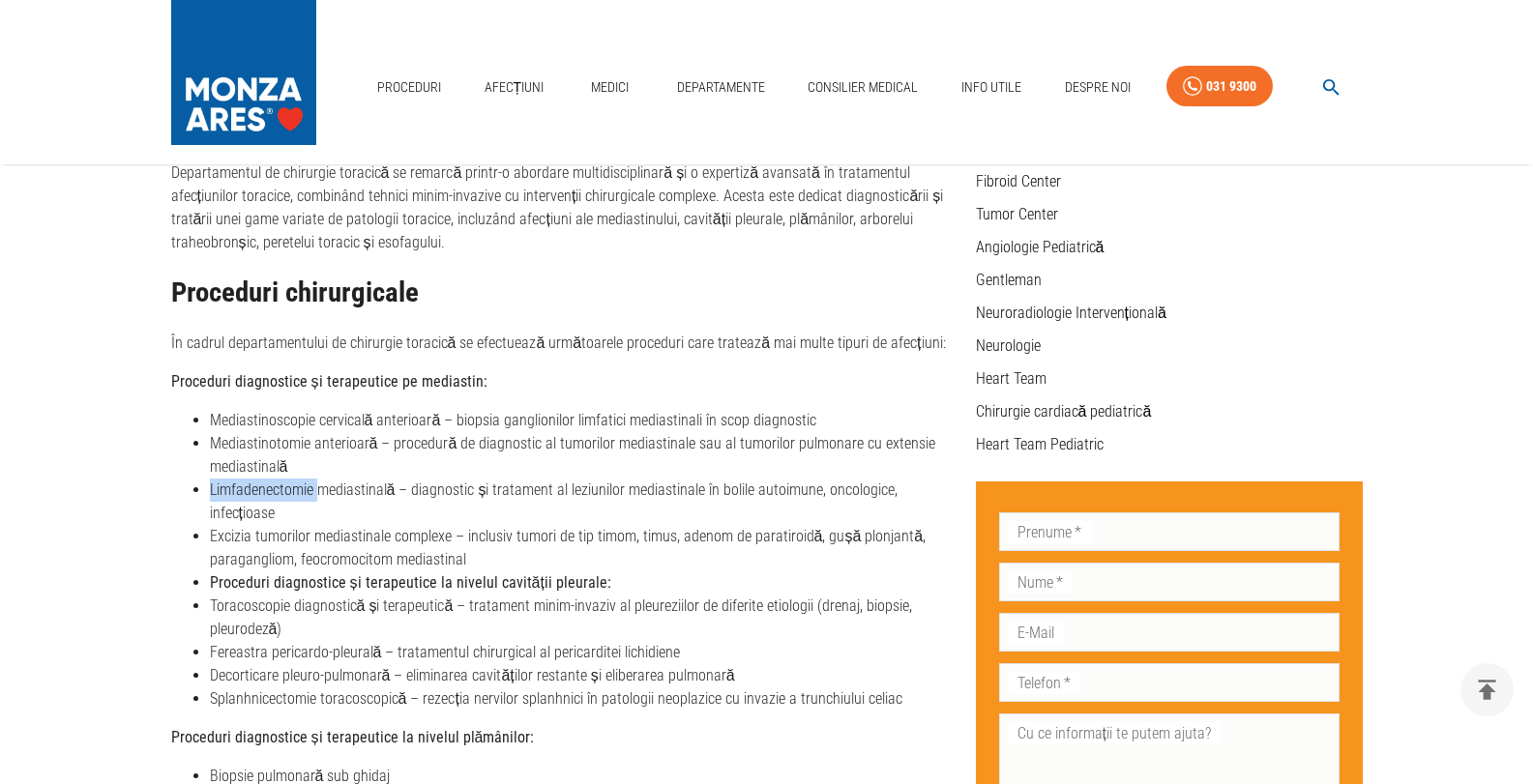 click on "Limfadenectomie mediastinală – diagnostic și tratament al leziunilor mediastinale în bolile autoimune, oncologice, infecțioase" at bounding box center (585, 502) 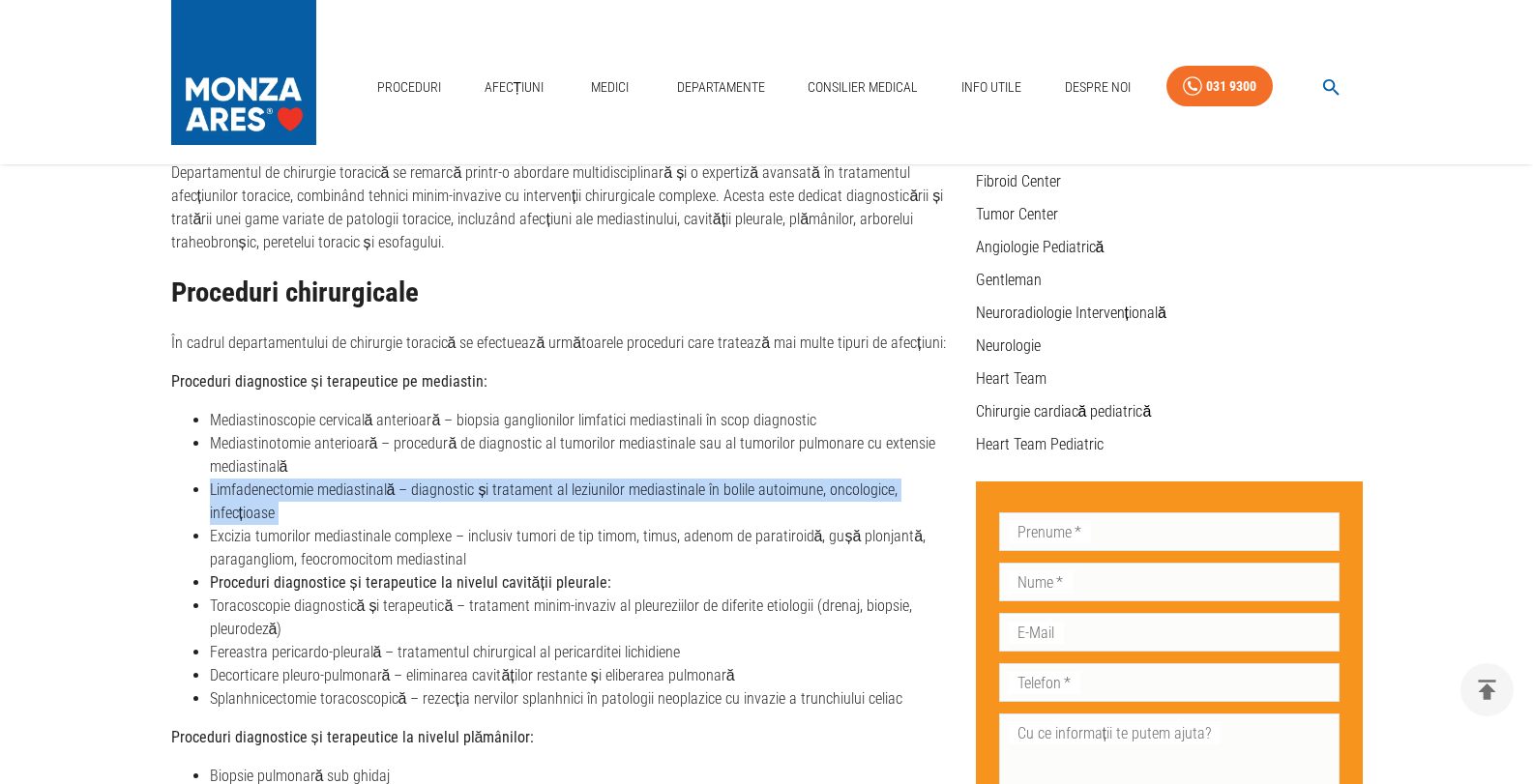 click on "Limfadenectomie mediastinală – diagnostic și tratament al leziunilor mediastinale în bolile autoimune, oncologice, infecțioase" at bounding box center (585, 502) 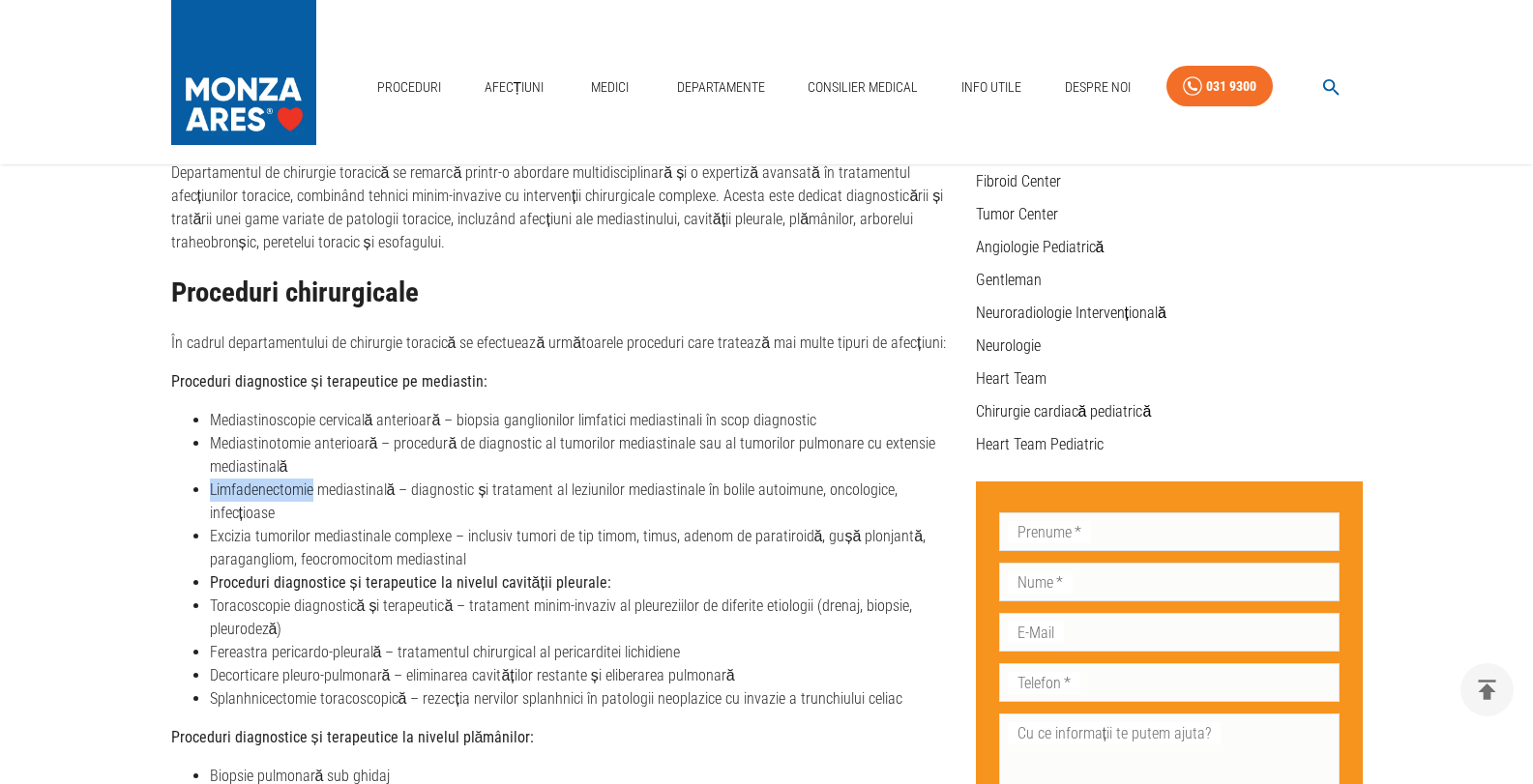 drag, startPoint x: 220, startPoint y: 484, endPoint x: 314, endPoint y: 496, distance: 94.762862 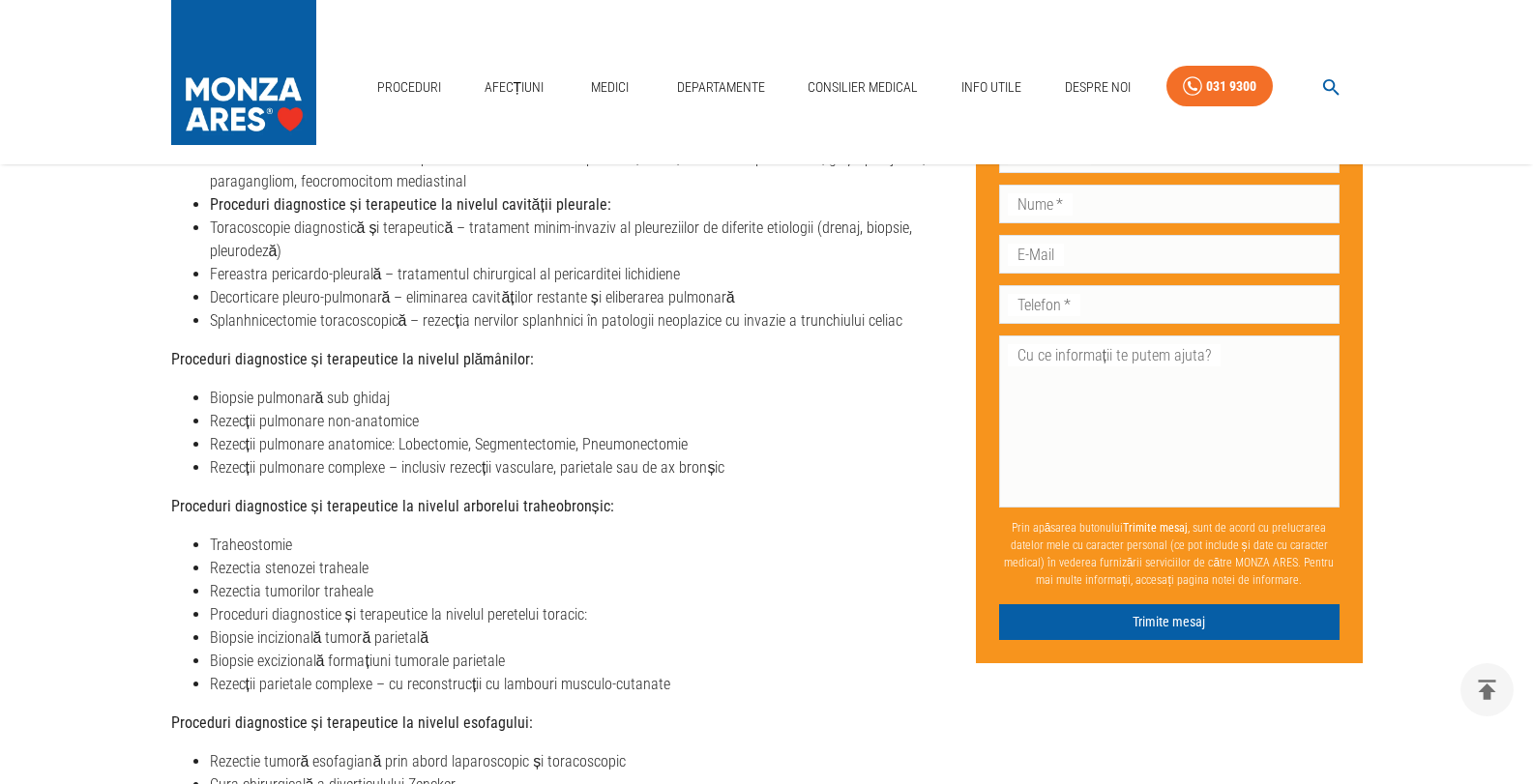 scroll, scrollTop: 870, scrollLeft: 0, axis: vertical 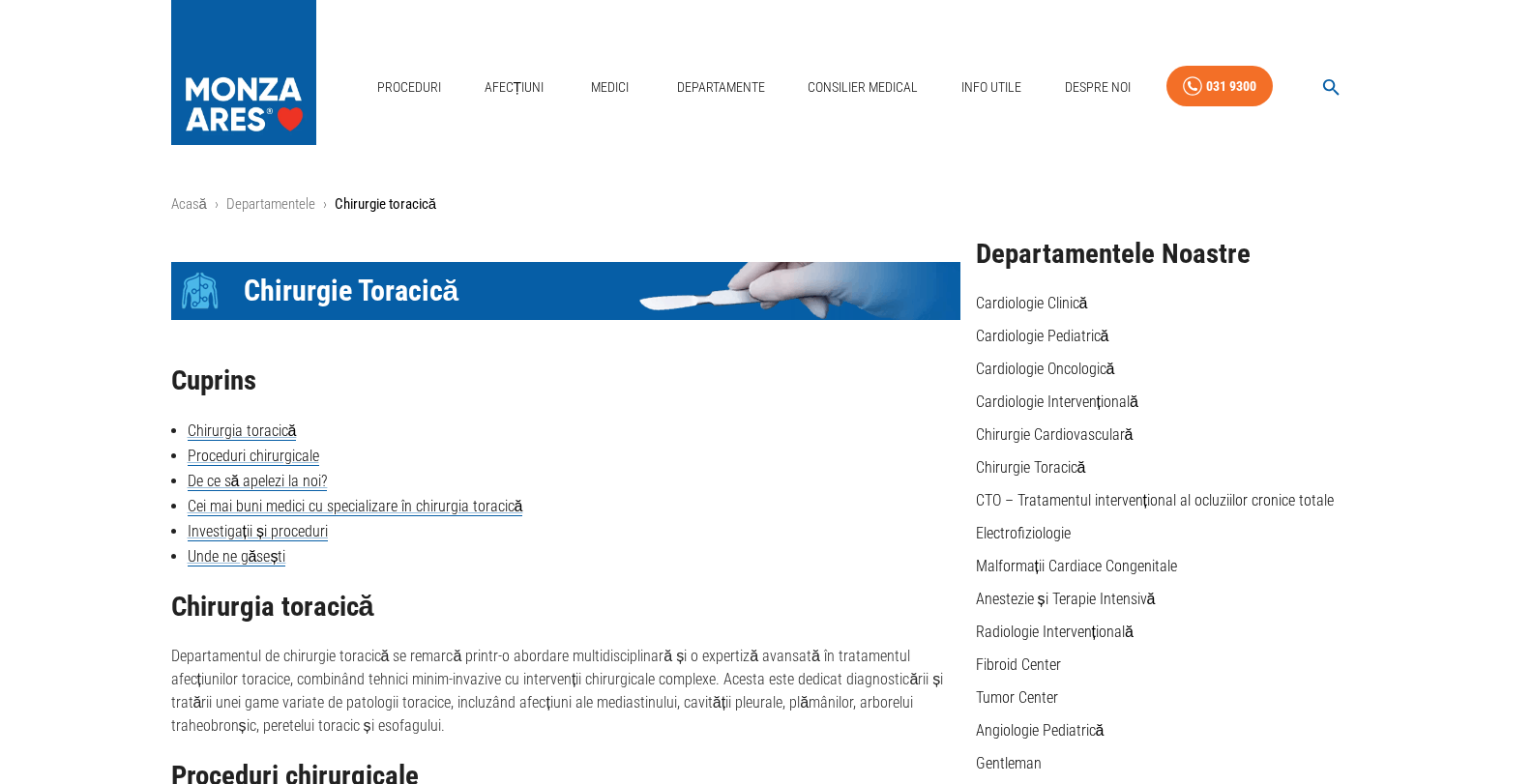 click on "Chirurgie Toracică" at bounding box center [351, 291] 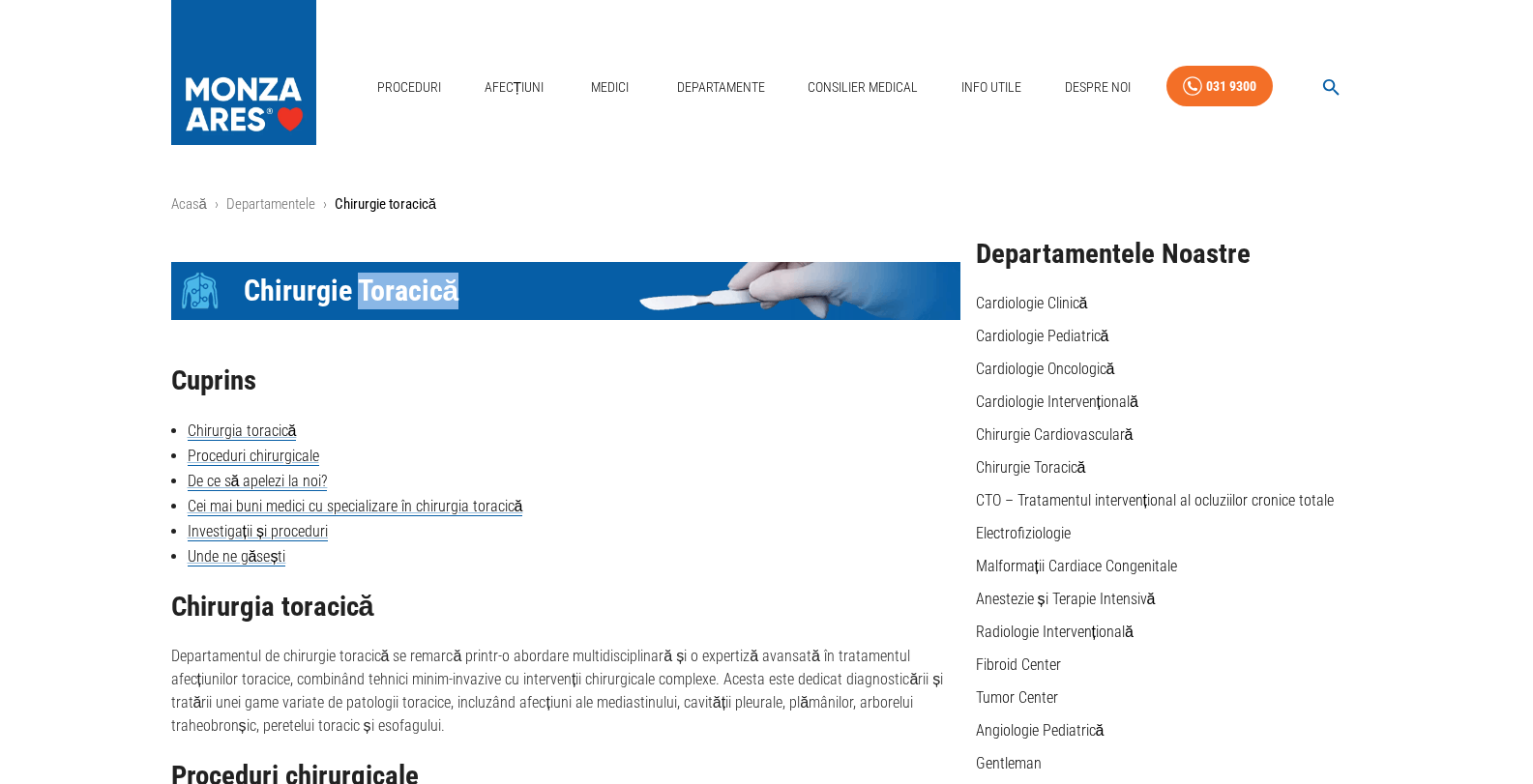 click on "Chirurgie Toracică" at bounding box center [351, 291] 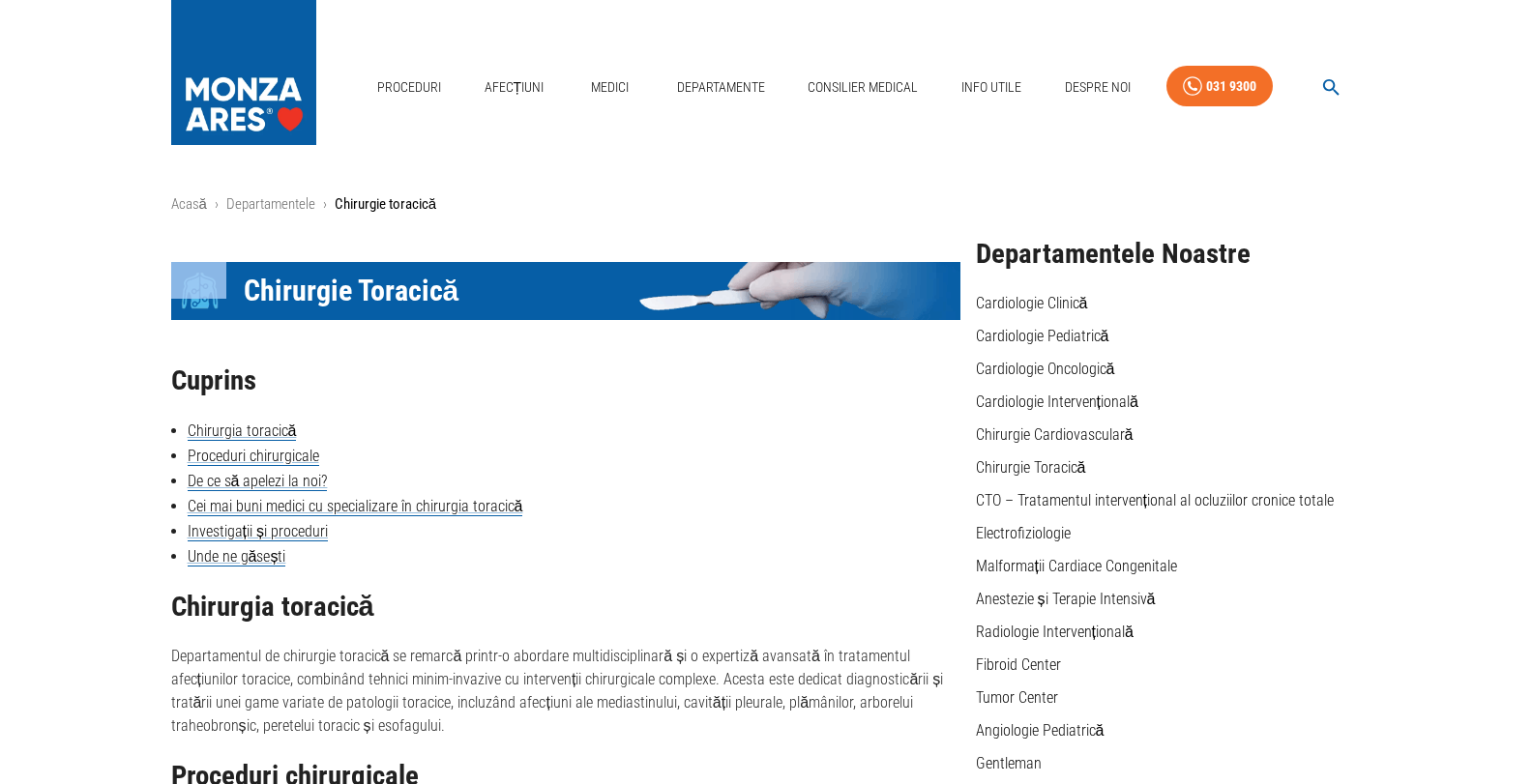 click on "Chirurgie Toracică" at bounding box center [351, 291] 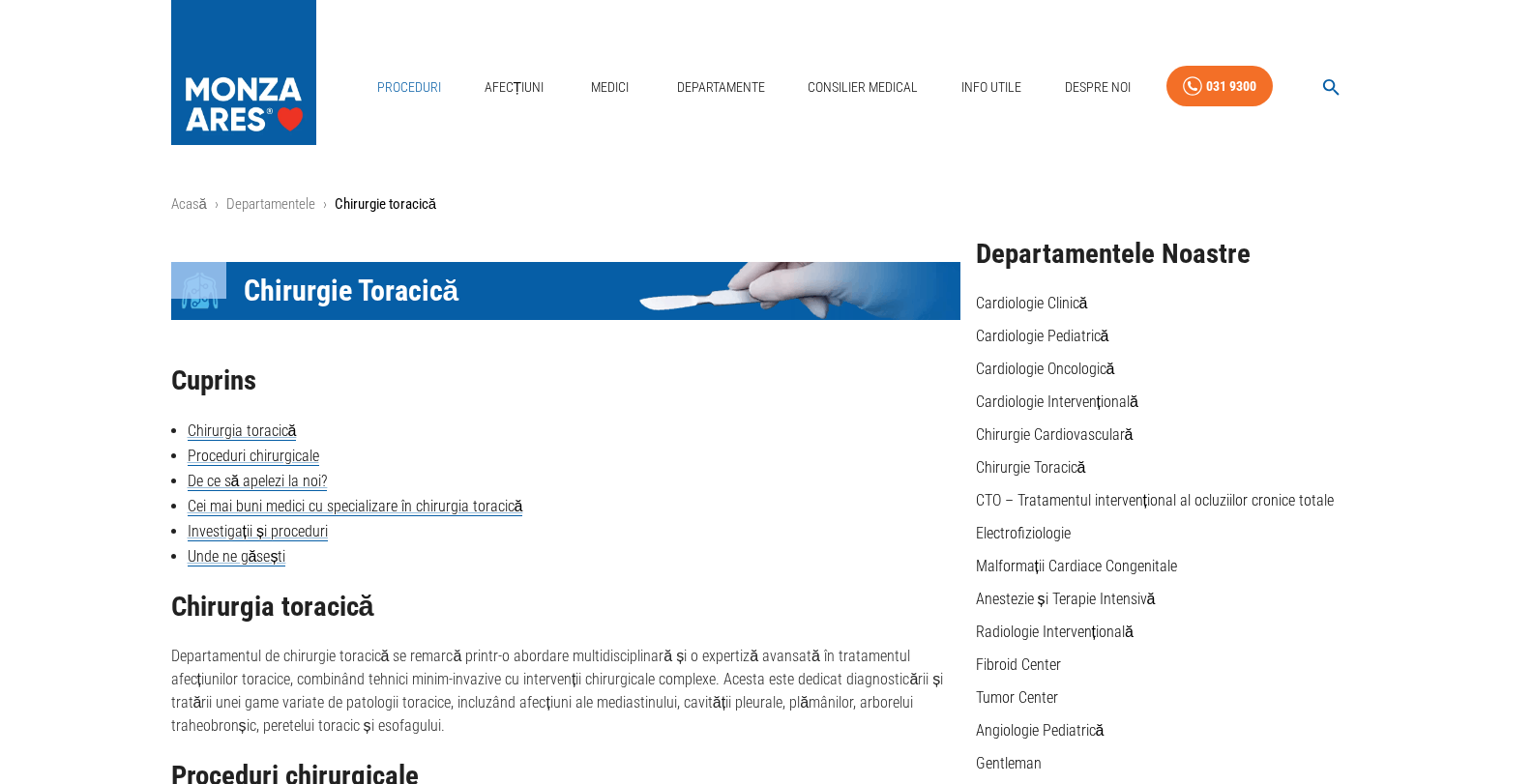 click on "Proceduri" at bounding box center [409, 87] 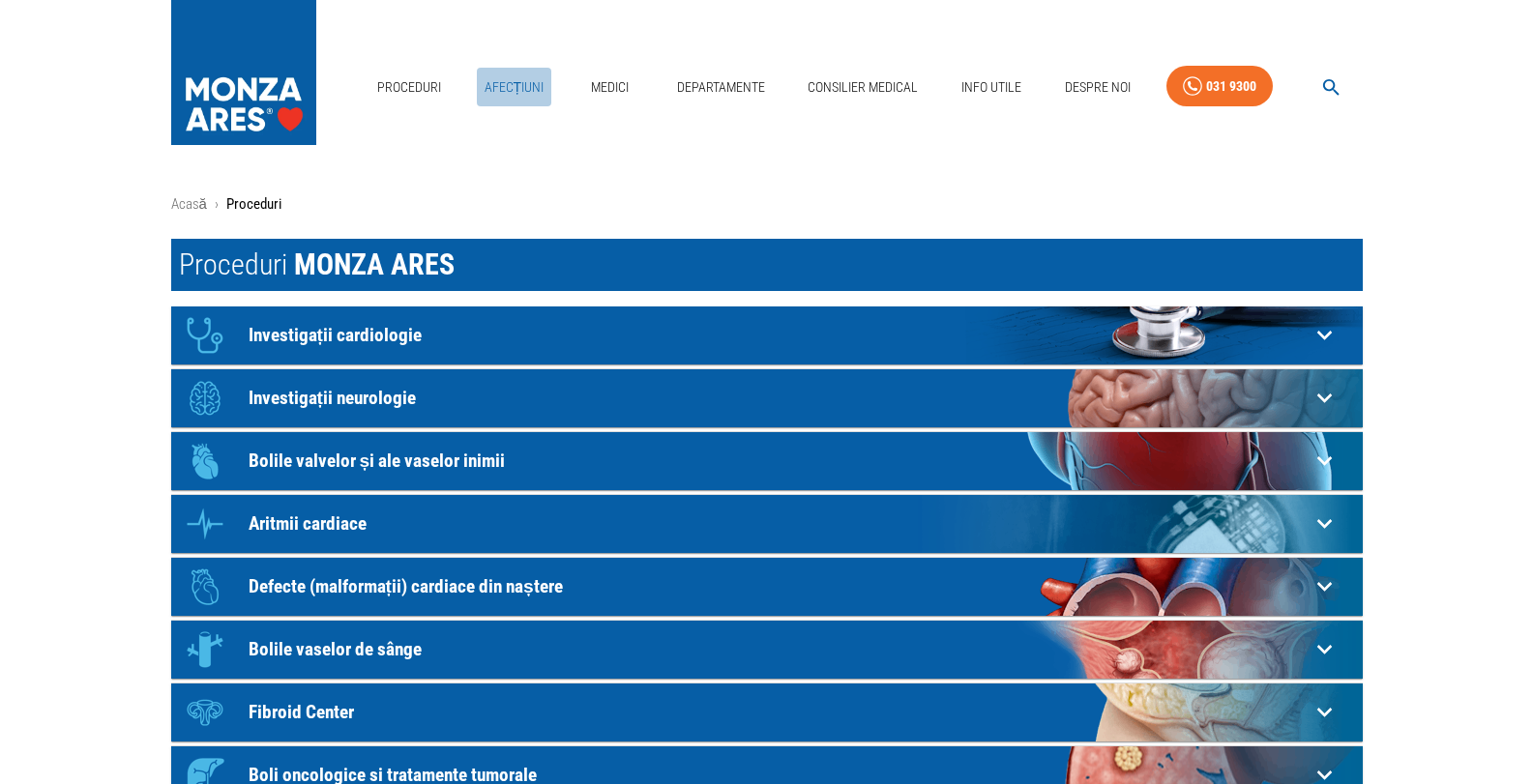 click on "Afecțiuni" at bounding box center (515, 87) 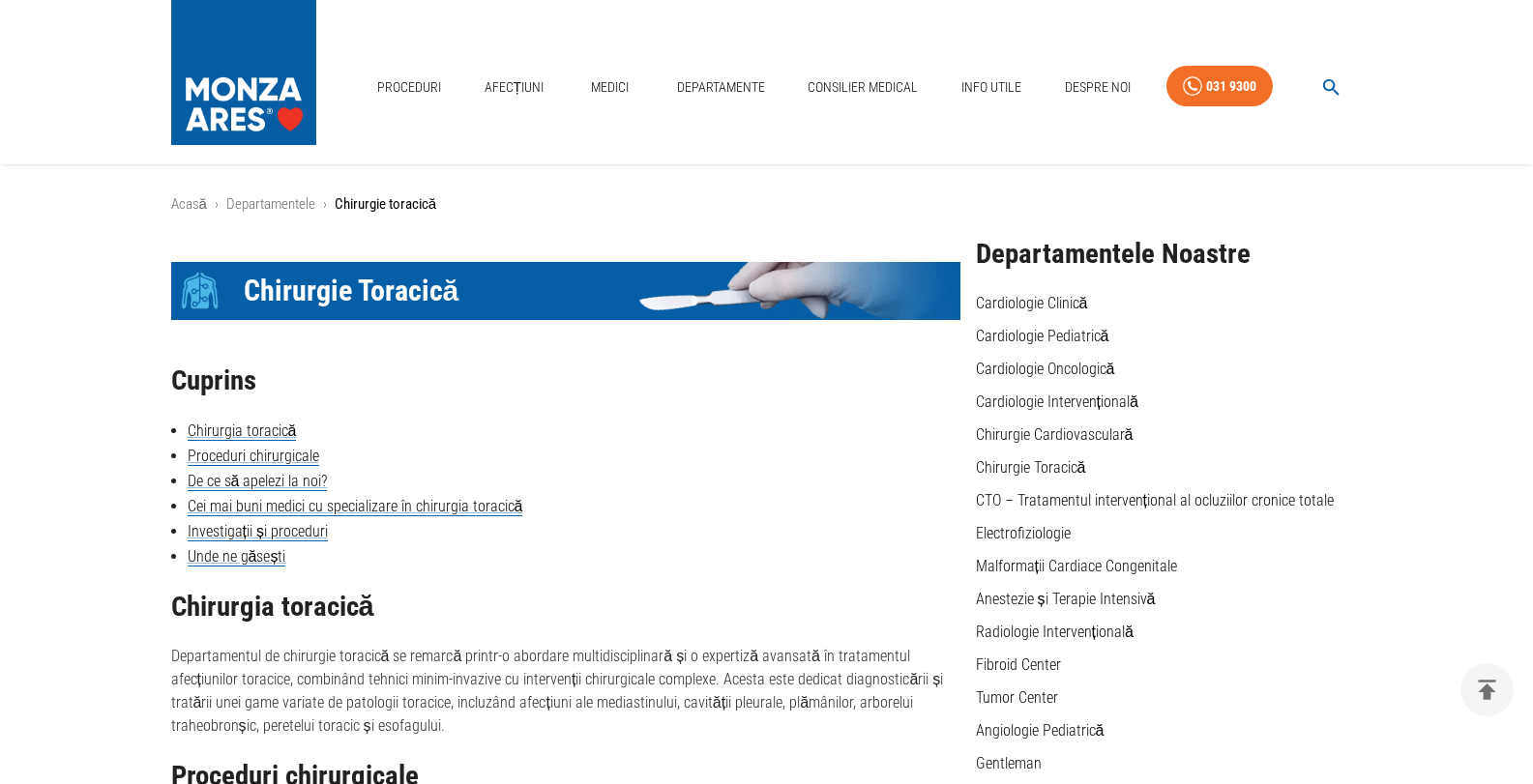 scroll, scrollTop: 1063, scrollLeft: 0, axis: vertical 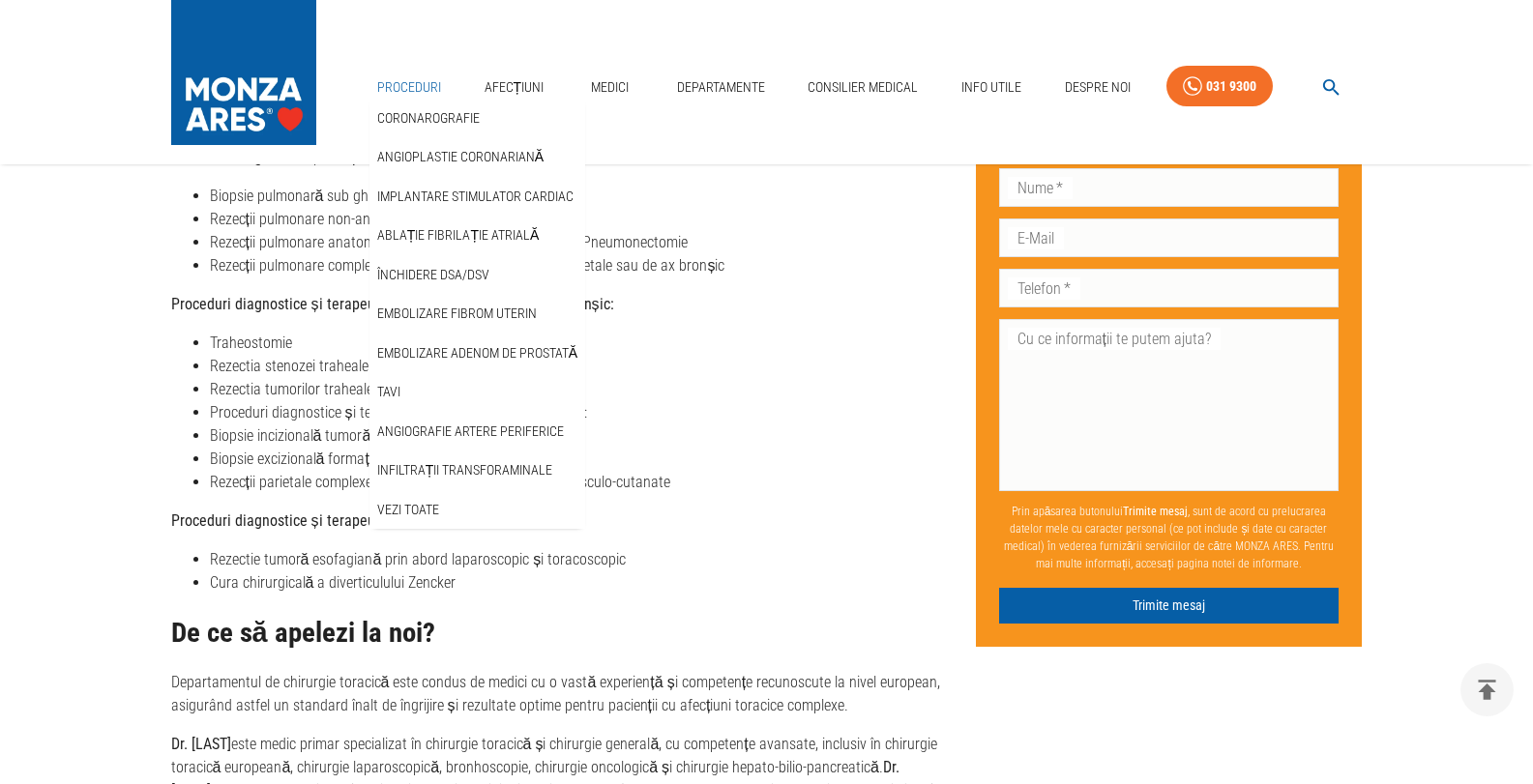 click on "Proceduri" at bounding box center (409, 87) 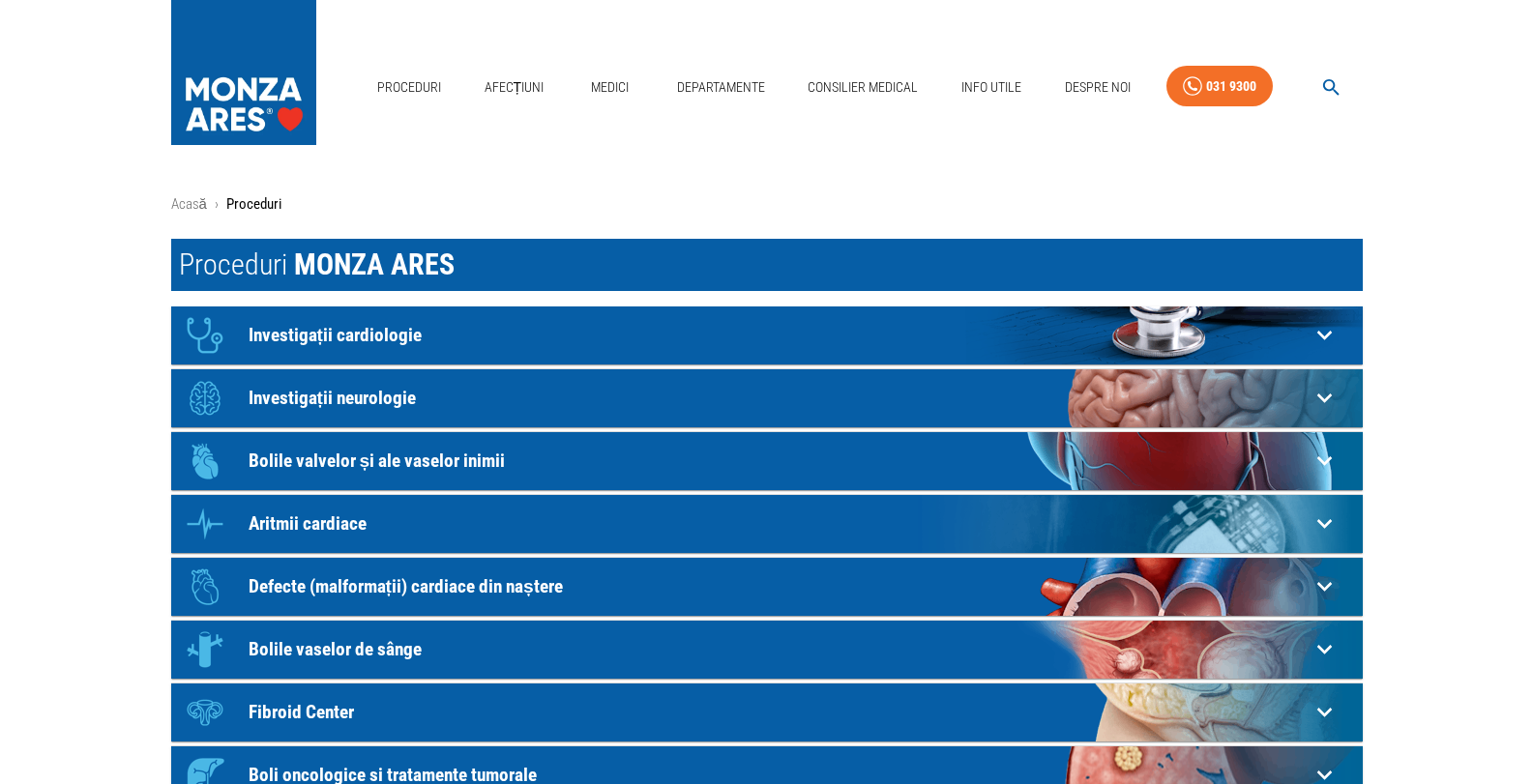 click on "Icon Investigații cardiologie" at bounding box center (743, 335) 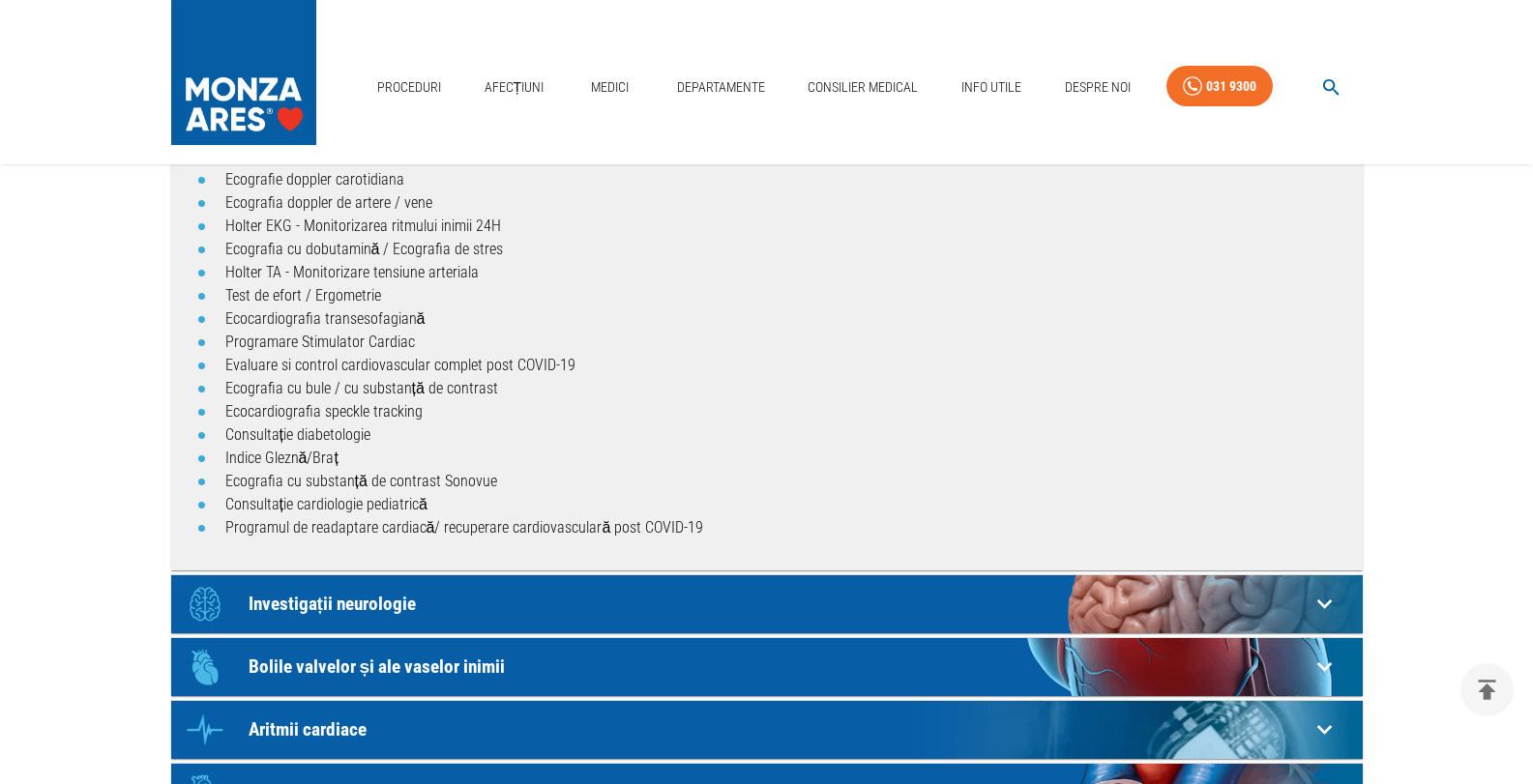 scroll, scrollTop: 290, scrollLeft: 0, axis: vertical 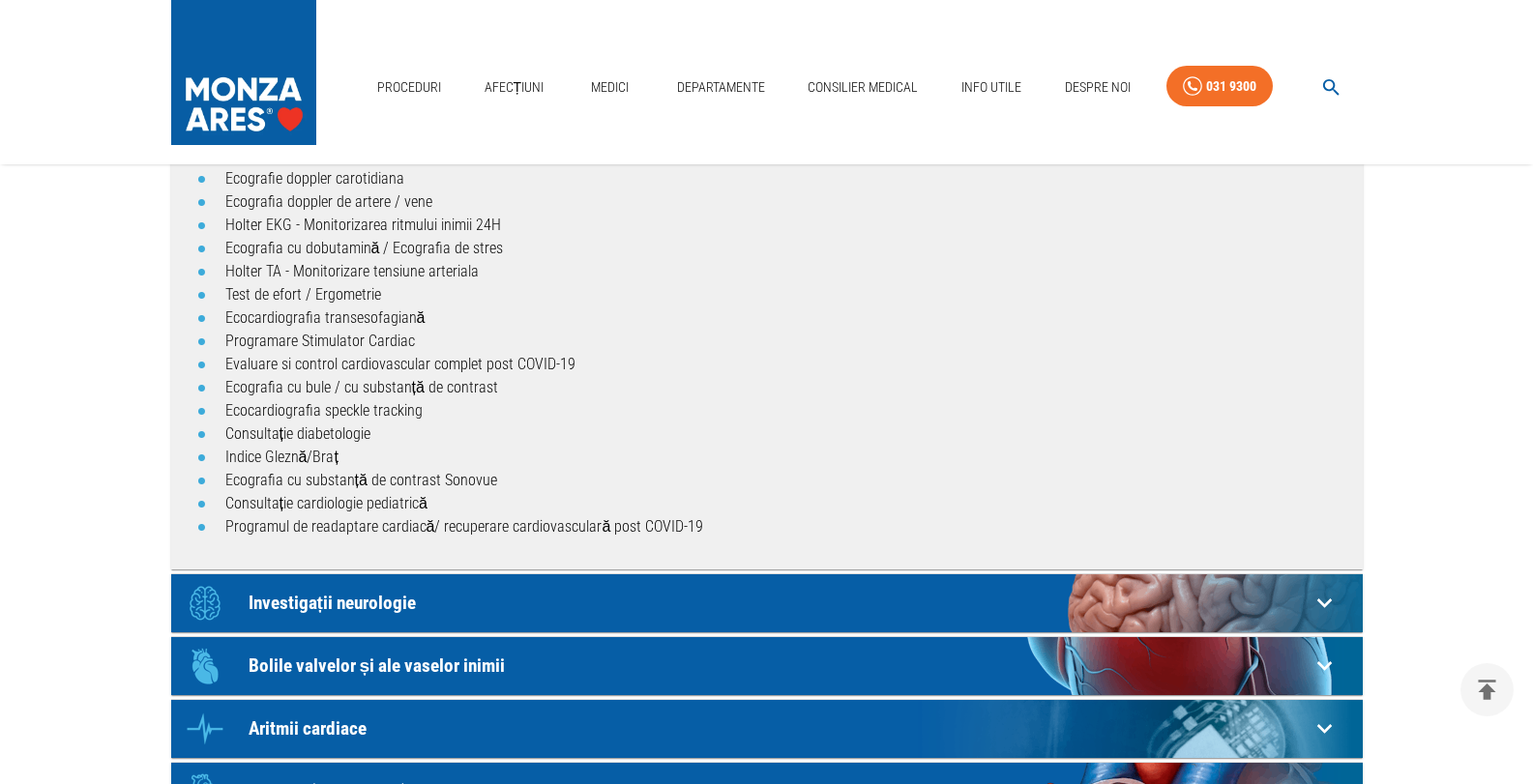 click on "Programare Stimulator Cardiac" at bounding box center [786, 341] 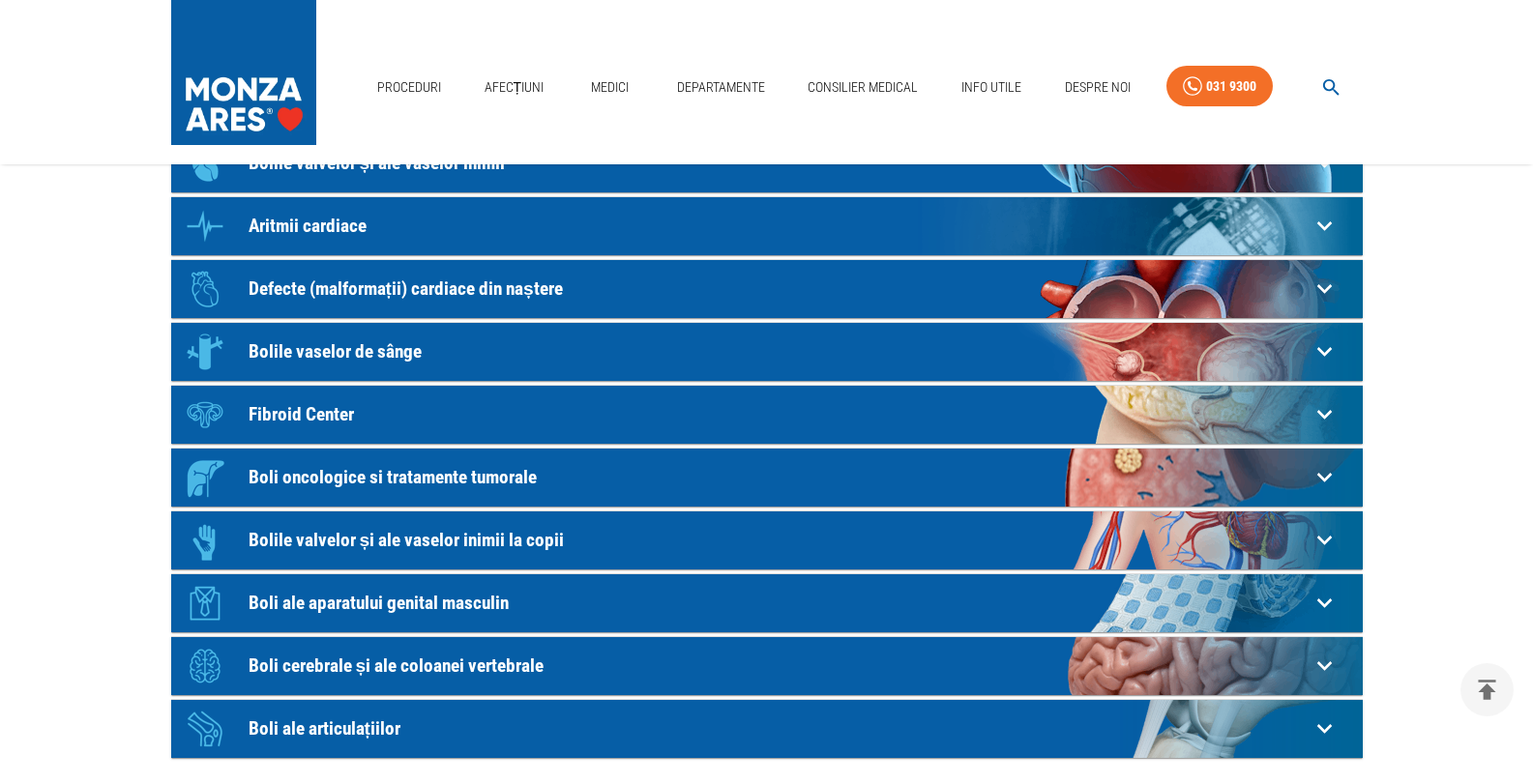scroll, scrollTop: 1157, scrollLeft: 0, axis: vertical 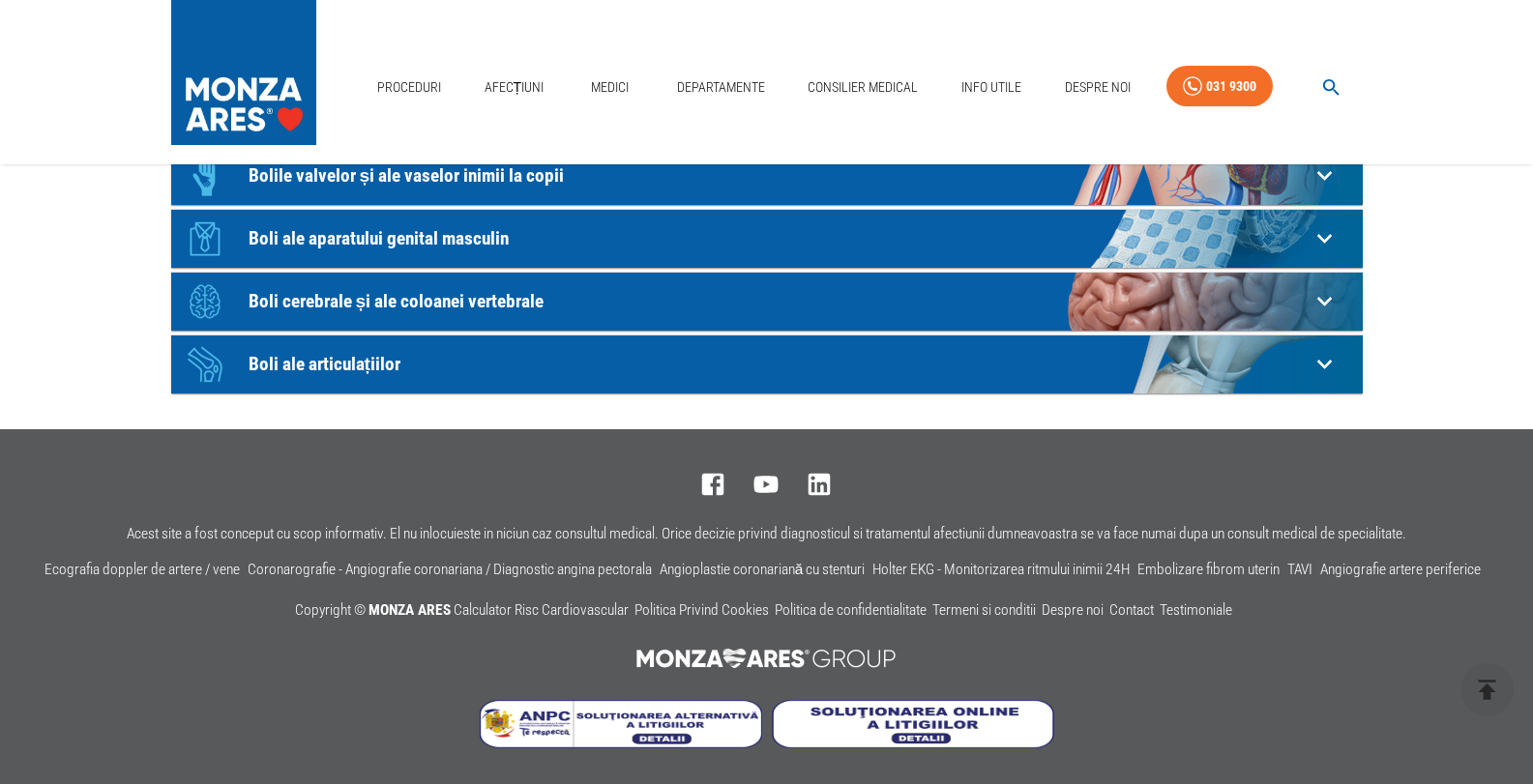 click on "Boli cerebrale și ale coloanei vertebrale" at bounding box center (779, -823) 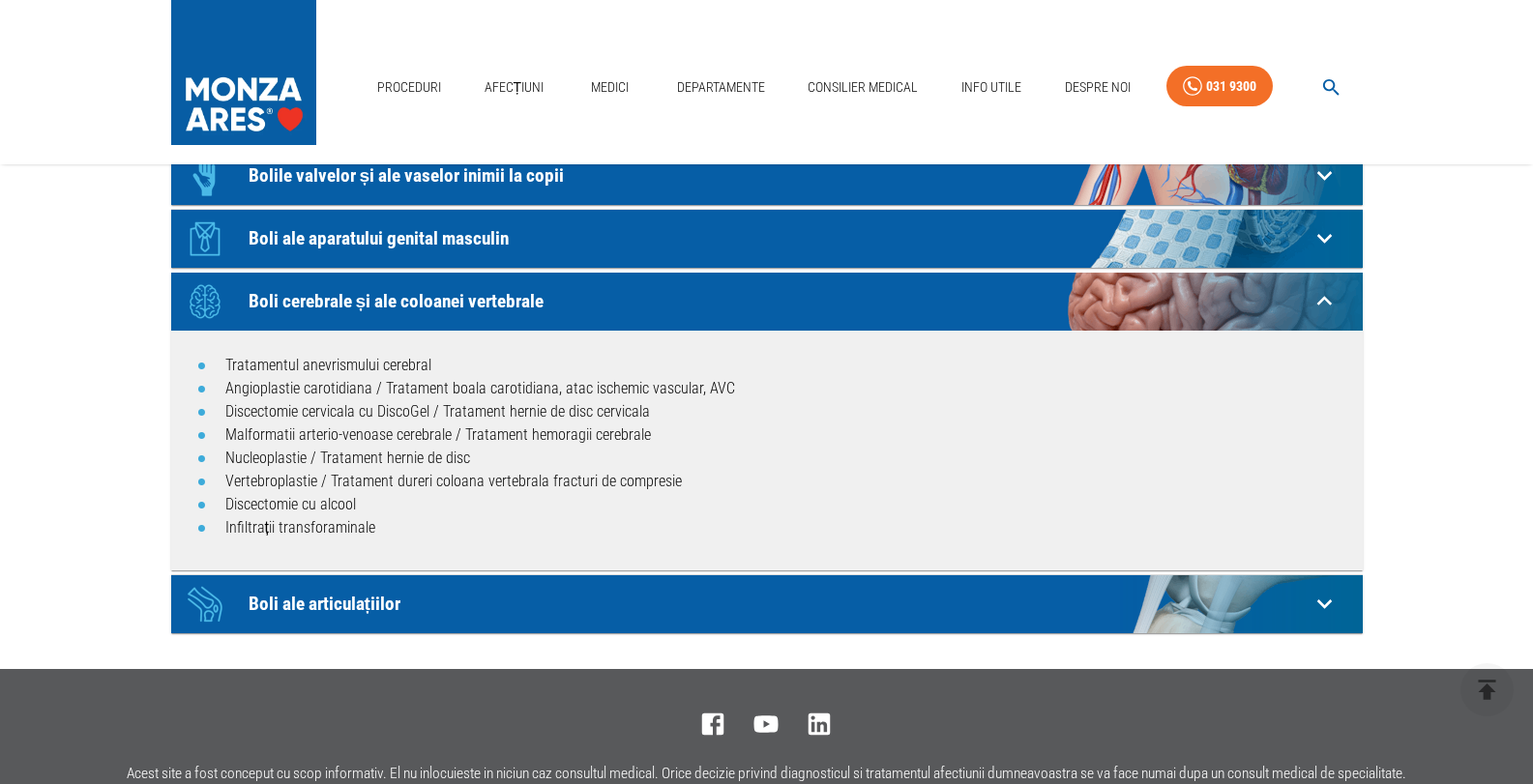 scroll, scrollTop: 964, scrollLeft: 0, axis: vertical 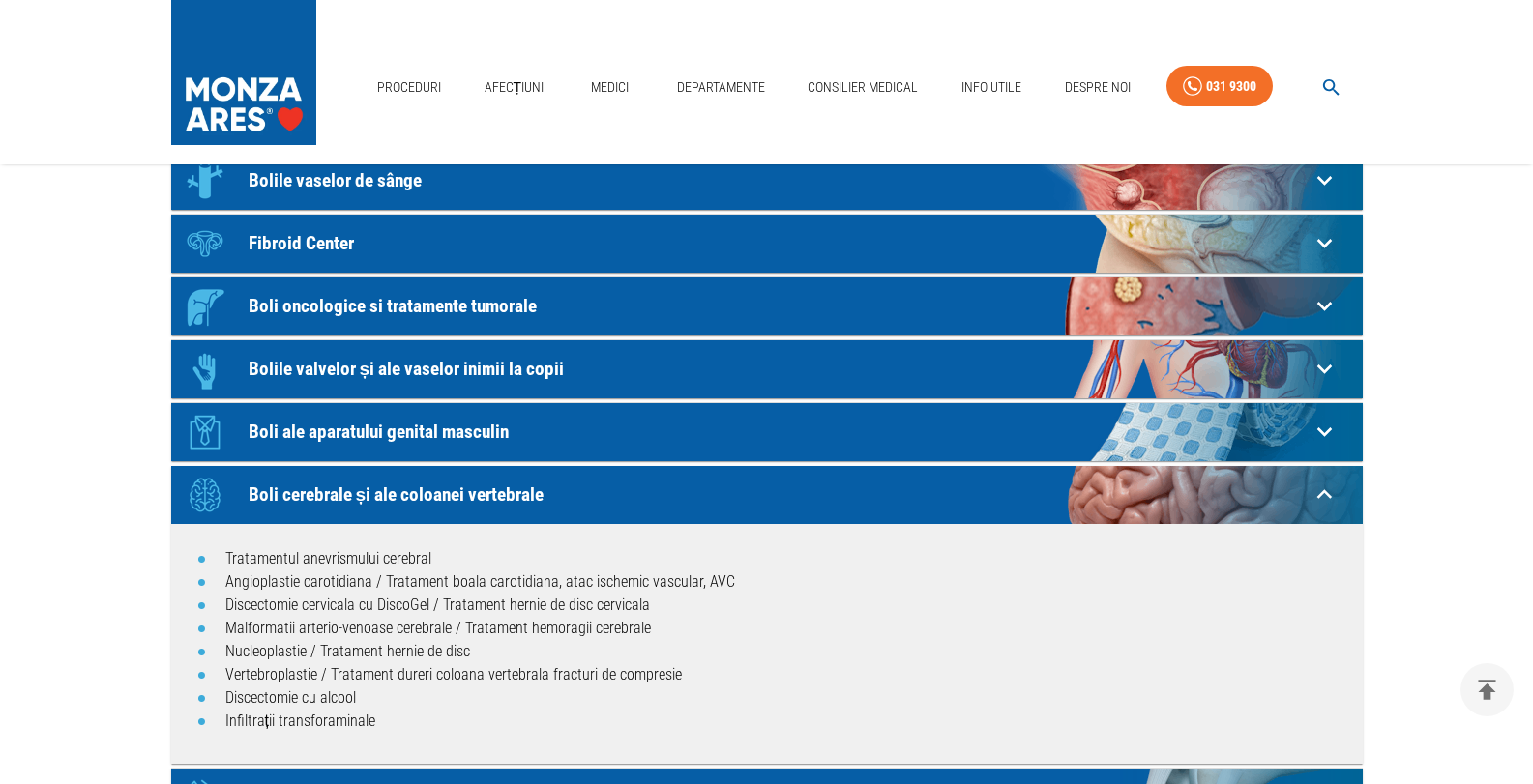 click on "Bolile valvelor și ale vaselor inimii la copii" at bounding box center (779, -629) 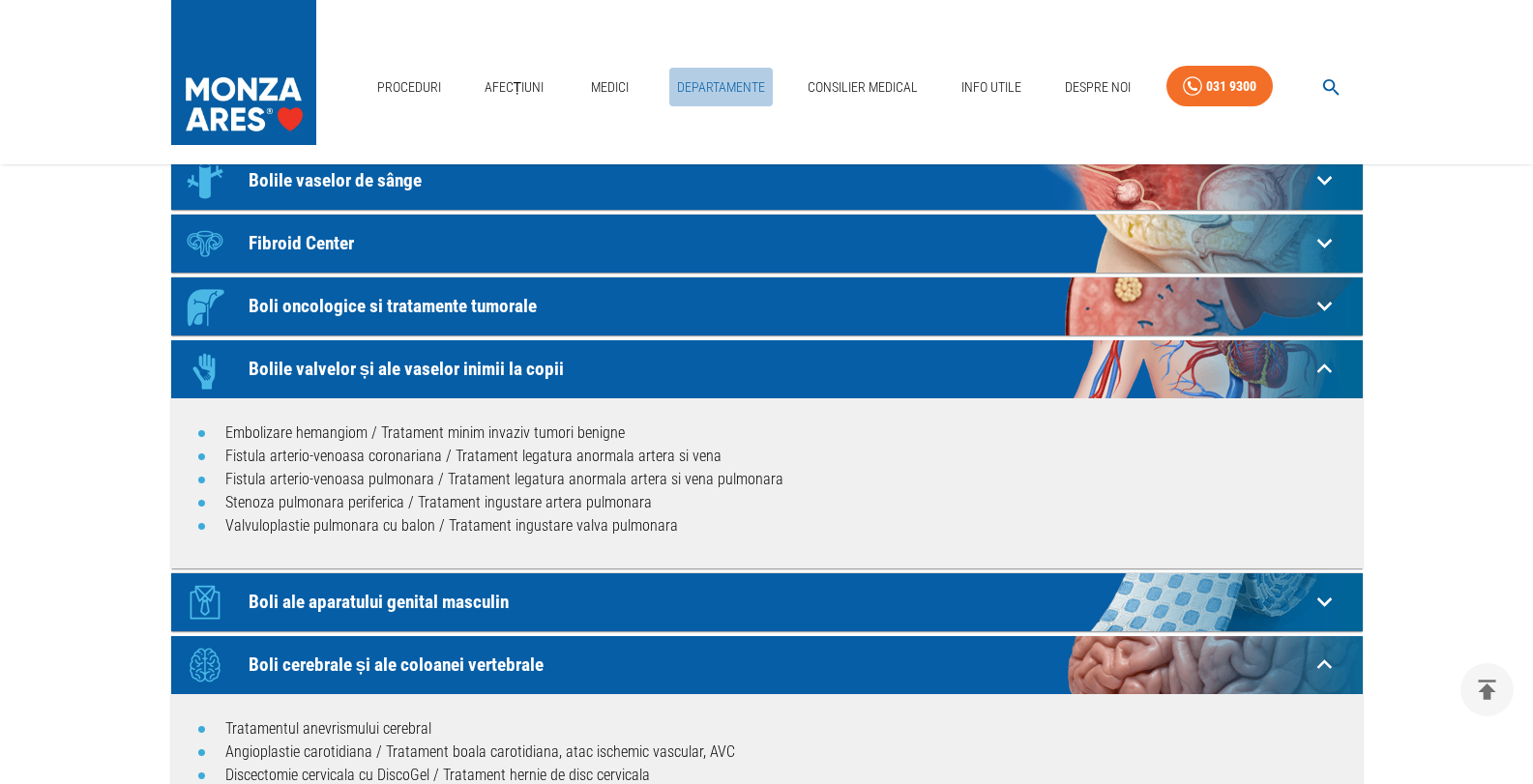 click on "Departamente" at bounding box center [721, 87] 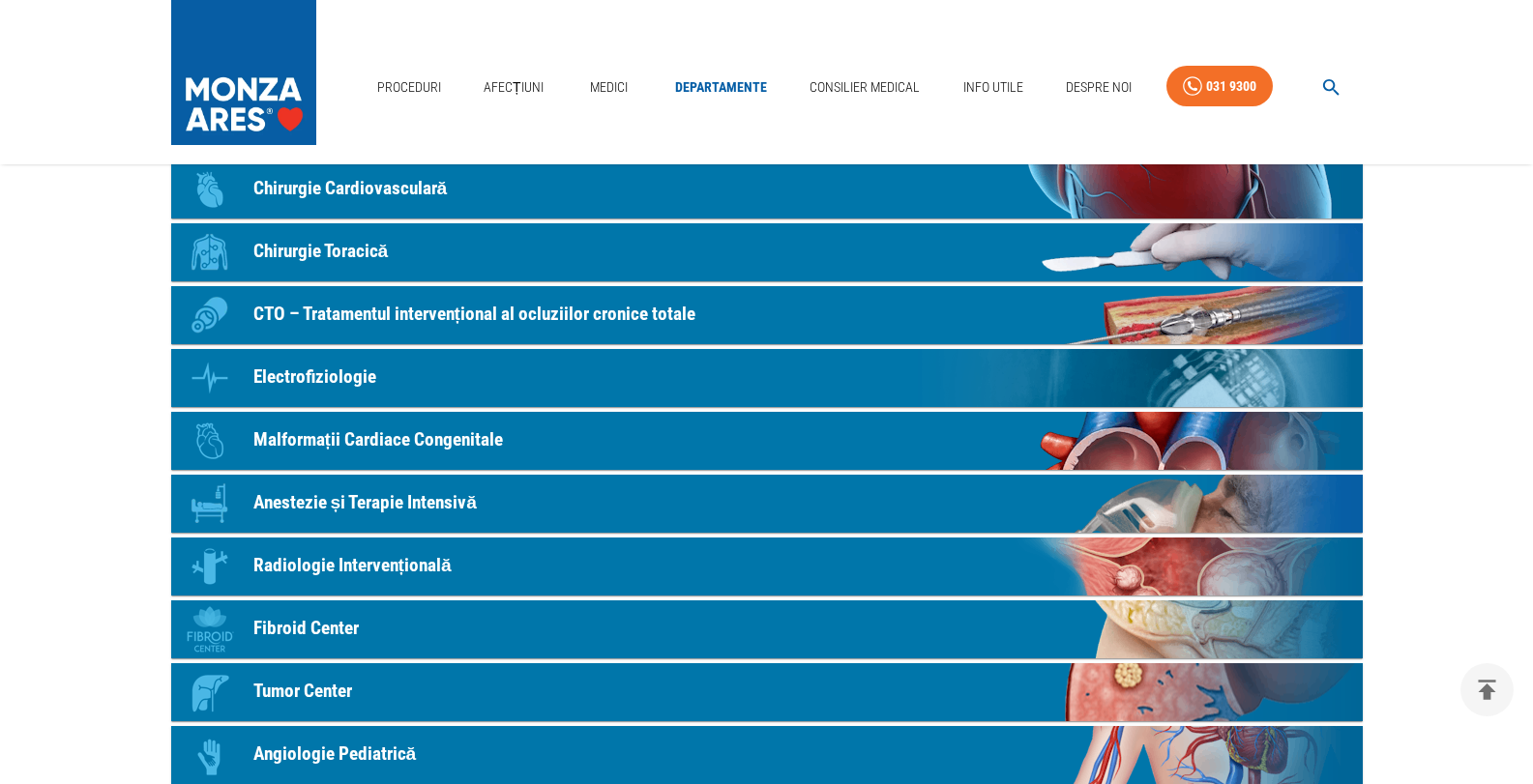 scroll, scrollTop: 387, scrollLeft: 0, axis: vertical 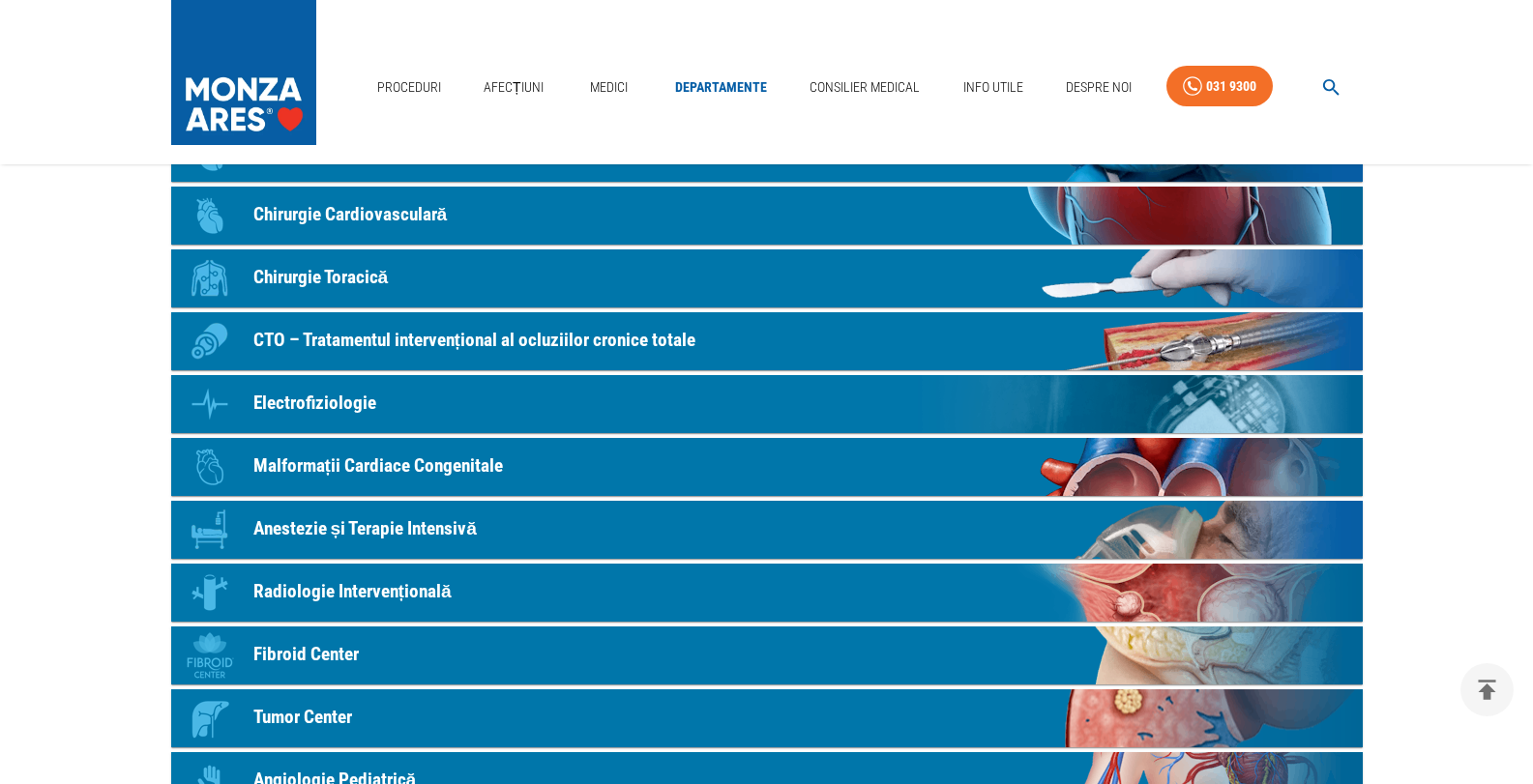 click on "Anestezie și Terapie Intensivă" at bounding box center (365, 529) 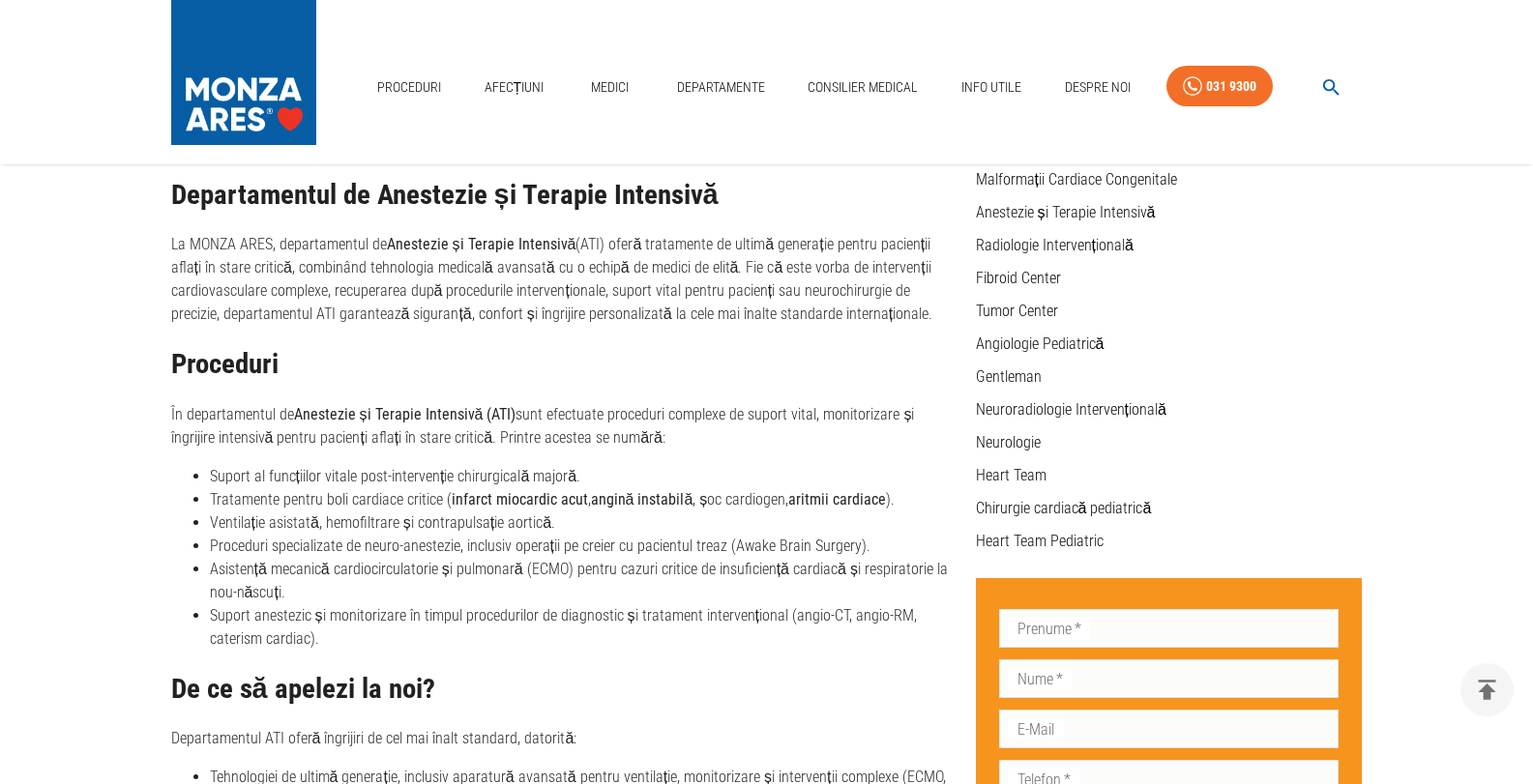 scroll, scrollTop: 0, scrollLeft: 0, axis: both 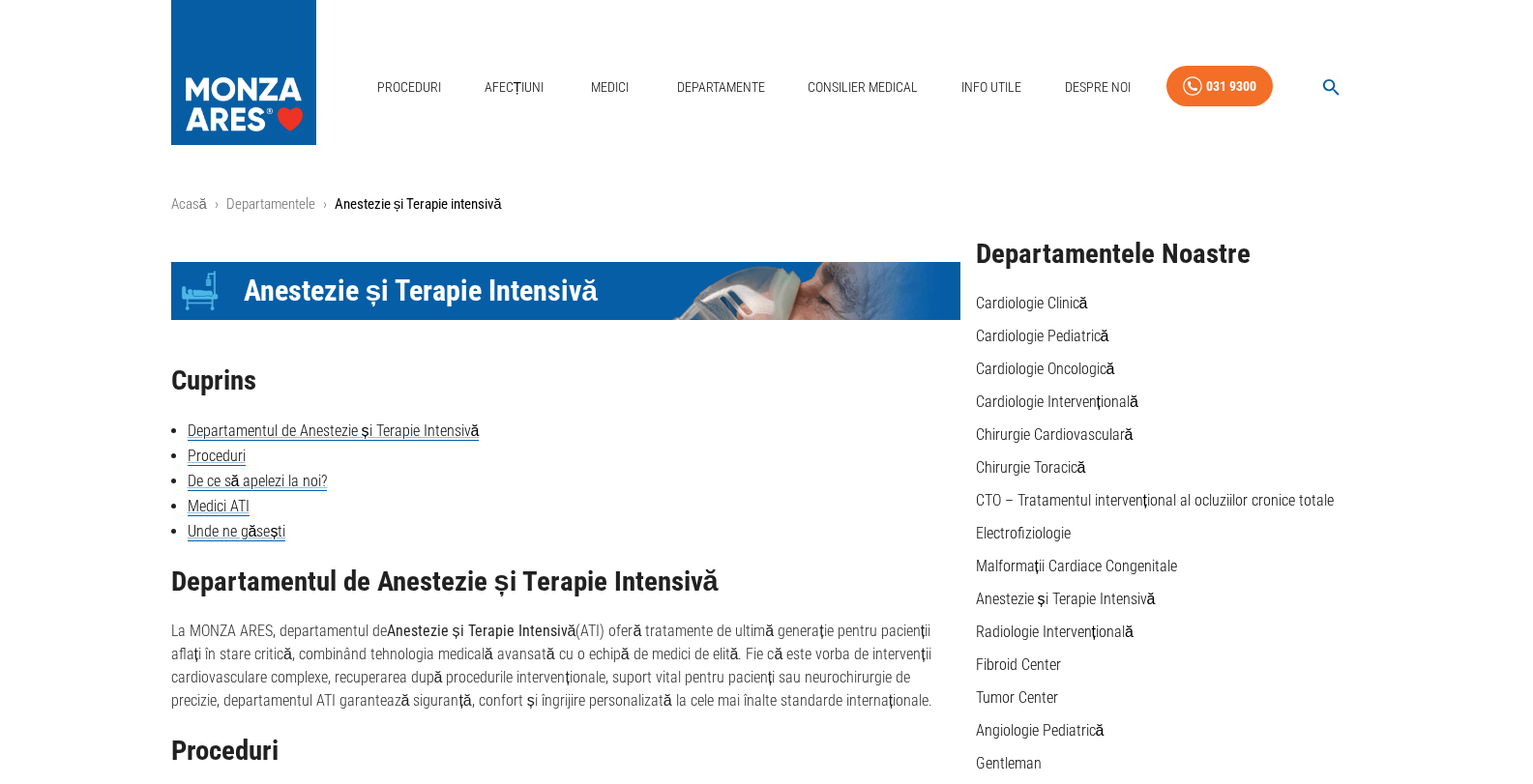 click on "Acasă › Departamentele › Anestezie și Terapie intensivă Icon Anestezie și Terapie Intensivă Cuprins Departamentul de Anestezie și Terapie Intensivă Proceduri De ce să apelezi la noi? MediciATI Unde ne găsești Departamentul de Anestezie și Terapie Intensivă La MONZA ARES, departamentul de Anestezie și Terapie Intensivă (ATI) oferă tratamente de ultimă generație pentru pacienții aflați în stare critică, combinând tehnologia medicală avansată cu o echipă de medici de elită. Fie că este vorba de intervenții cardiovasculare complexe, recuperarea după procedurile intervenționale, suport vital pentru pacienți sau neurochirurgie de precizie, departamentul ATI garantează siguranță, confort și îngrijire personalizată la cele mai înalte standarde internaționale. Proceduri În departamentul de Anestezie și Terapie Intensivă (ATI) Suport al funcțiilor vitale post-intervenție chirurgicală majoră. Tratamente pentru boli cardiace critice ( infarct miocardic acut , ). +" at bounding box center (766, 1460) 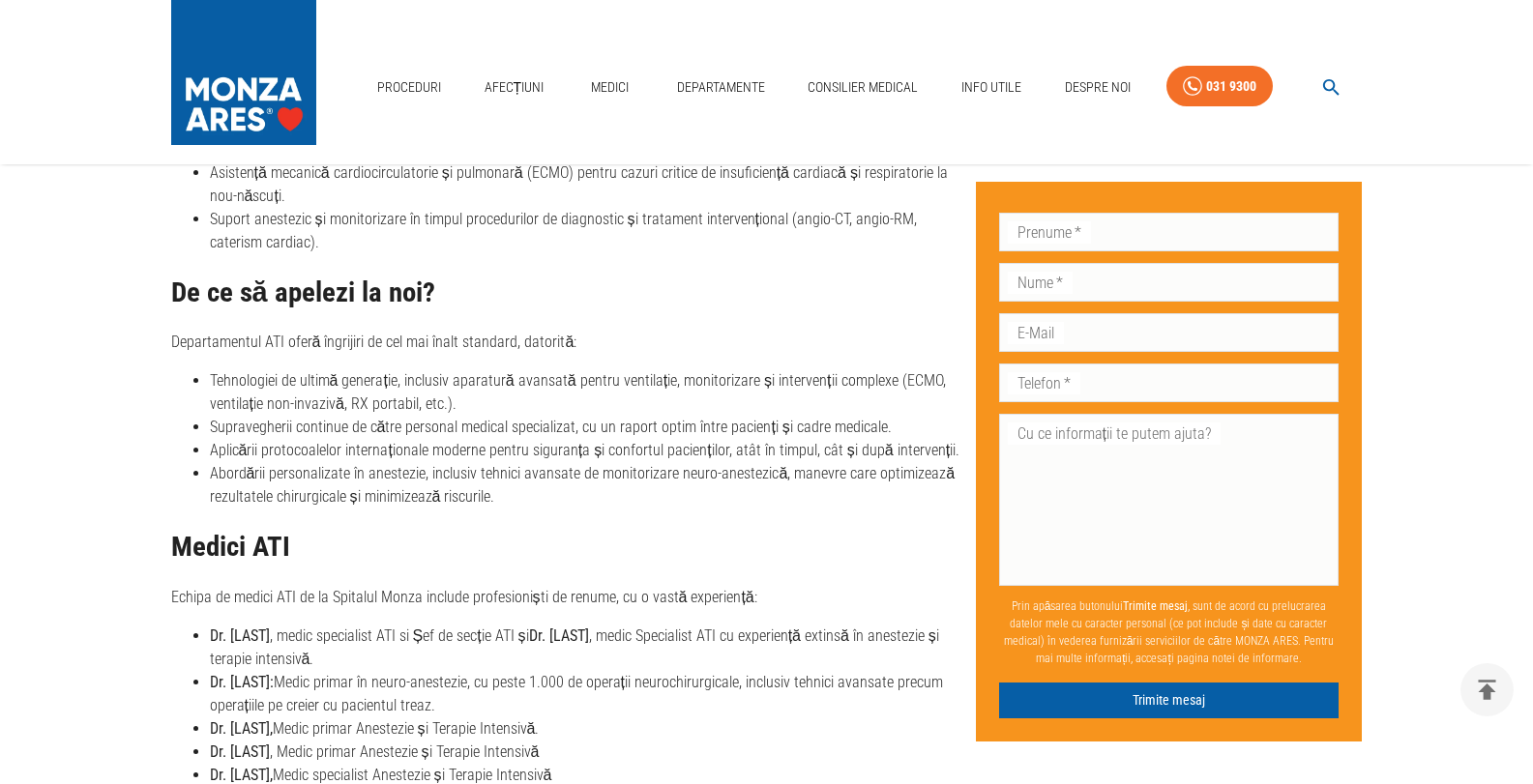 scroll, scrollTop: 773, scrollLeft: 0, axis: vertical 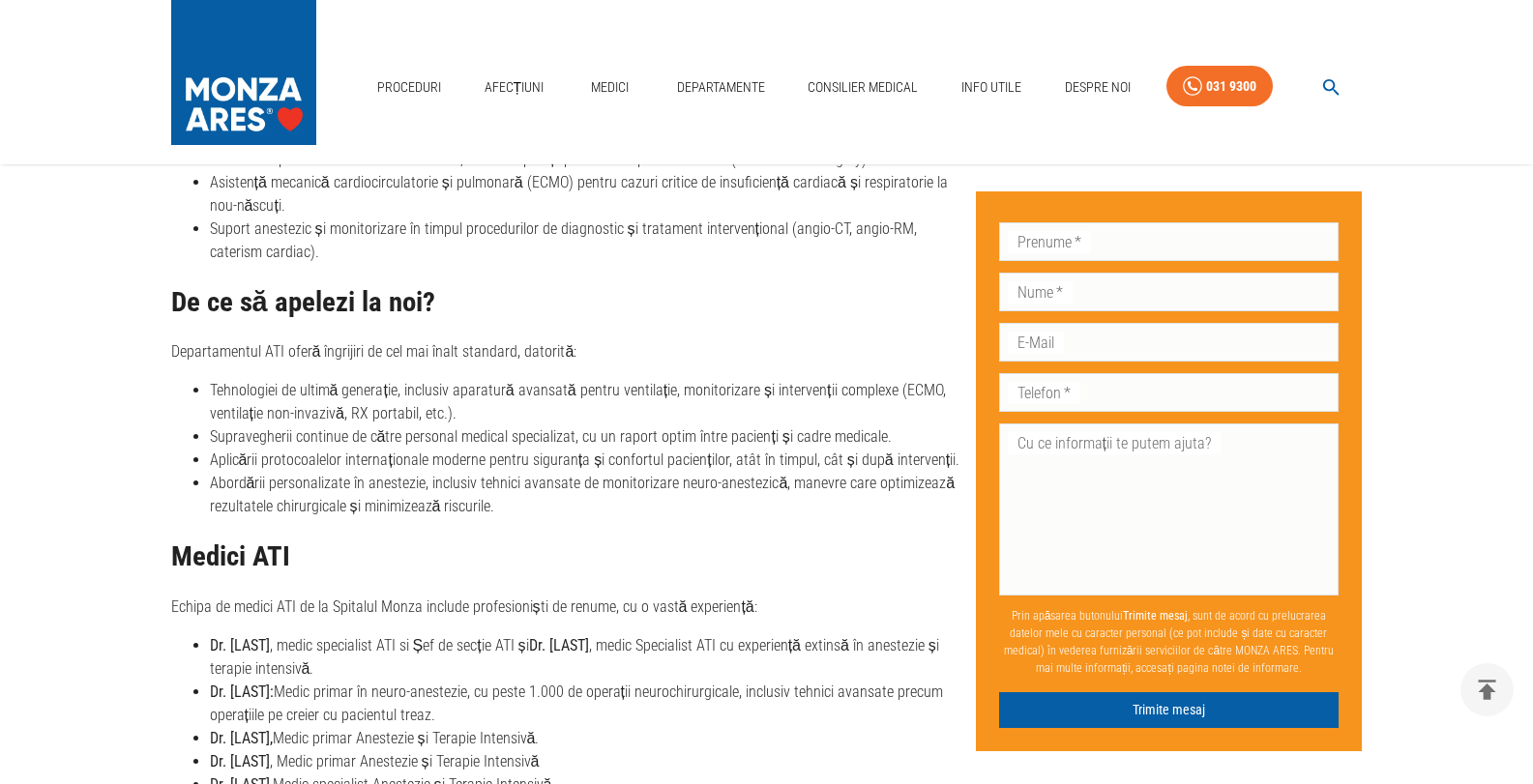 click on "Asistență mecanică cardiocirculatorie și pulmonară (ECMO) pentru cazuri critice de insuficiență cardiacă și respiratorie la nou-născuți." at bounding box center [585, 194] 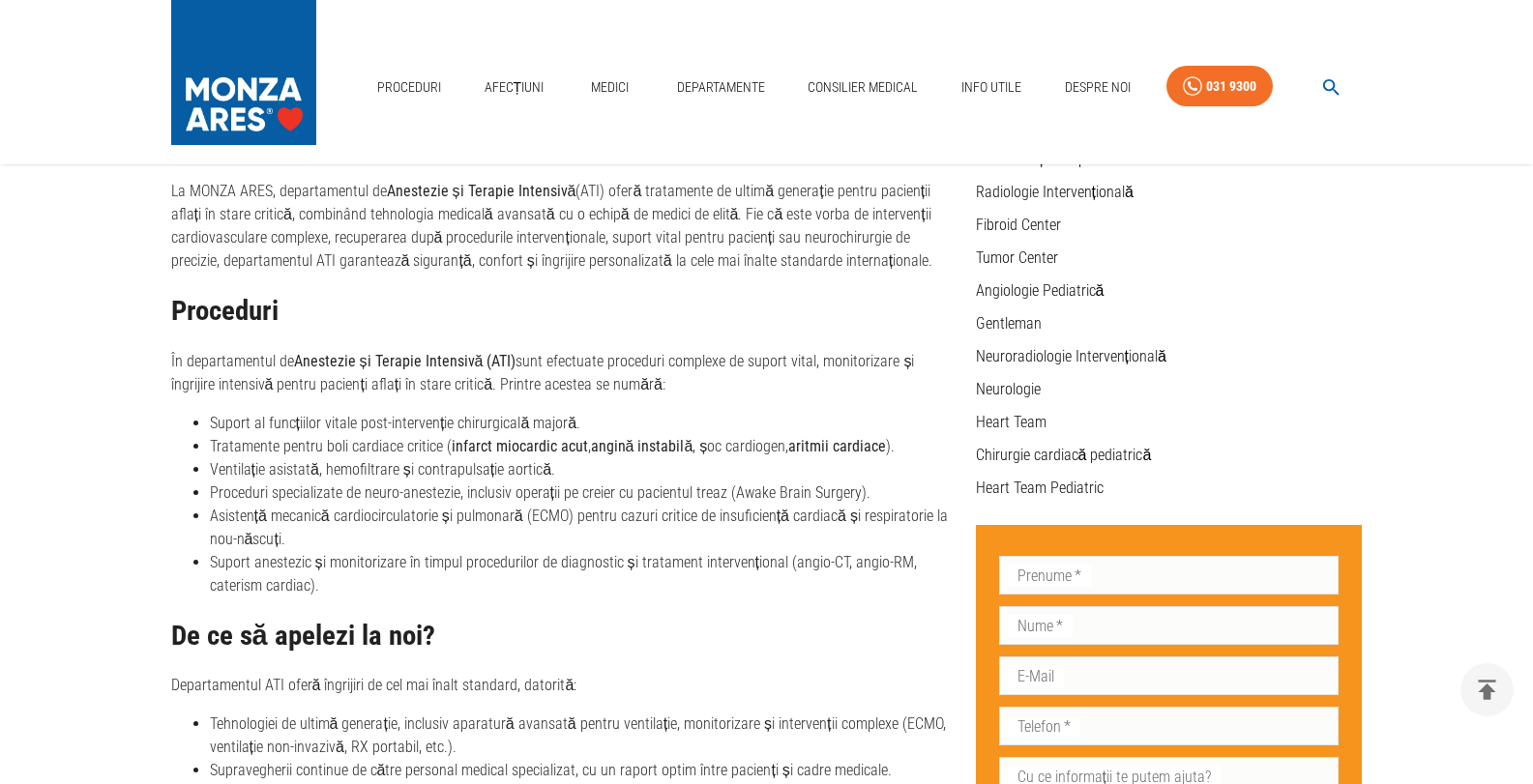 scroll, scrollTop: 483, scrollLeft: 0, axis: vertical 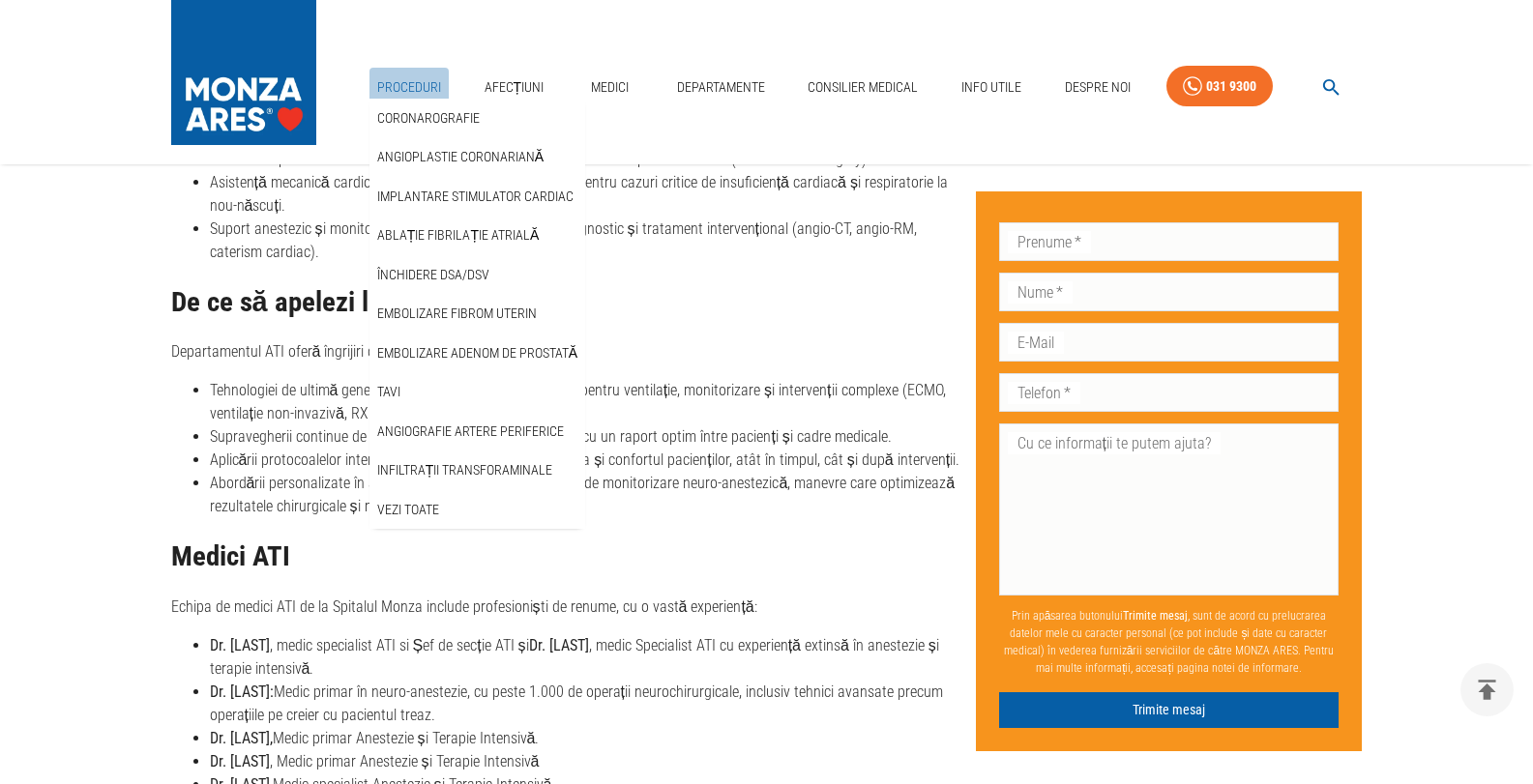 click on "Proceduri" at bounding box center [409, 87] 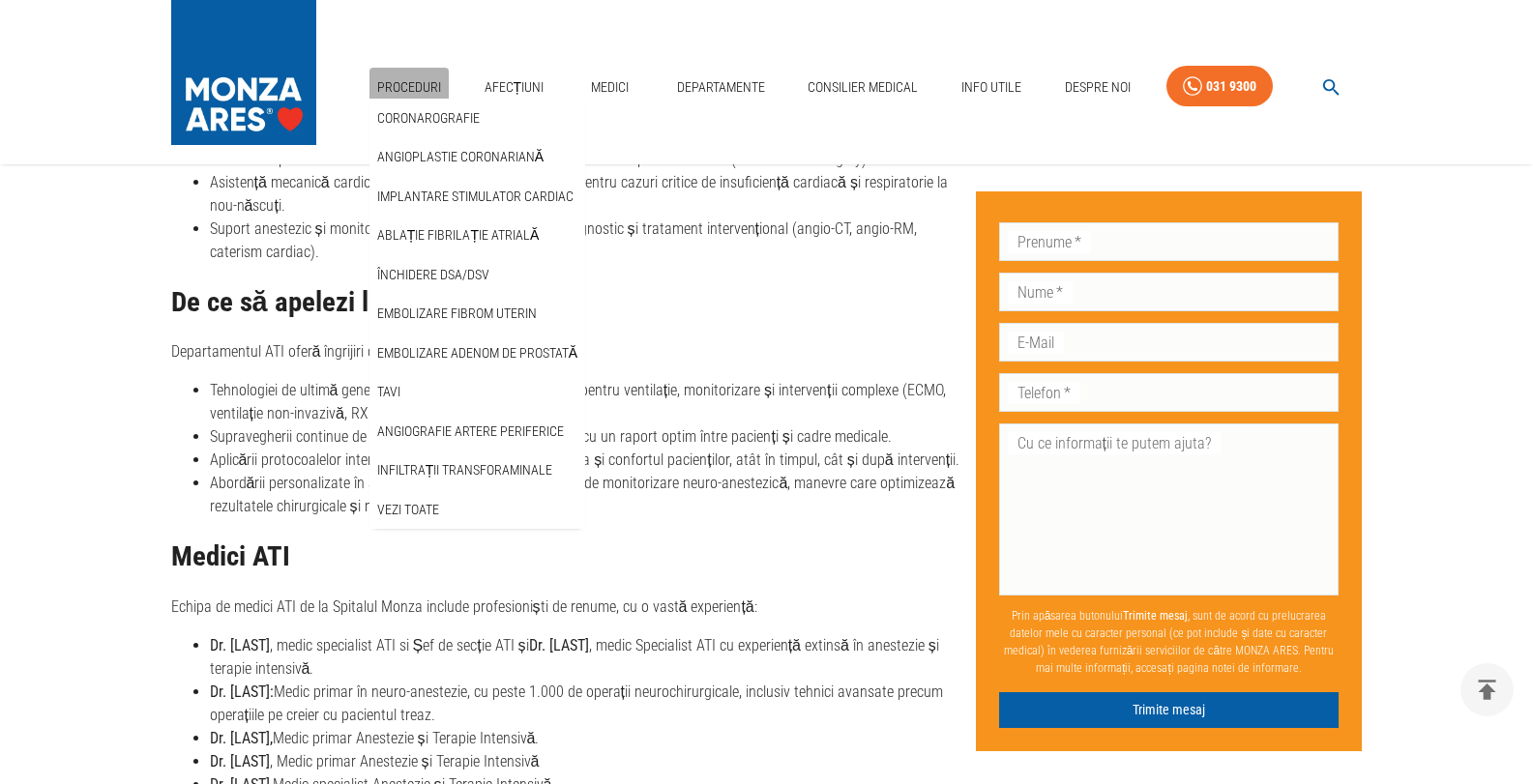 scroll, scrollTop: 0, scrollLeft: 0, axis: both 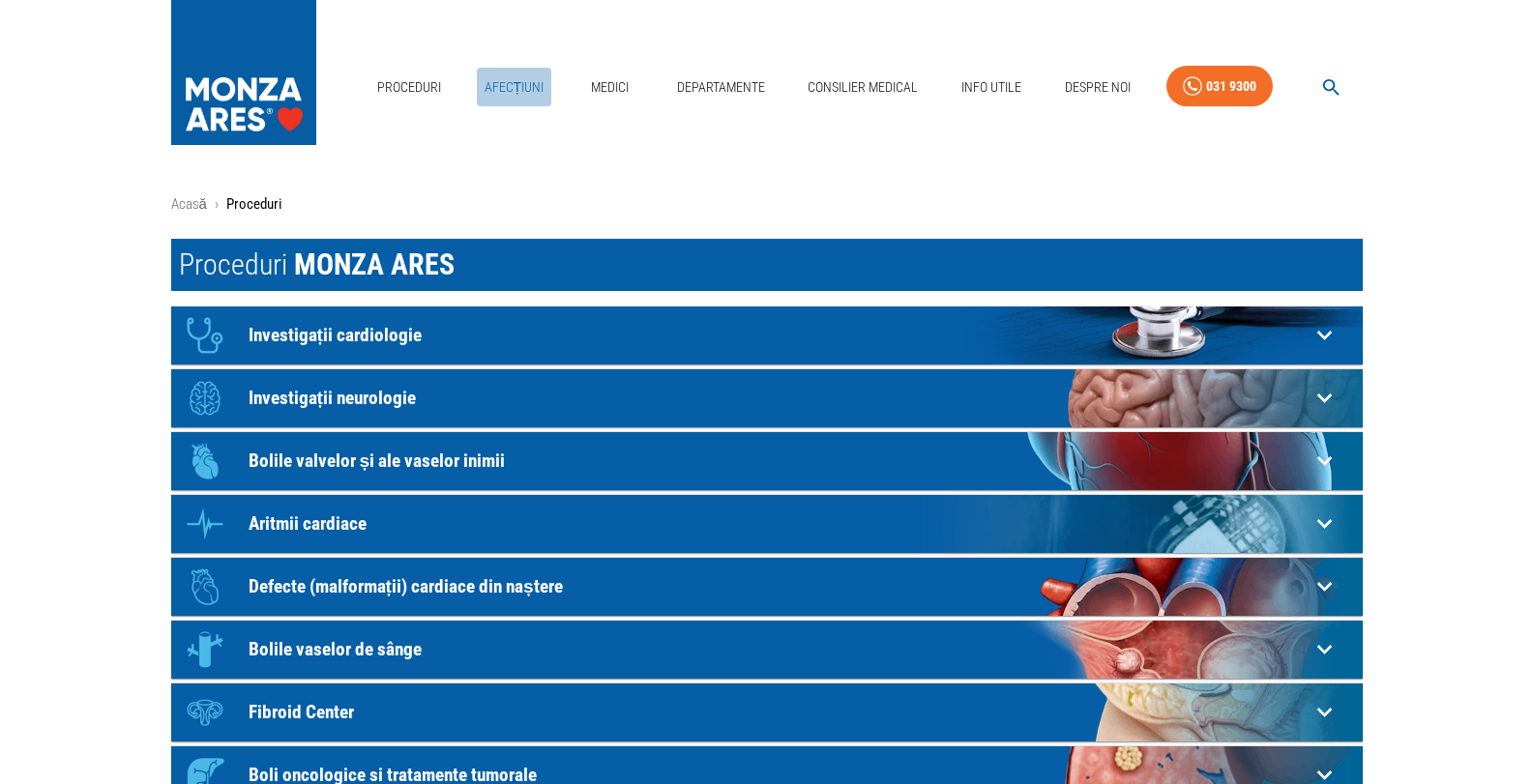 click on "Afecțiuni" at bounding box center [515, 87] 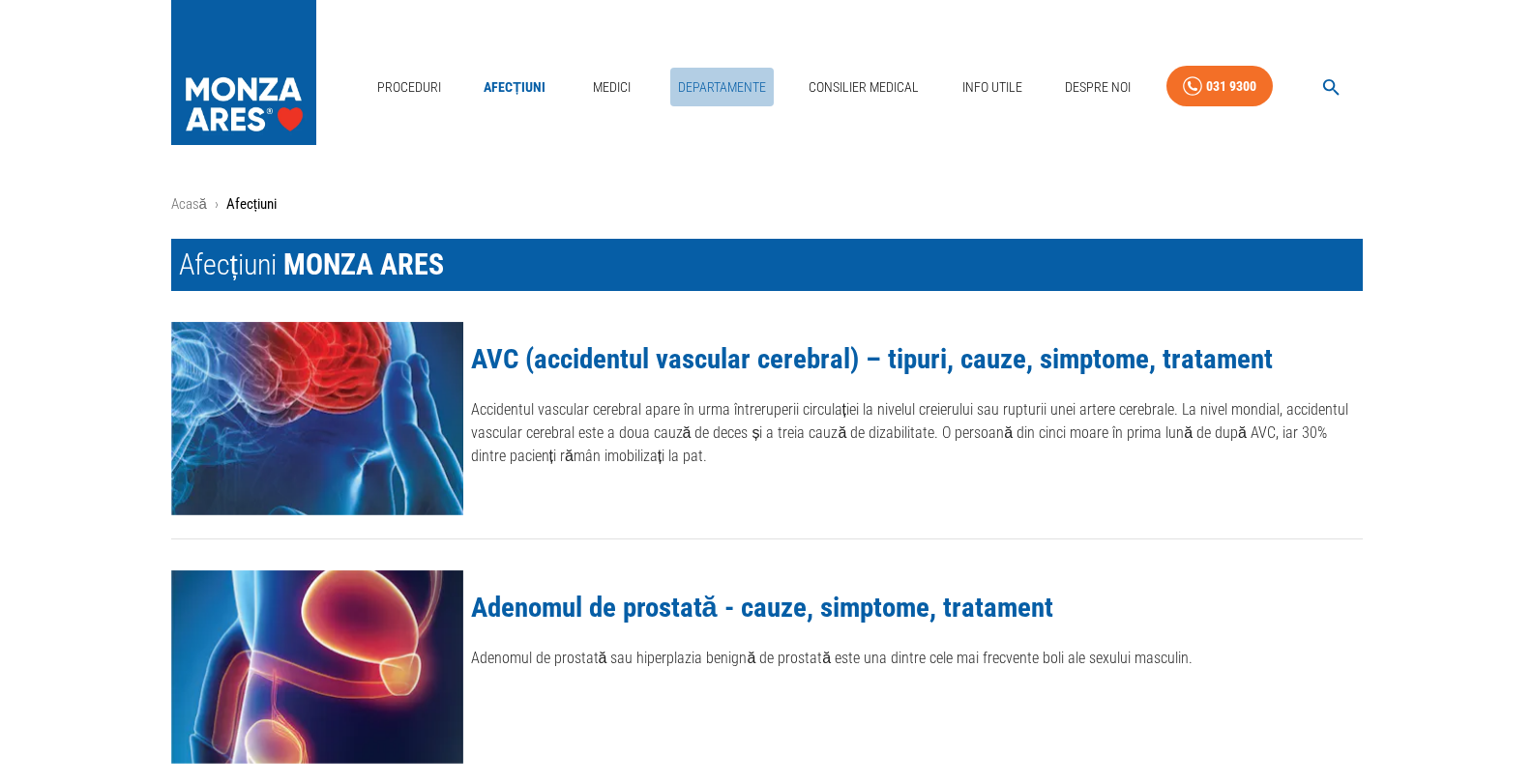 click on "Departamente" at bounding box center [722, 87] 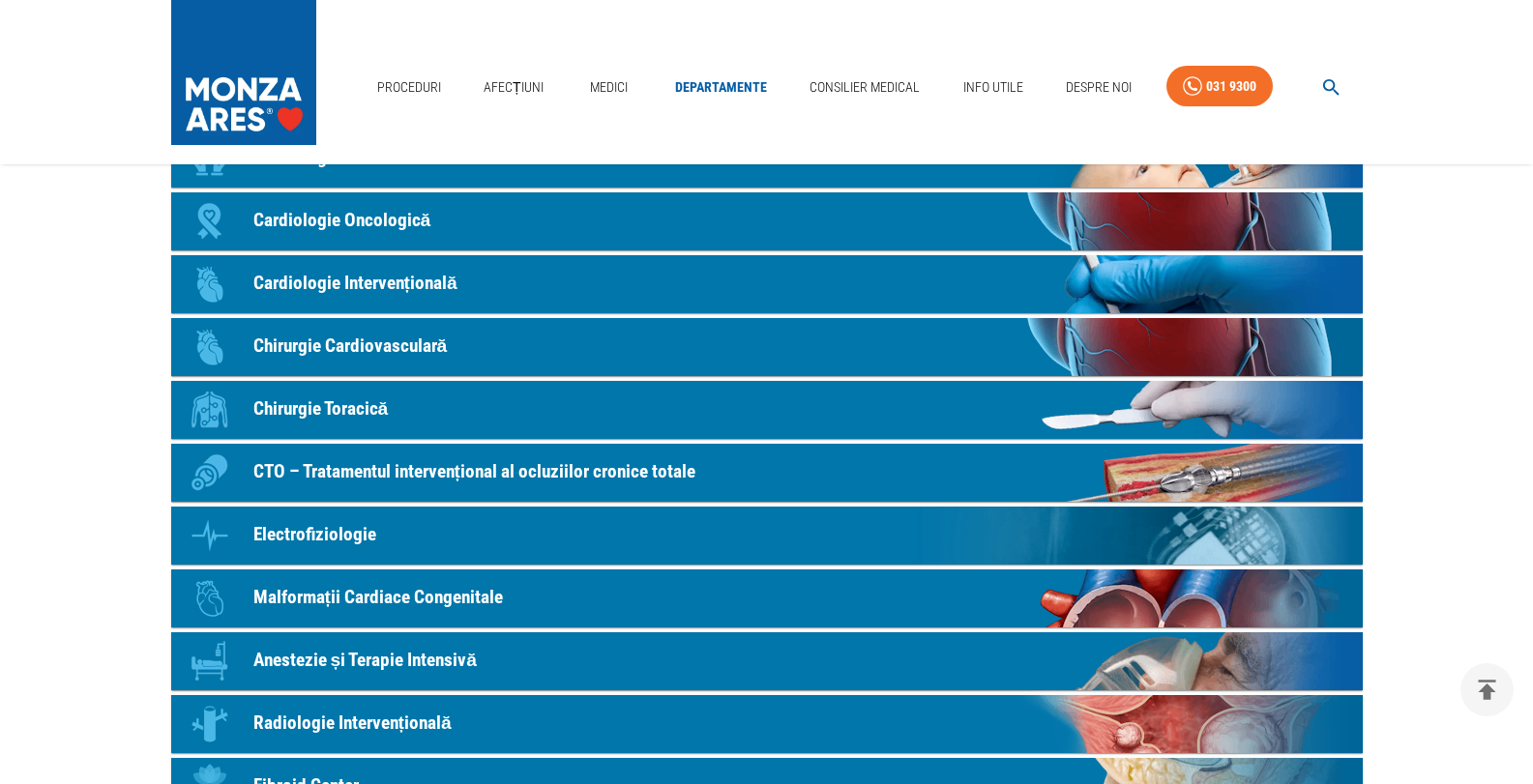 scroll, scrollTop: 290, scrollLeft: 0, axis: vertical 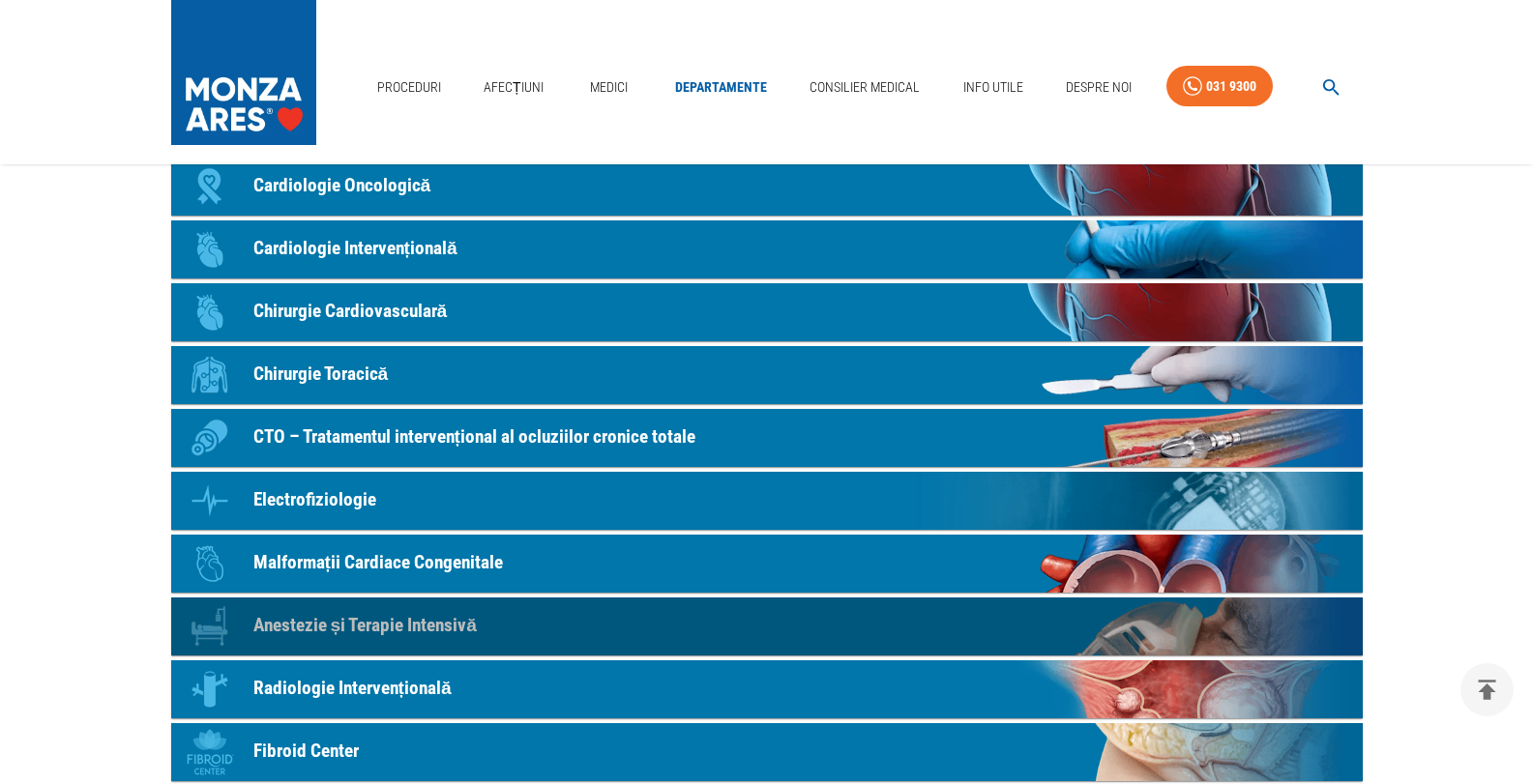 click on "Anestezie și Terapie Intensivă" at bounding box center (365, 625) 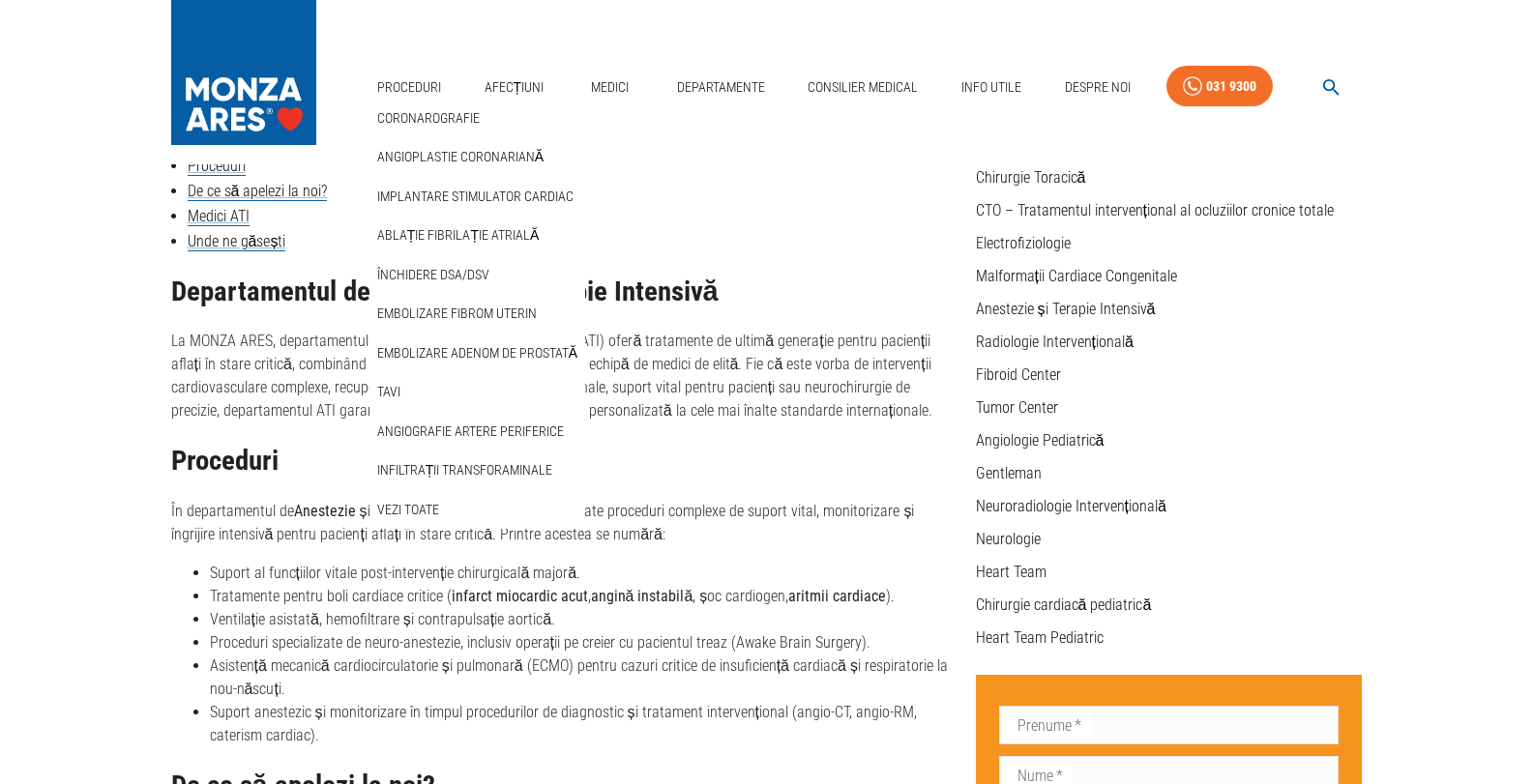 scroll, scrollTop: 0, scrollLeft: 0, axis: both 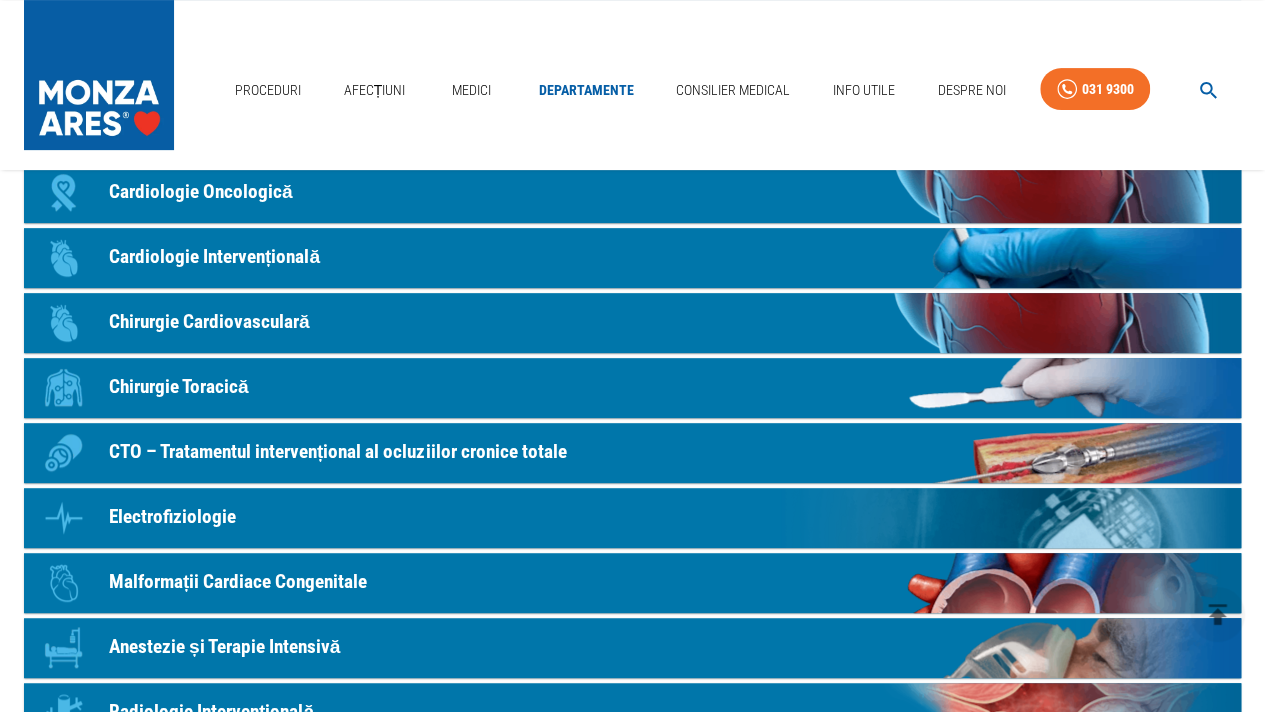 click on "Icon Chirurgie Toracică" at bounding box center [632, 388] 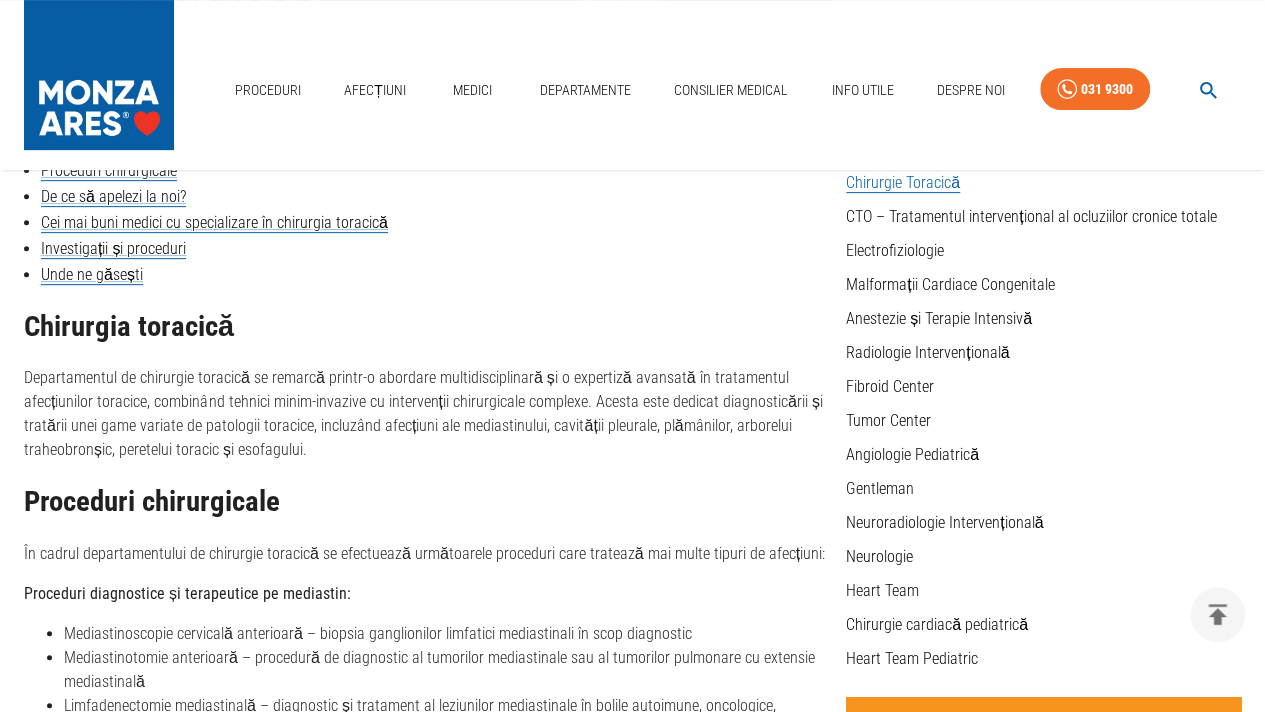 scroll, scrollTop: 300, scrollLeft: 0, axis: vertical 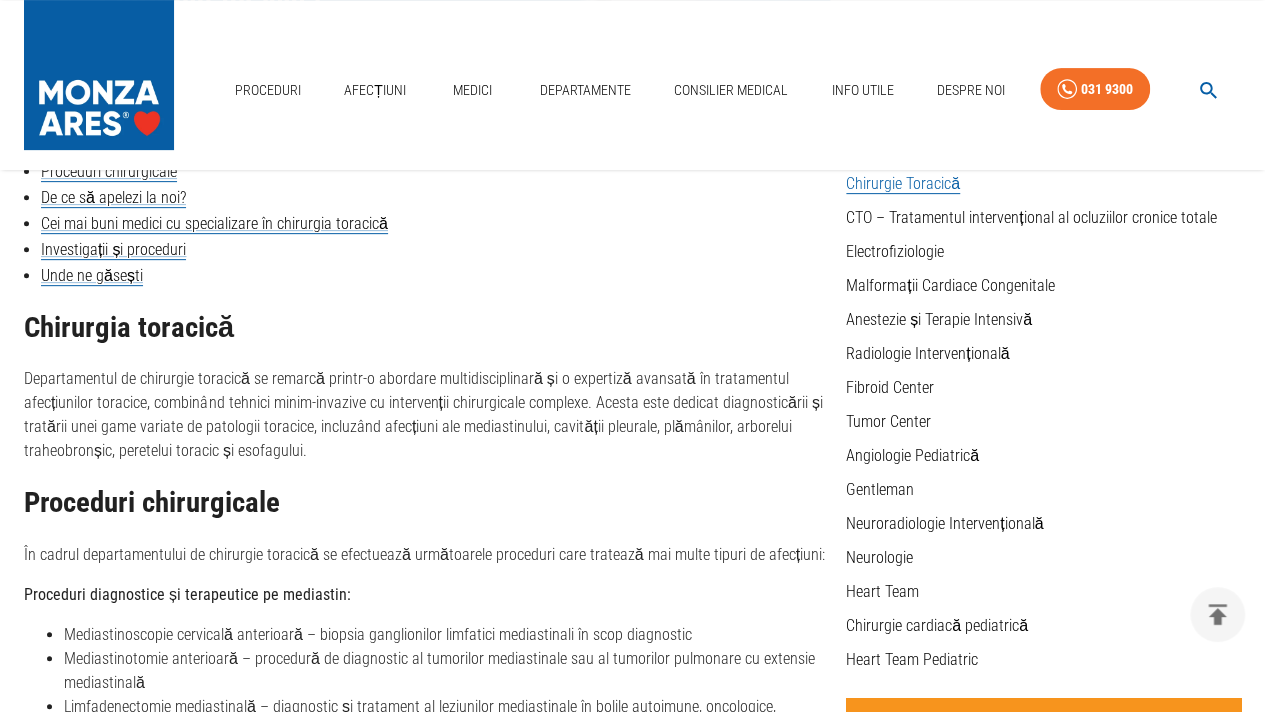 click on "Icon Chirurgie Toracică Cuprins Chirurgia toracică Proceduri chirurgicale De ce să apelezi la noi? Cei mai buni medici cu specializare în chirurgia toracică Investigații și proceduri Unde ne găsești Chirurgia toracică Departamentul de chirurgie toracică se remarcă printr-o abordare multidisciplinară și o expertiză avansată în tratamentul afecțiunilor toracice, combinând tehnici minim-invazive cu intervenții chirurgicale complexe. Acesta este dedicat diagnosticării și tratării unei game variate de patologii toracice, incluzând afecțiuni ale mediastinului, cavității pleurale, plămânilor, arborelui traheobronșic, peretelui toracic și esofagului. Proceduri chirurgicale În cadrul departamentului de chirurgie toracică se efectuează următoarele proceduri care tratează mai multe tipuri de afecțiuni:     Proceduri diagnostice și terapeutice pe mediastin: Mediastinoscopie cervicală anterioară – biopsia ganglionilor limfatici mediastinali în scop diagnostic Traheostomie  din  [LOCATION]" at bounding box center (427, 1664) 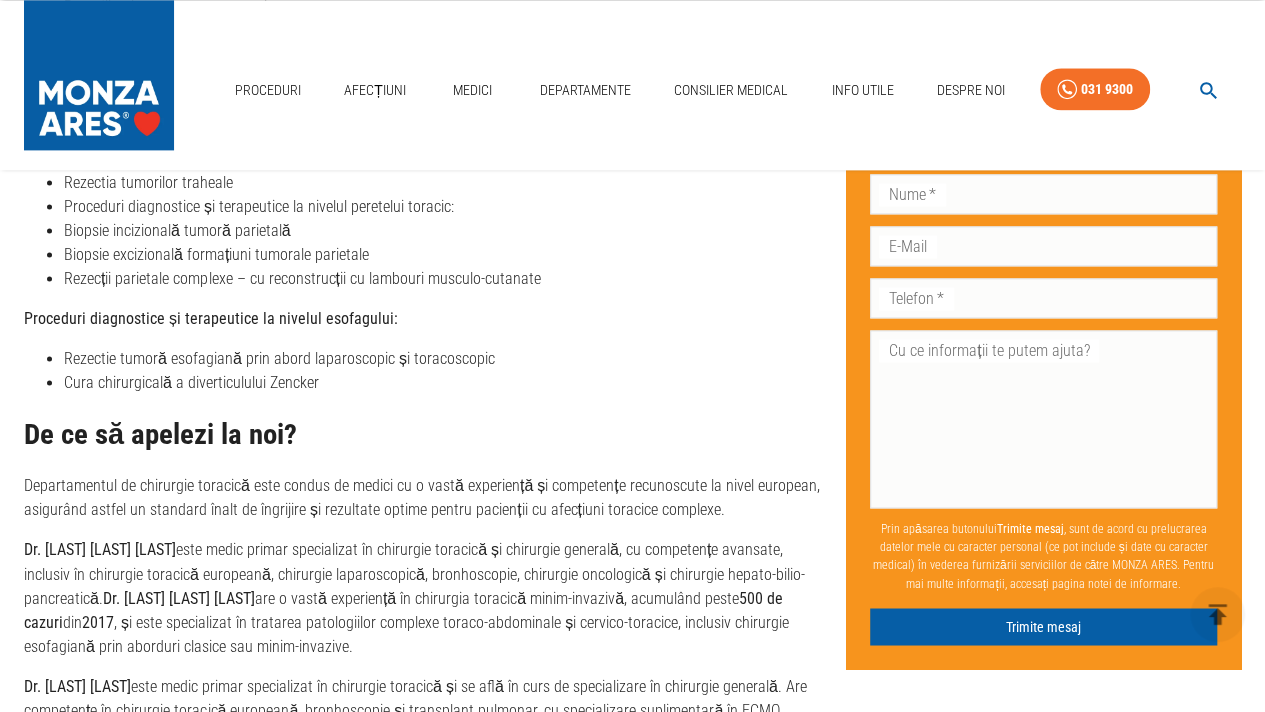 scroll, scrollTop: 1300, scrollLeft: 0, axis: vertical 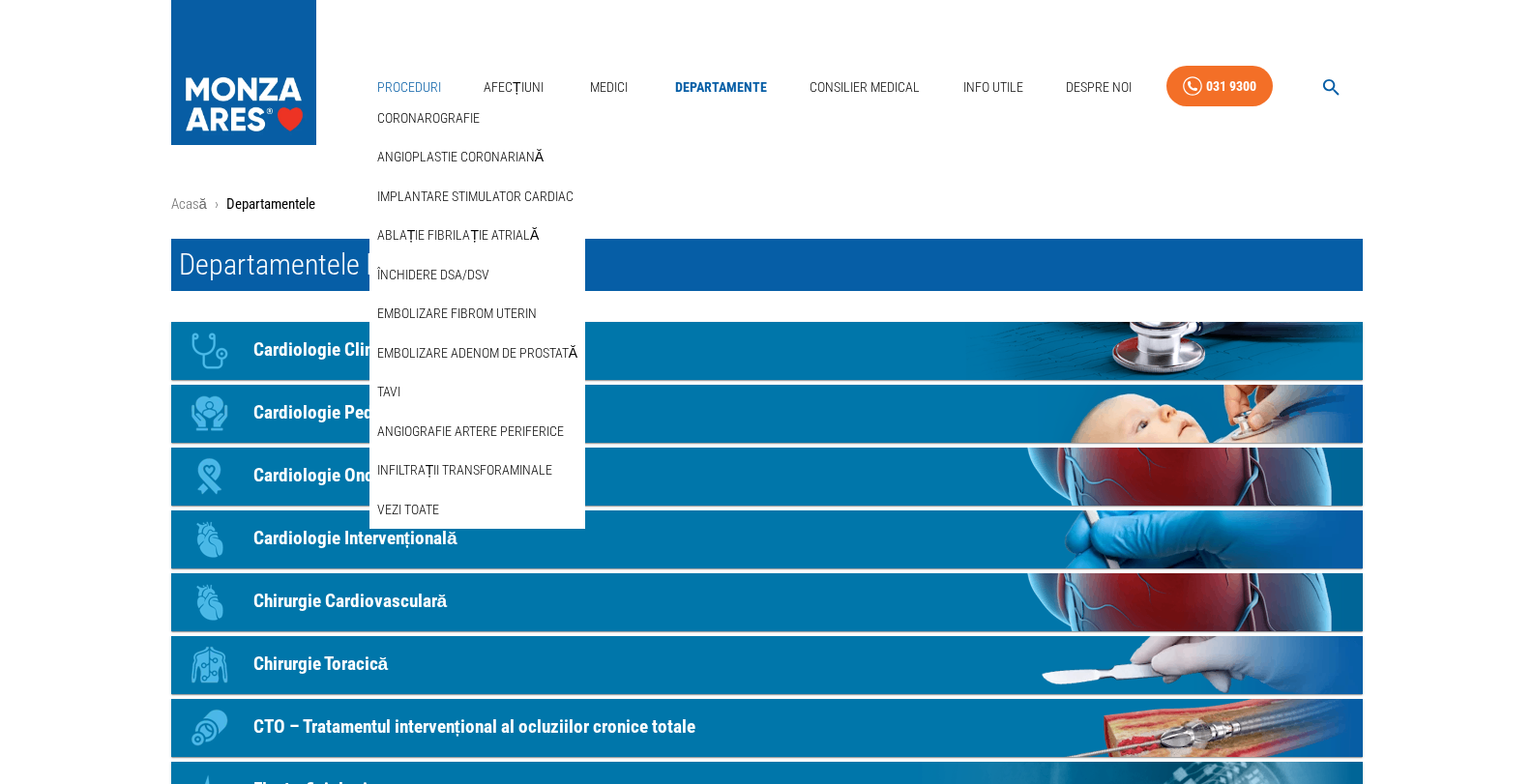click on "Proceduri" at bounding box center (409, 87) 